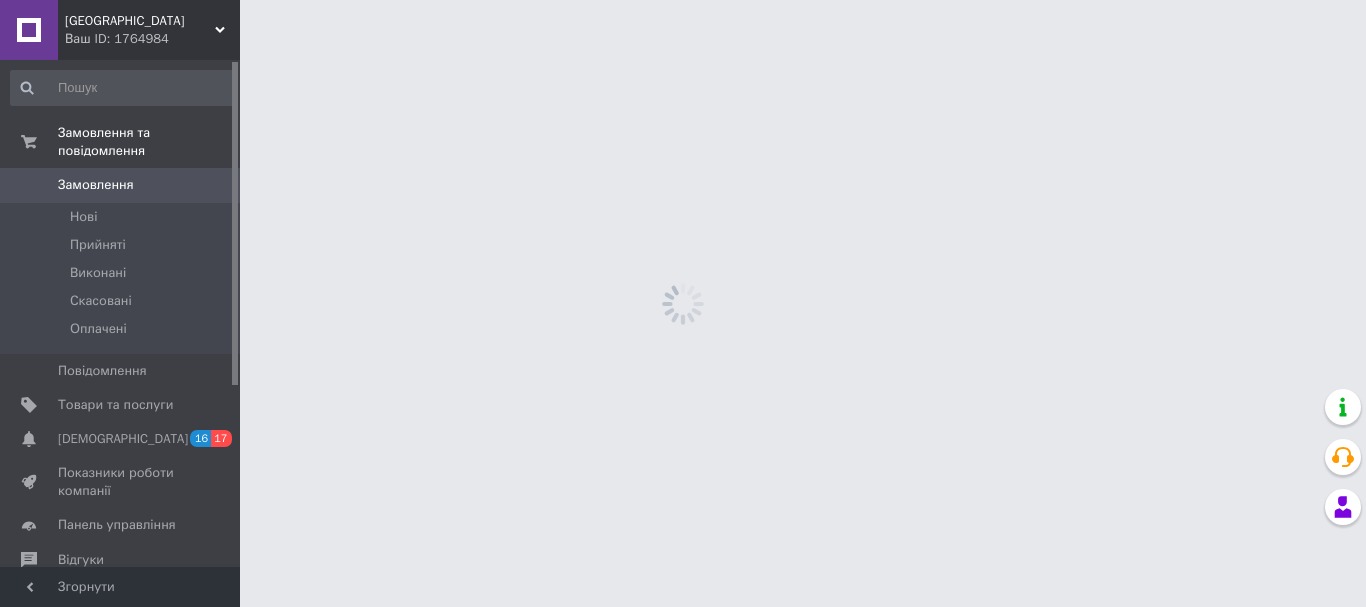 scroll, scrollTop: 0, scrollLeft: 0, axis: both 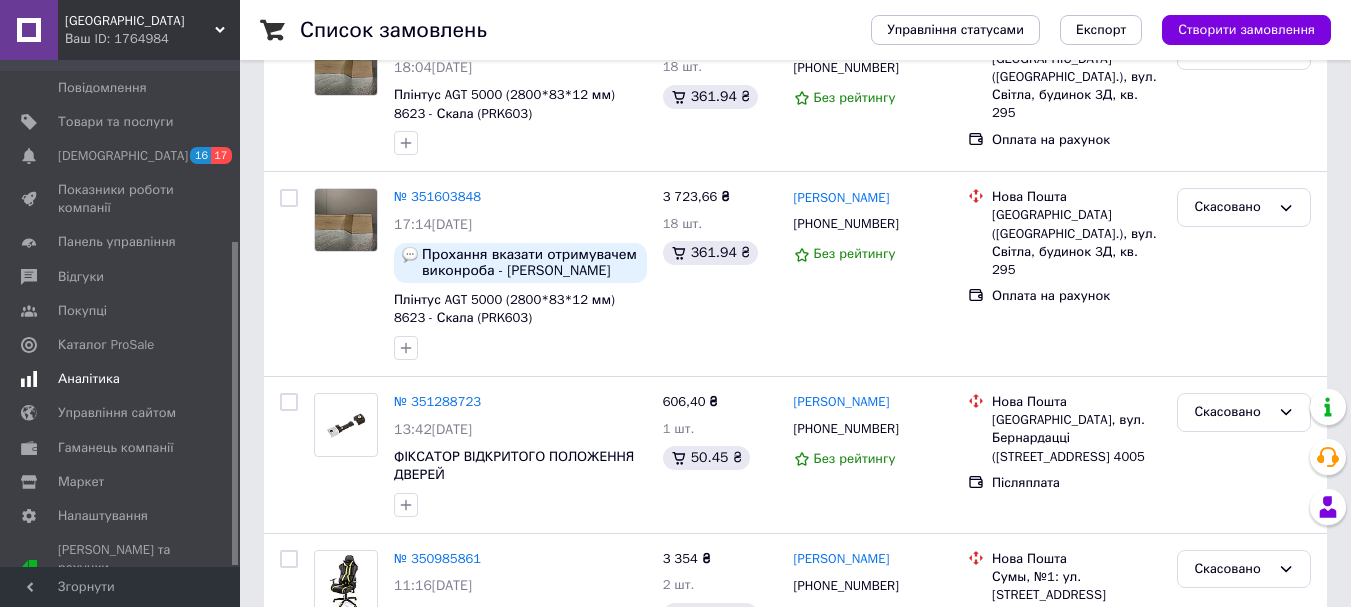 click on "Аналітика" at bounding box center (89, 379) 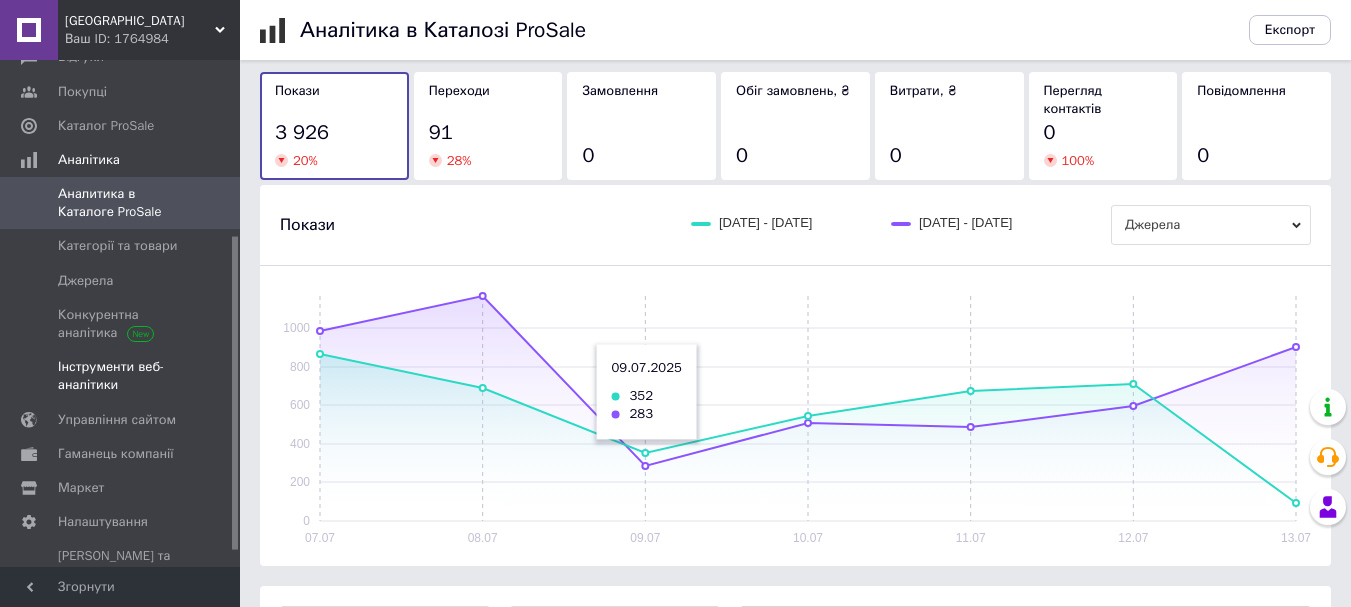 scroll, scrollTop: 300, scrollLeft: 0, axis: vertical 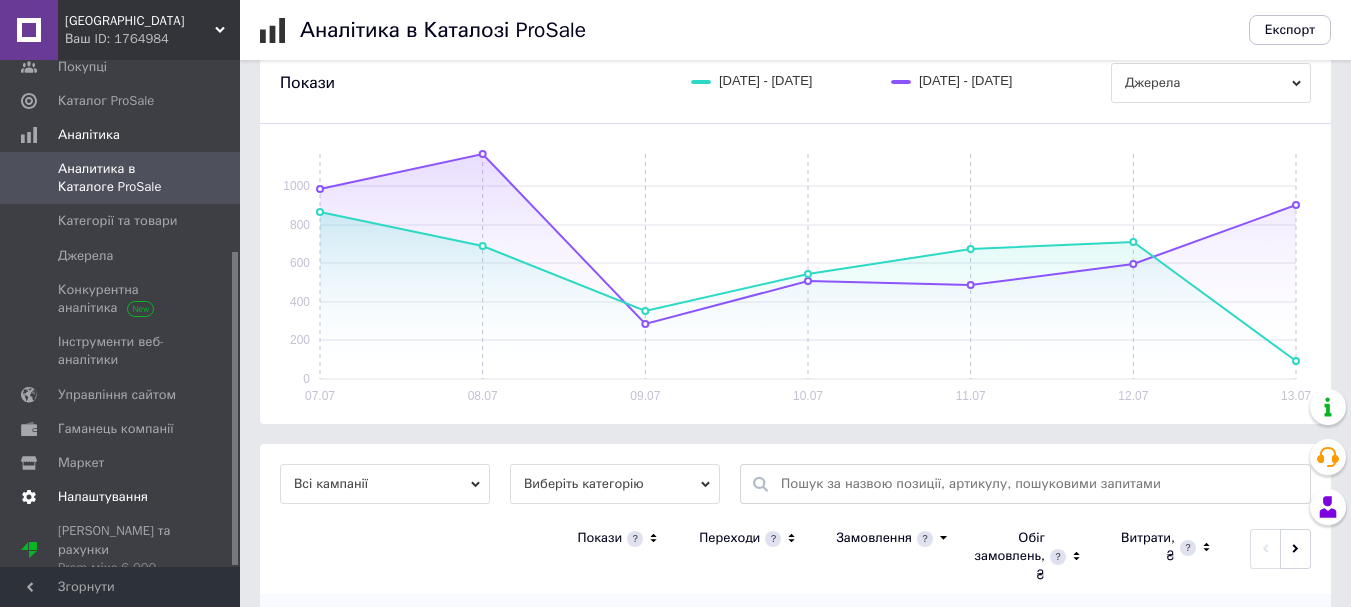 click on "Налаштування" at bounding box center [103, 497] 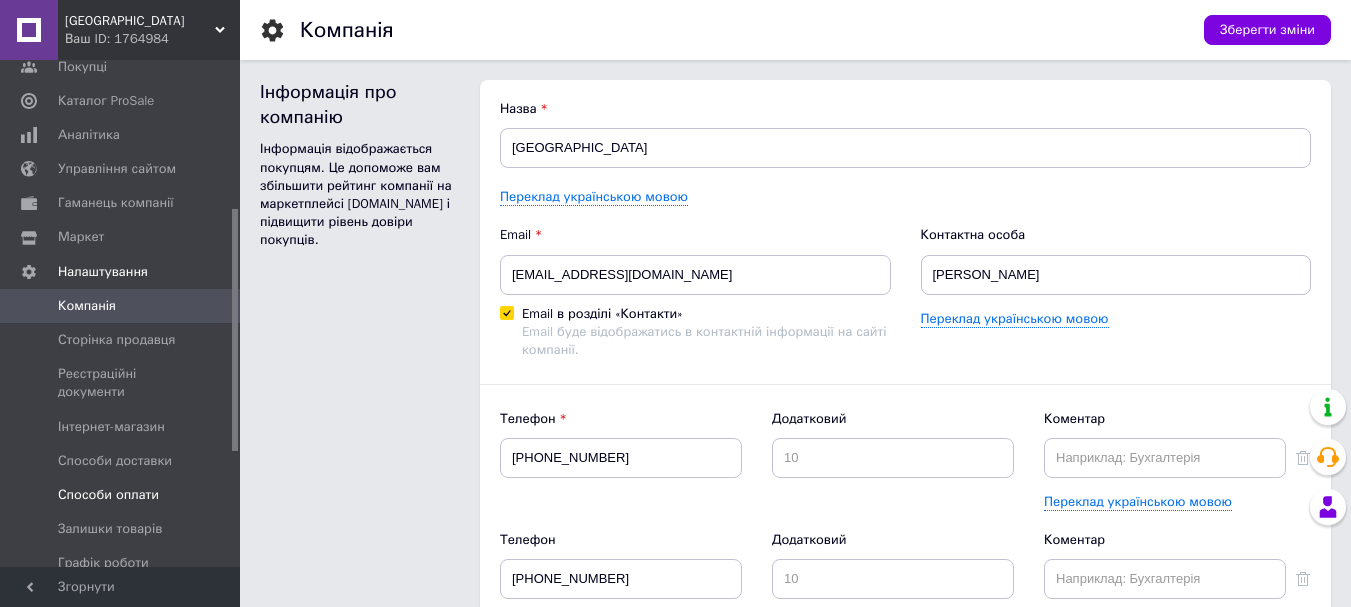scroll, scrollTop: 0, scrollLeft: 0, axis: both 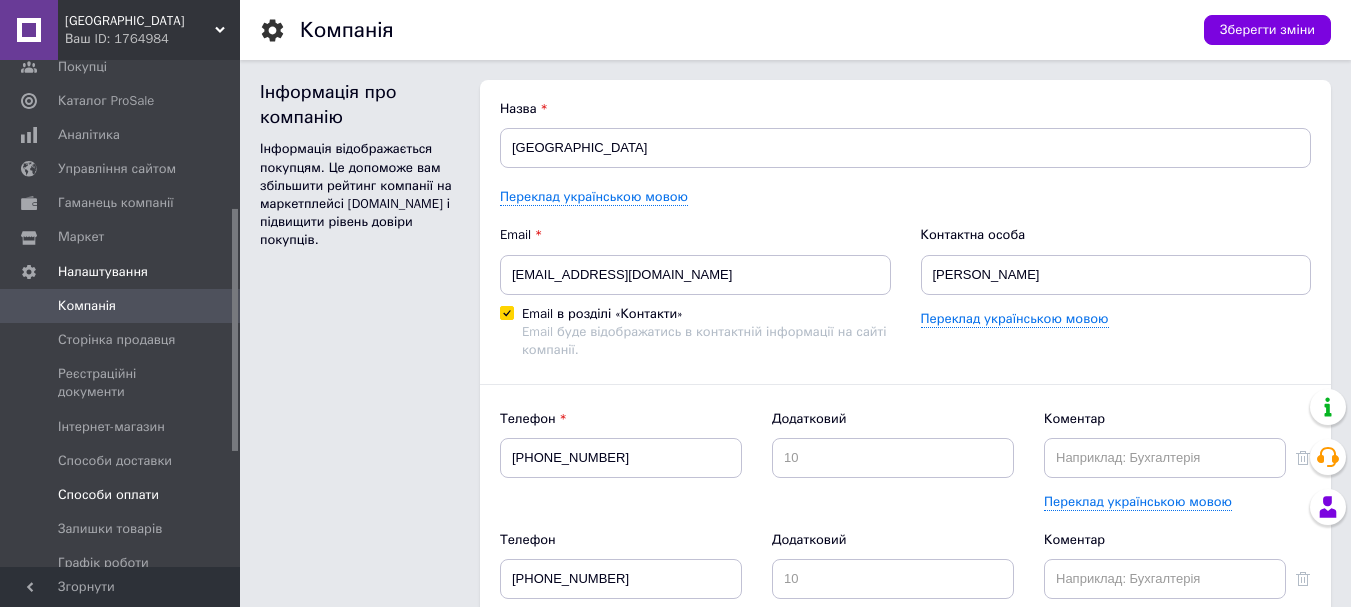 click on "Способи оплати" at bounding box center (108, 495) 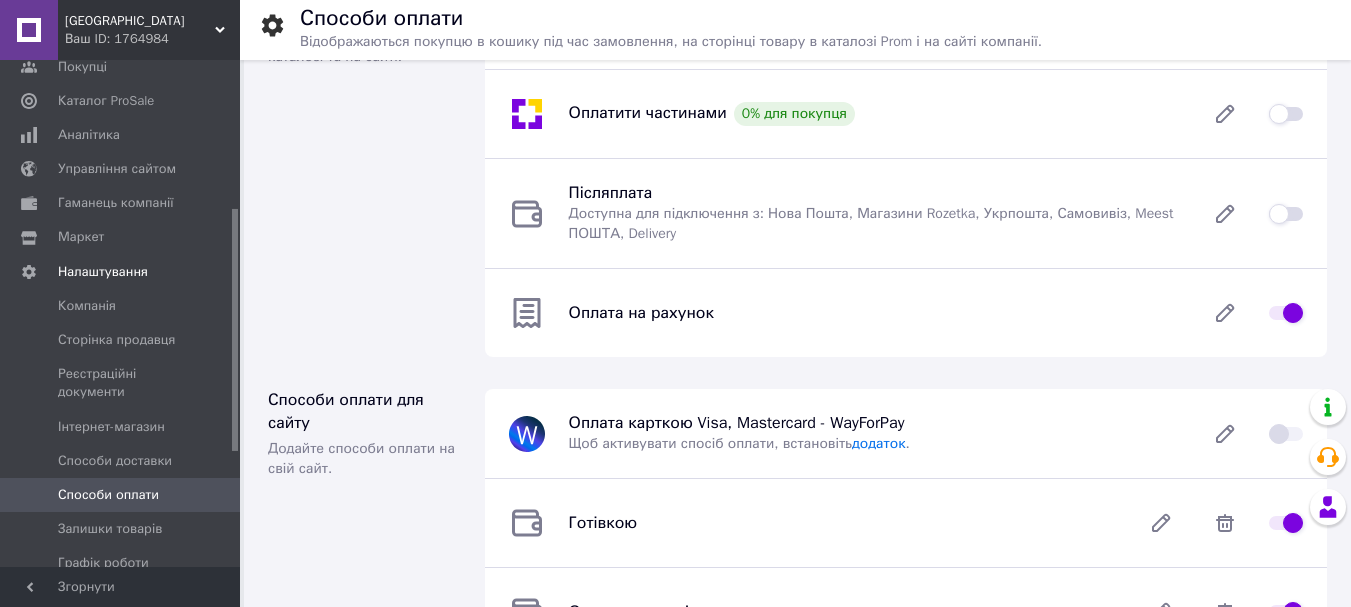 scroll, scrollTop: 0, scrollLeft: 0, axis: both 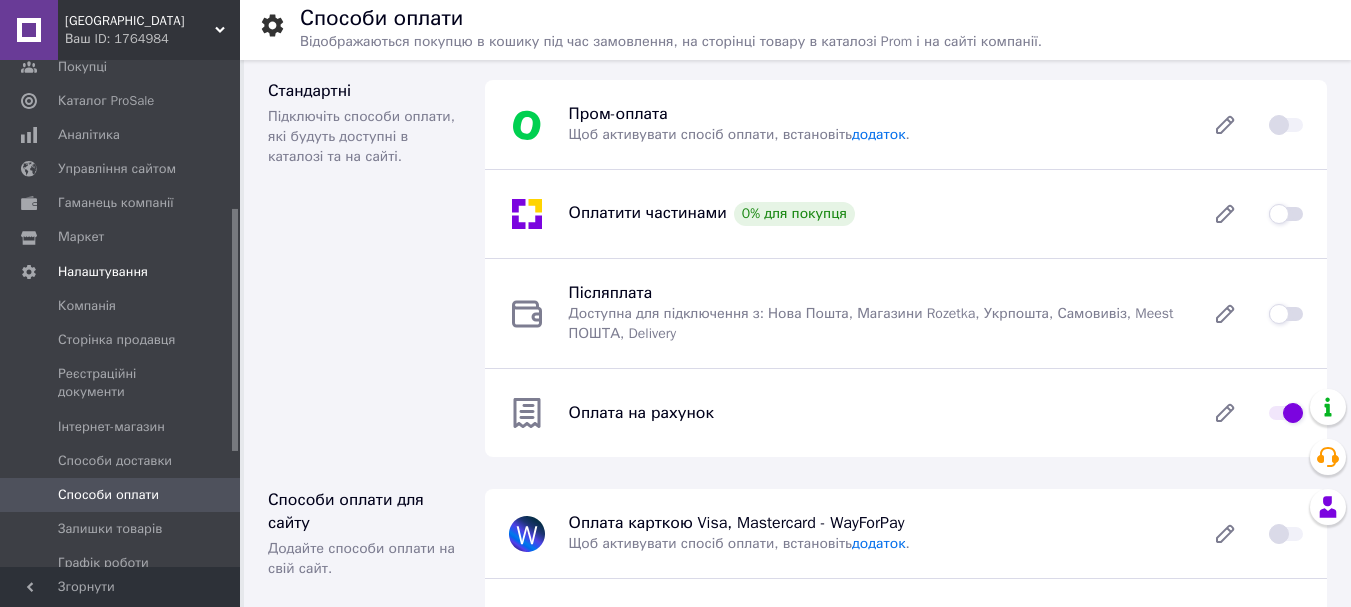 click at bounding box center [1286, 314] 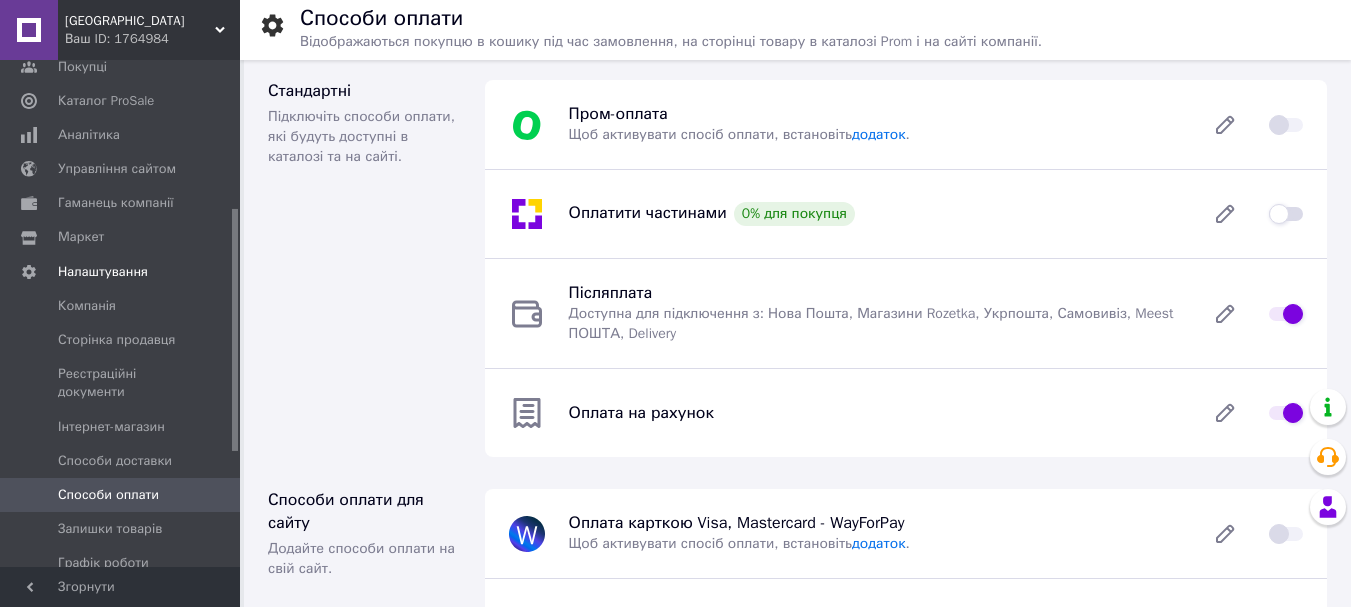 checkbox on "true" 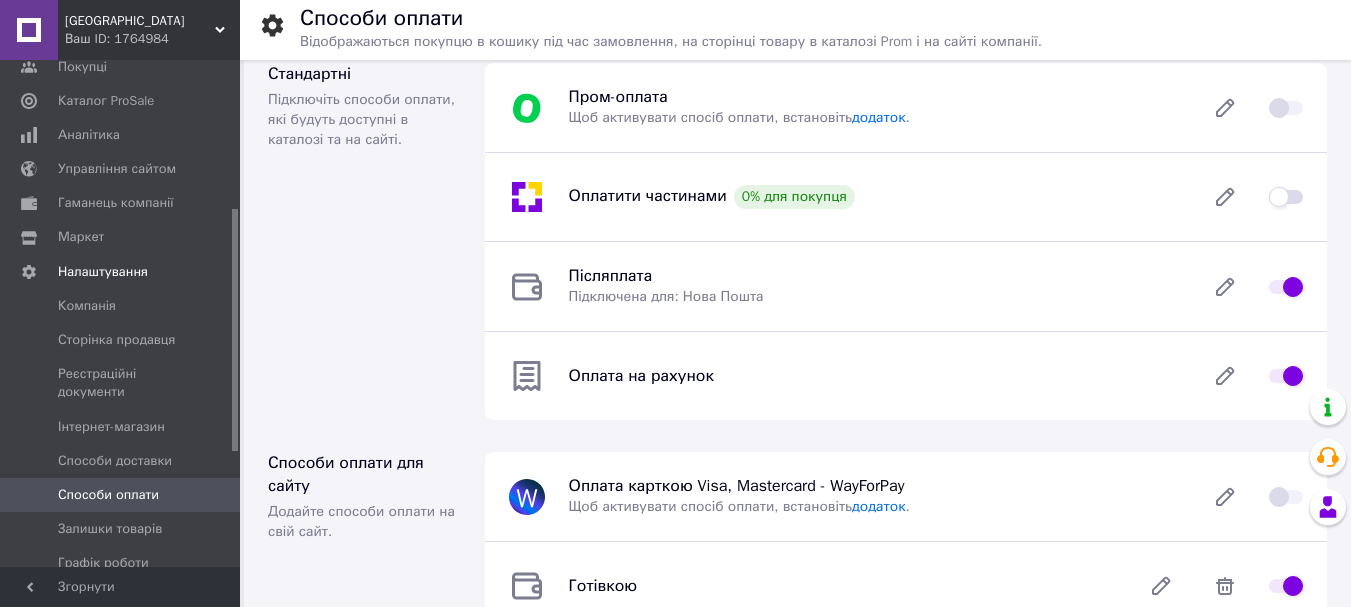 scroll, scrollTop: 0, scrollLeft: 0, axis: both 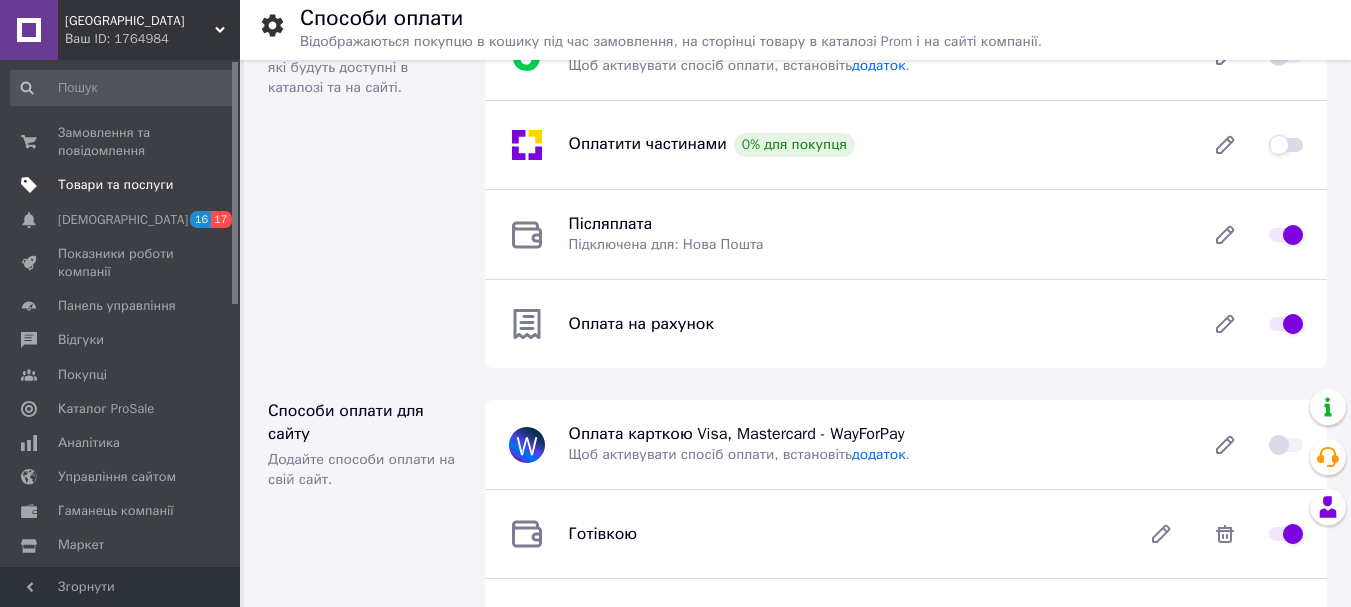 click on "Товари та послуги" at bounding box center [115, 185] 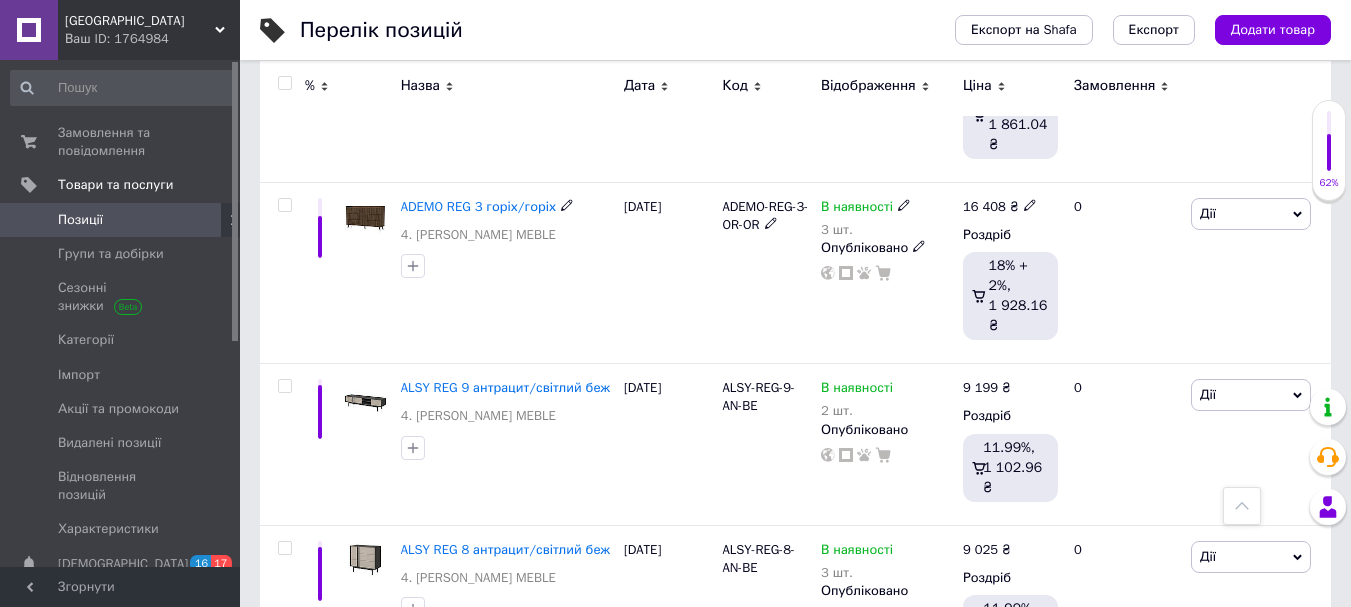 scroll, scrollTop: 3400, scrollLeft: 0, axis: vertical 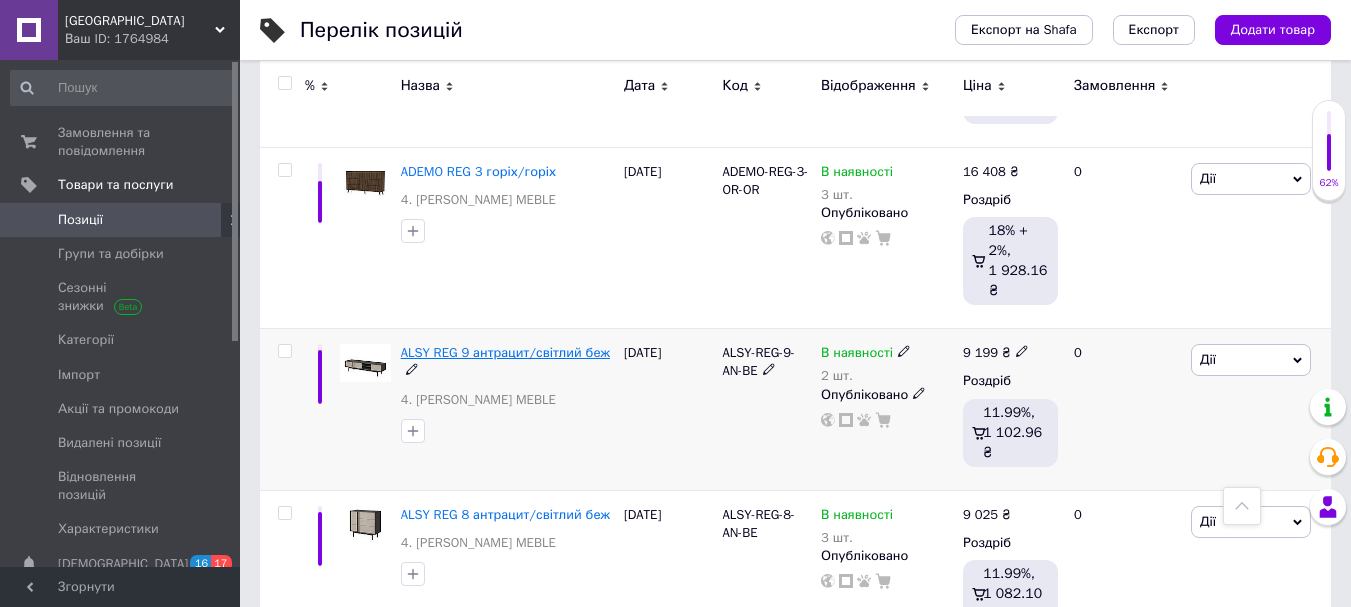 click on "ALSY REG 9 антрацит/світлий беж" at bounding box center [505, 352] 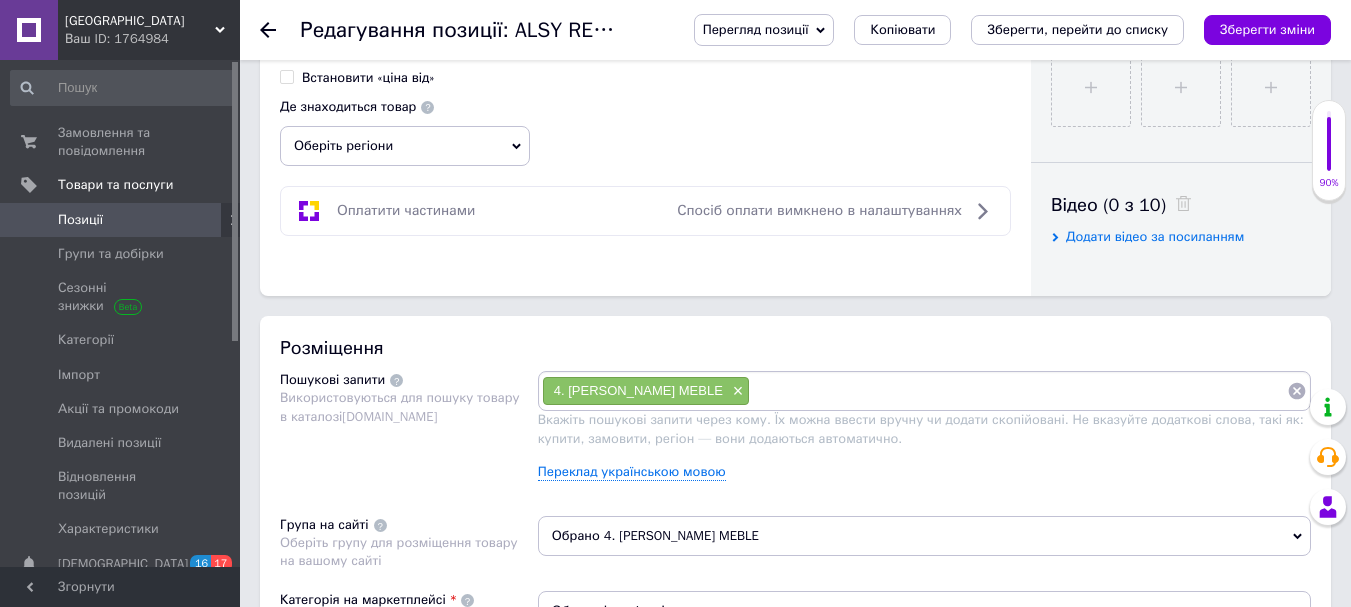 scroll, scrollTop: 1000, scrollLeft: 0, axis: vertical 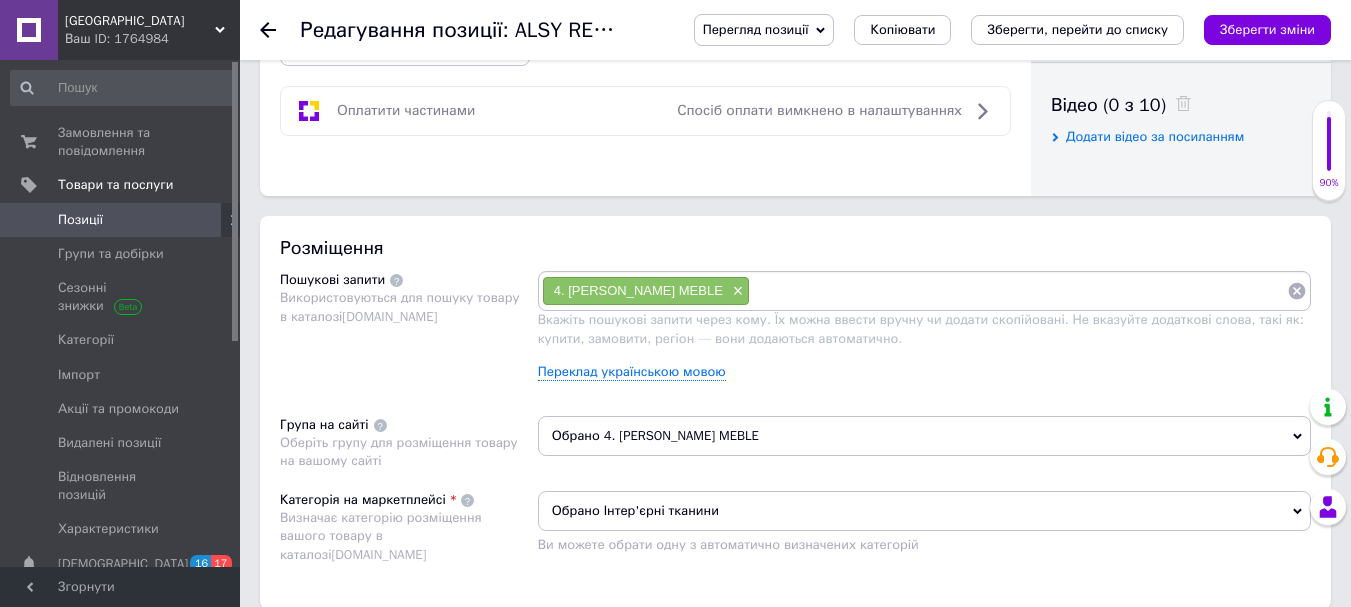 click 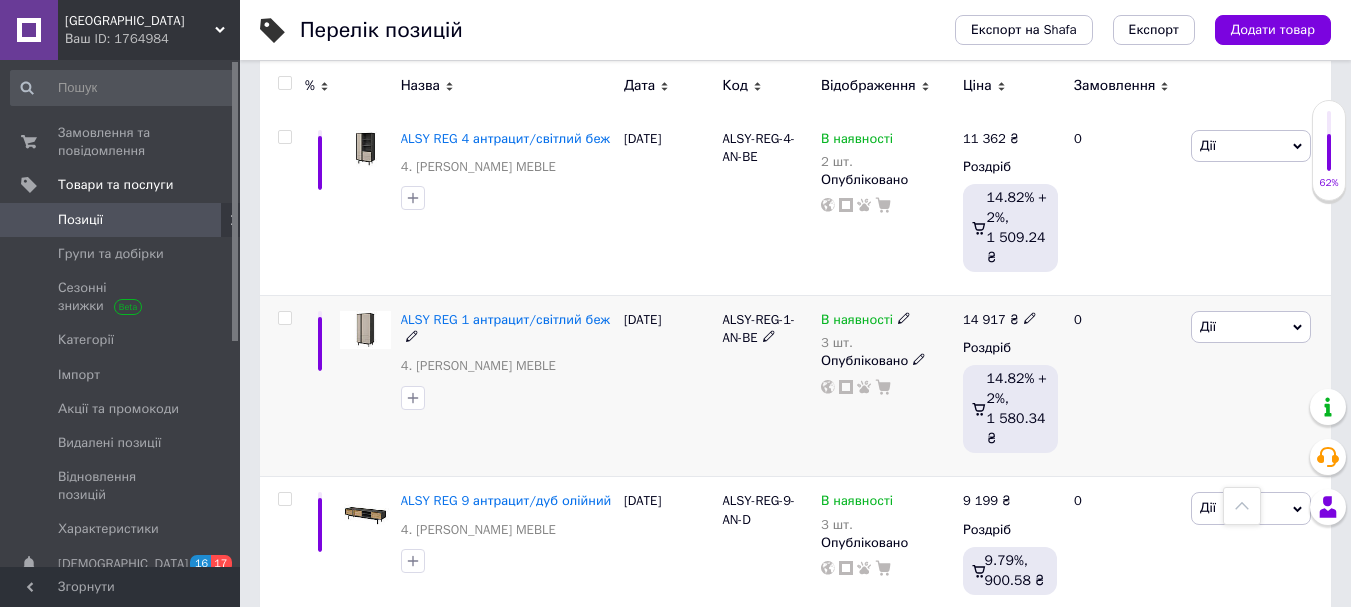 scroll, scrollTop: 4400, scrollLeft: 0, axis: vertical 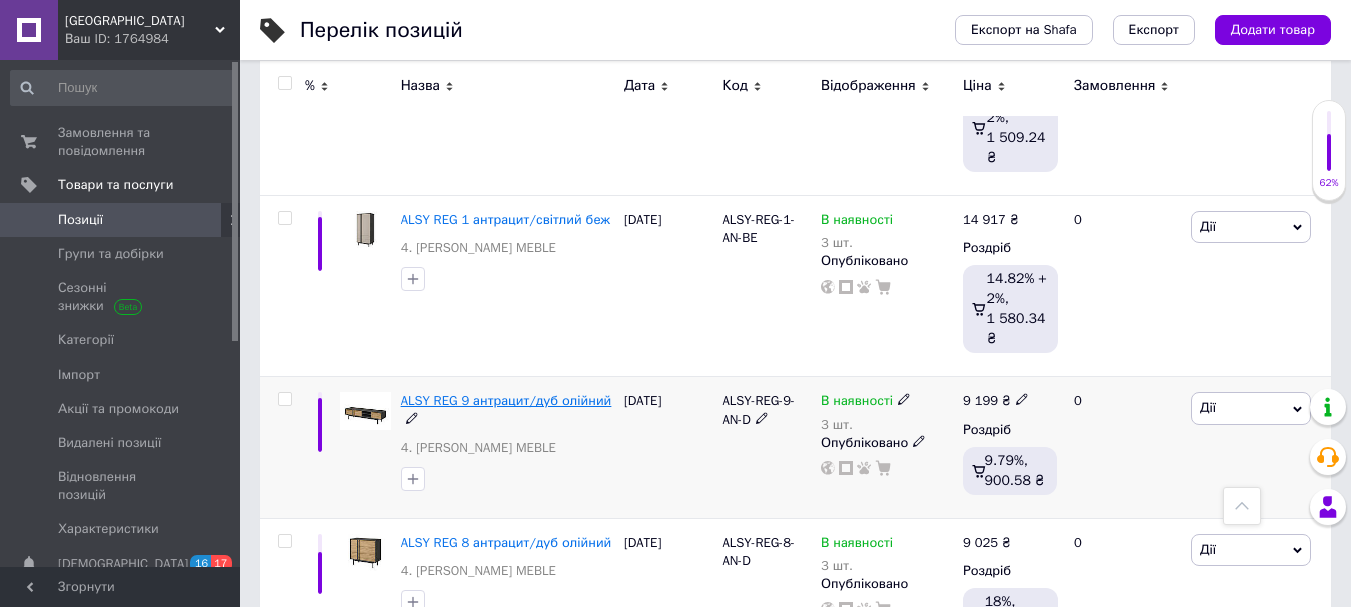 click on "ALSY REG 9 антрацит/дуб олійний" at bounding box center (506, 400) 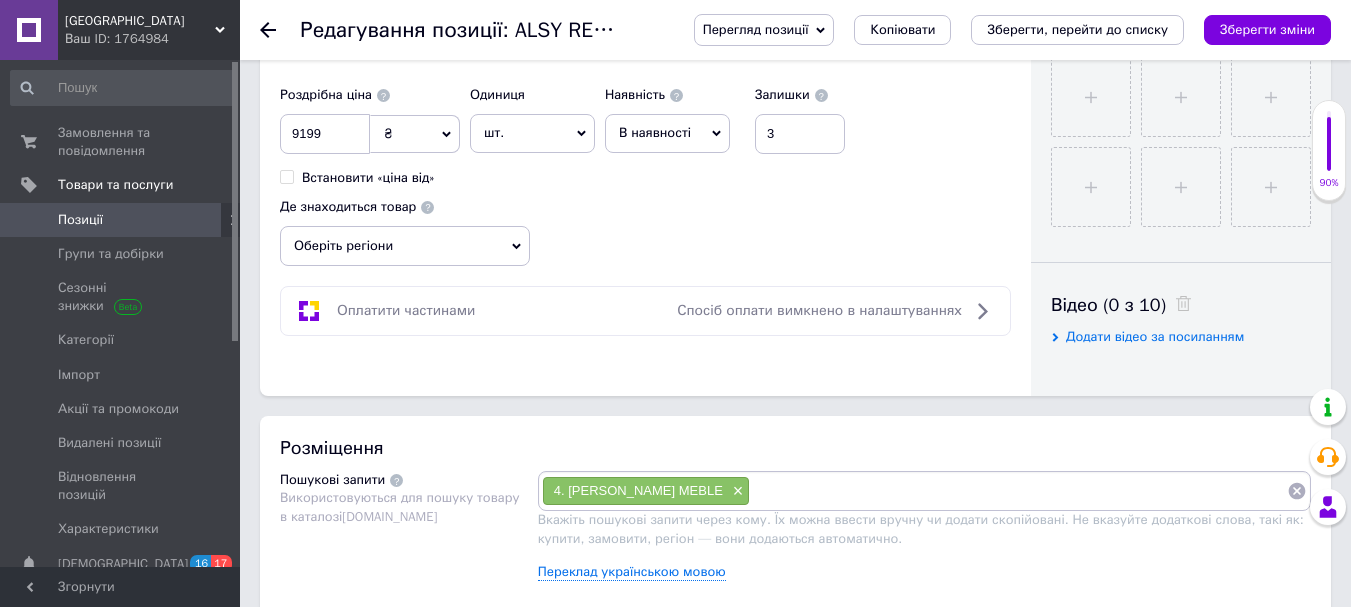 scroll, scrollTop: 1100, scrollLeft: 0, axis: vertical 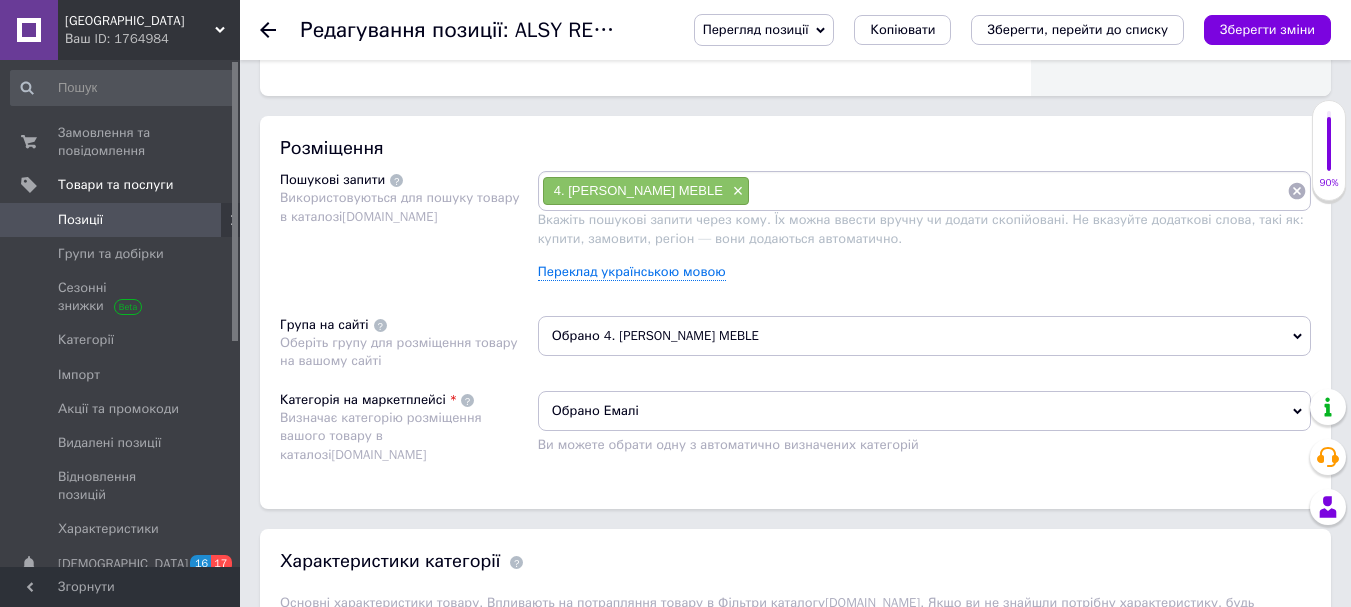 click 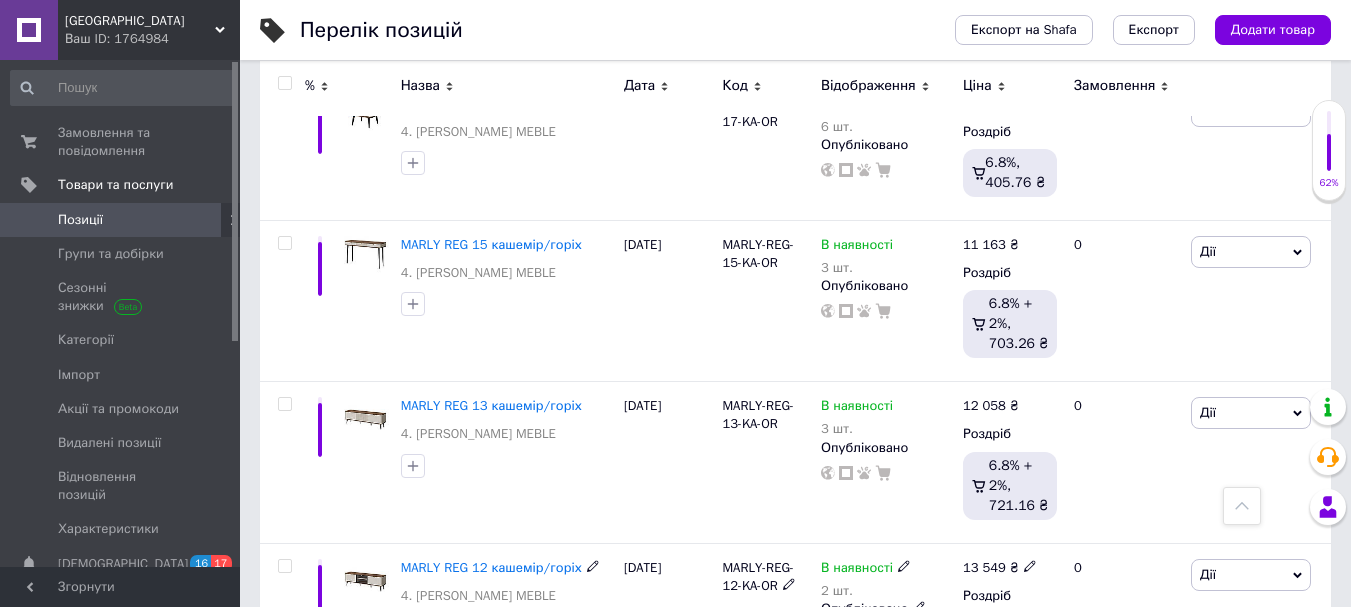 scroll, scrollTop: 7700, scrollLeft: 0, axis: vertical 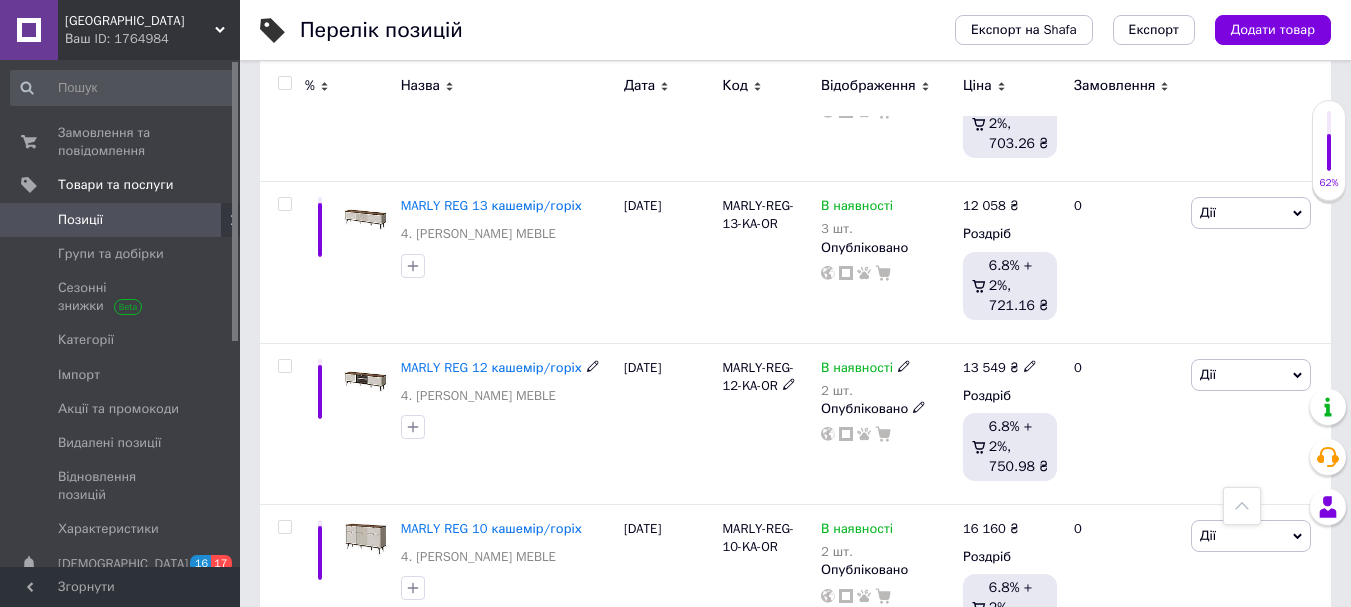 click on "MARLY REG 12 кашемір/горіх" at bounding box center (491, 367) 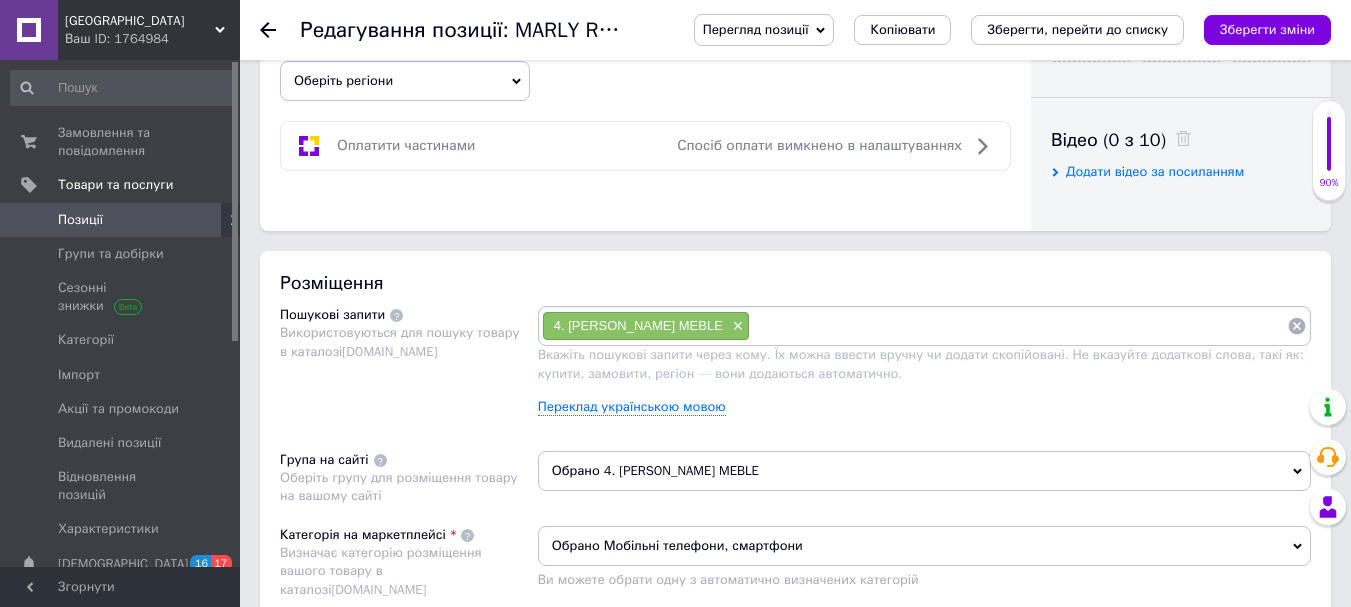 scroll, scrollTop: 1000, scrollLeft: 0, axis: vertical 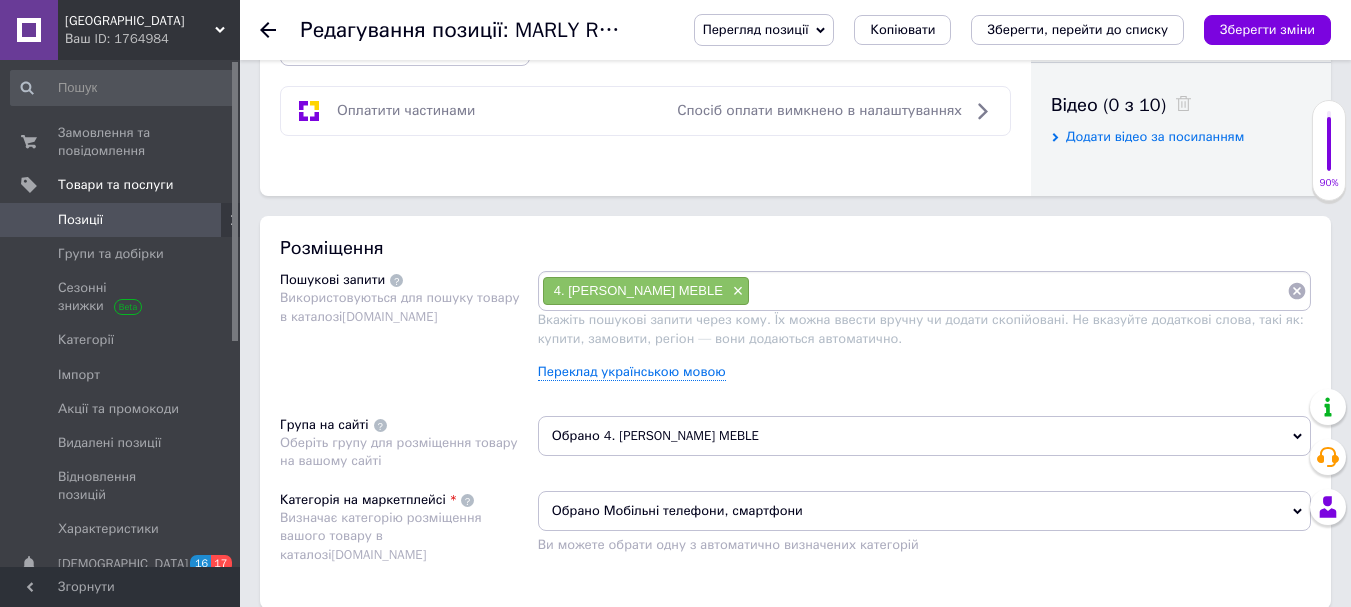 click 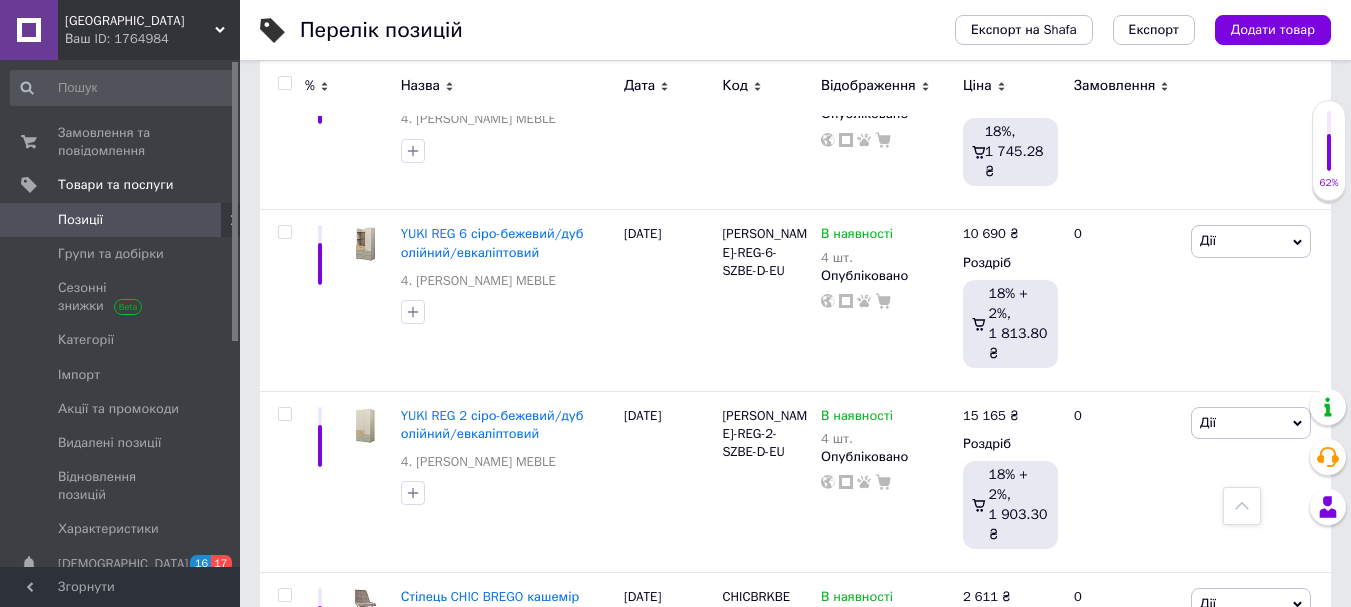 scroll, scrollTop: 11284, scrollLeft: 0, axis: vertical 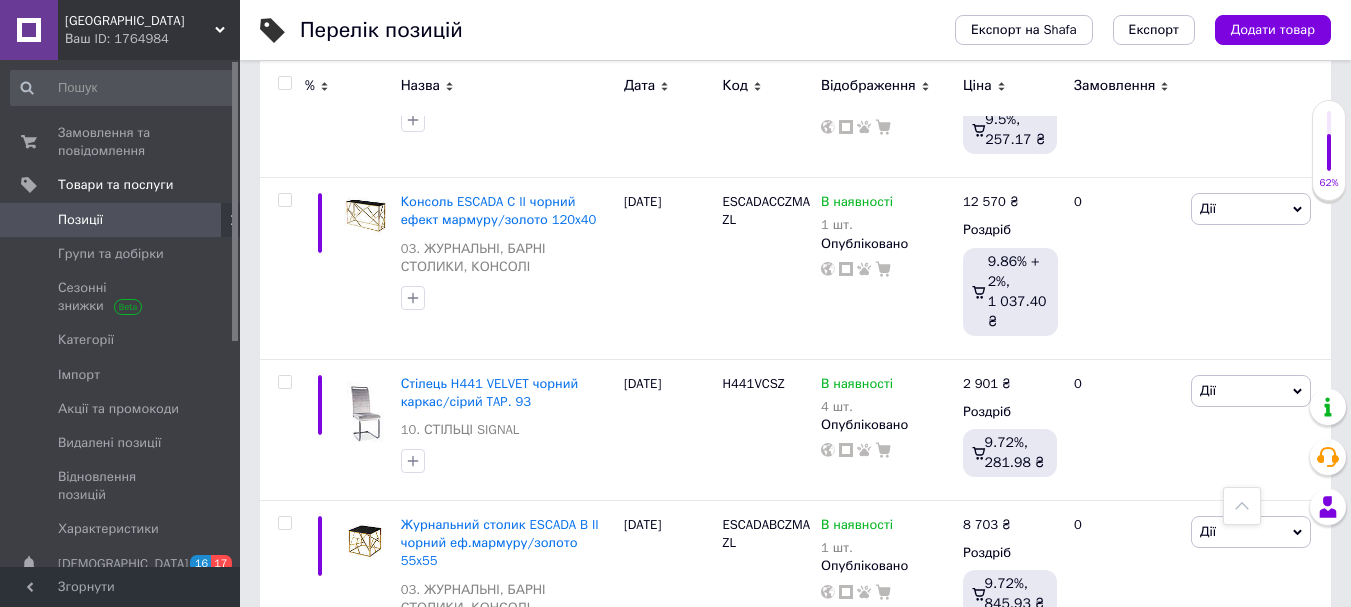 click on "2" at bounding box center (327, 858) 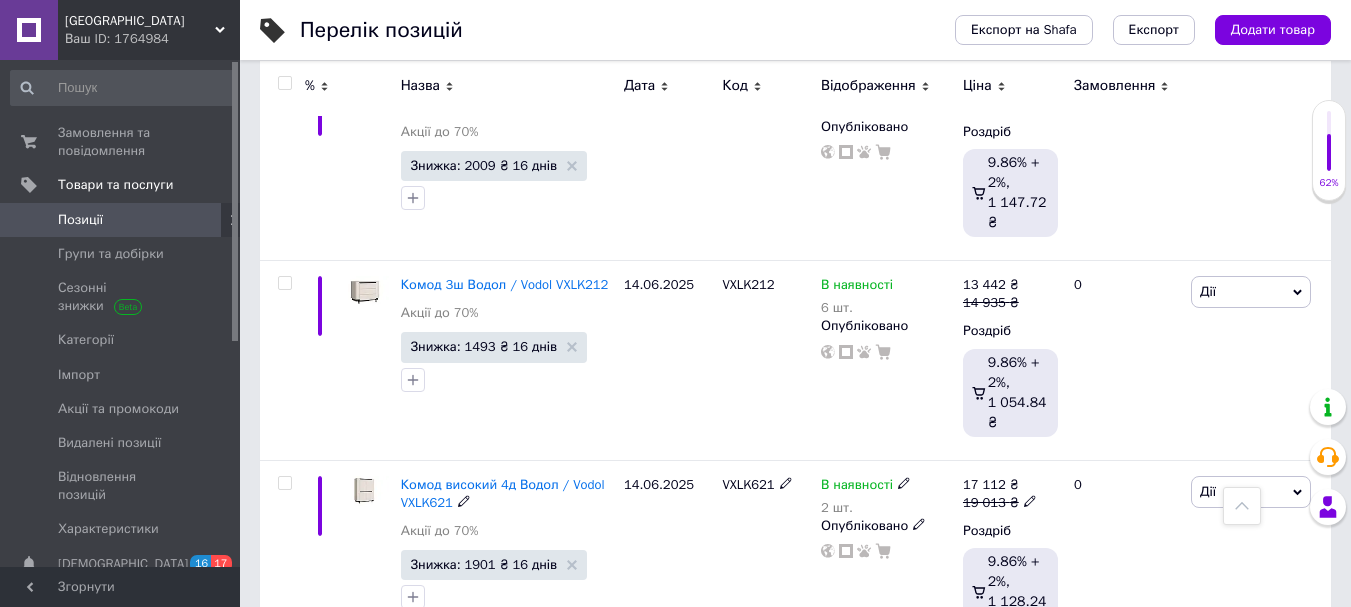 scroll, scrollTop: 8485, scrollLeft: 0, axis: vertical 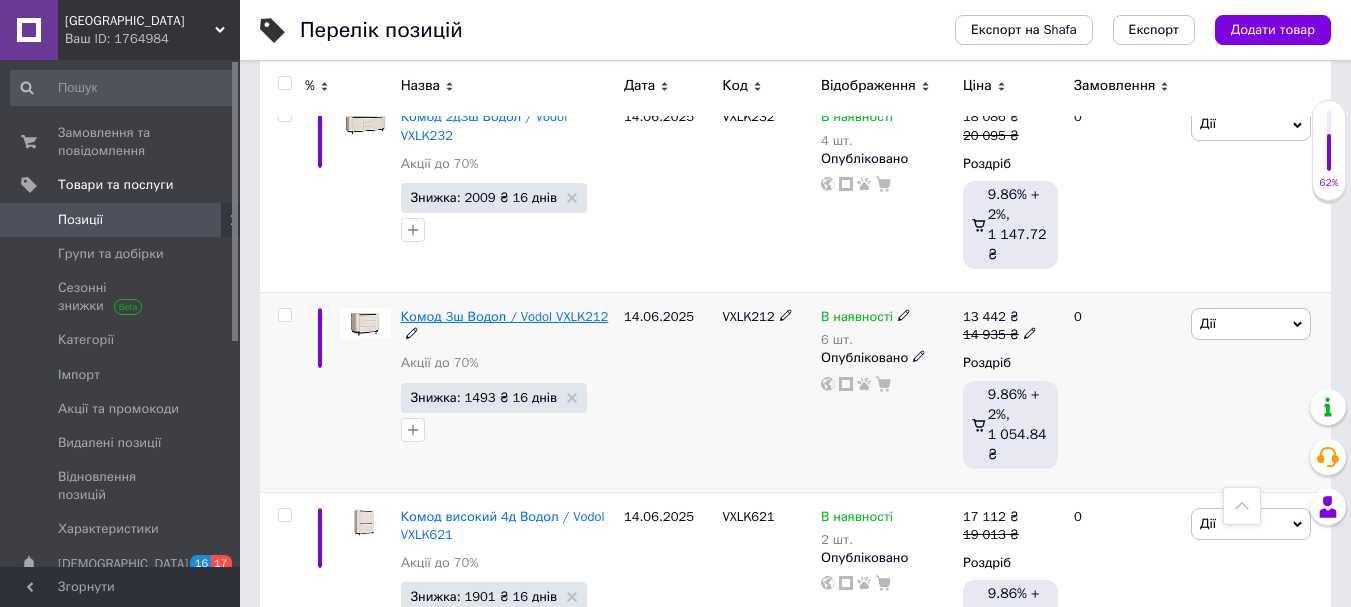 click on "Комод 3ш Водол / Vodol VXLK212" at bounding box center [505, 316] 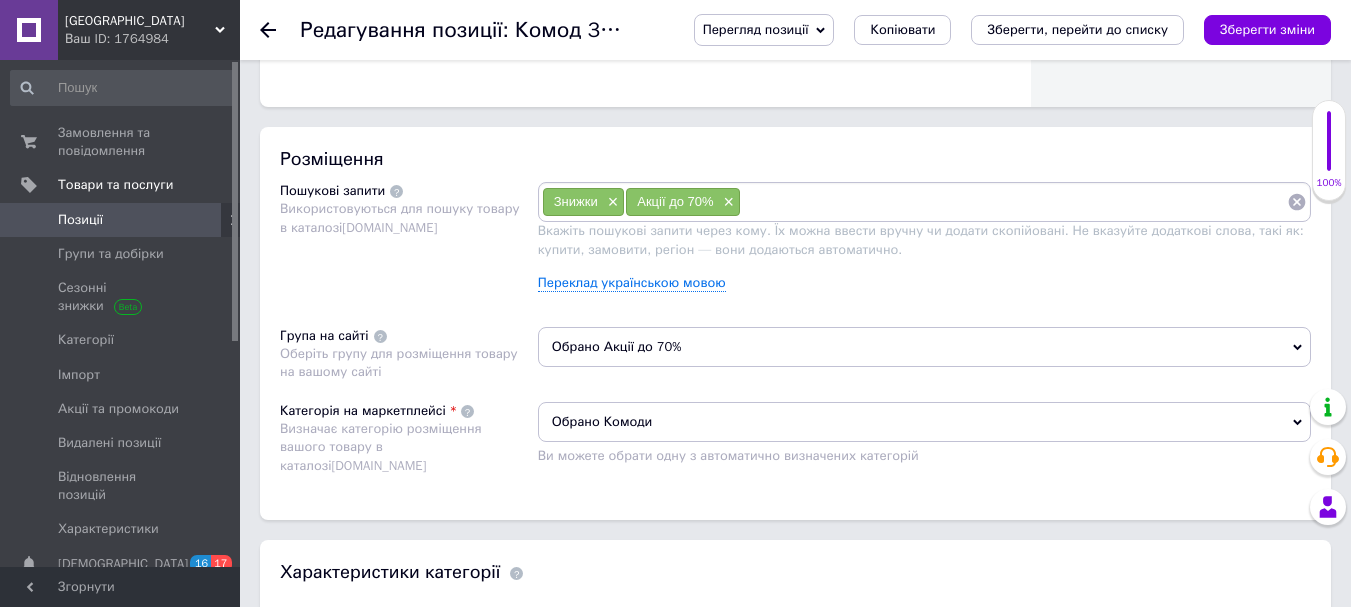 scroll, scrollTop: 1100, scrollLeft: 0, axis: vertical 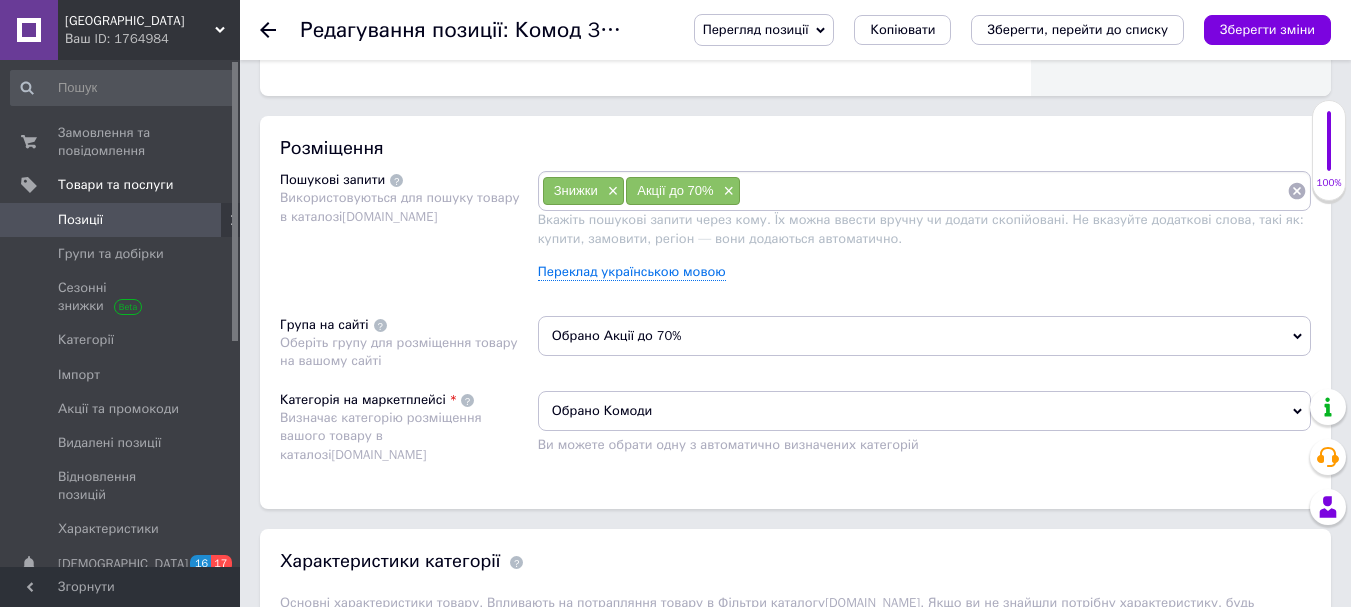 click 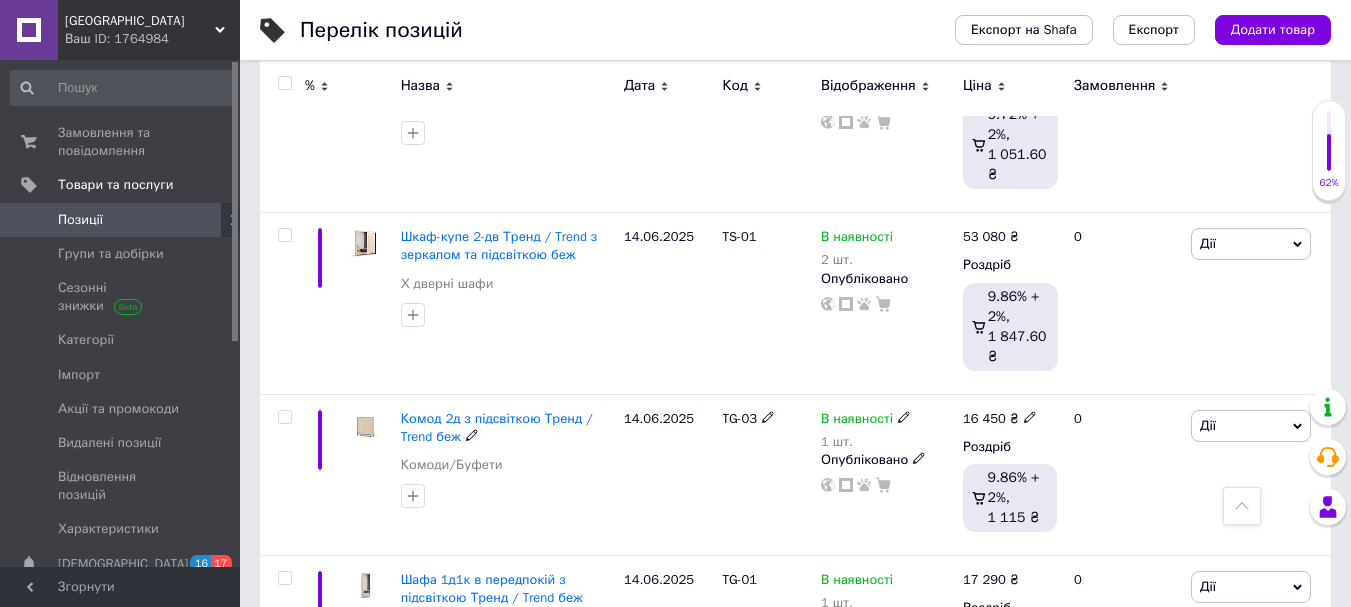scroll, scrollTop: 1700, scrollLeft: 0, axis: vertical 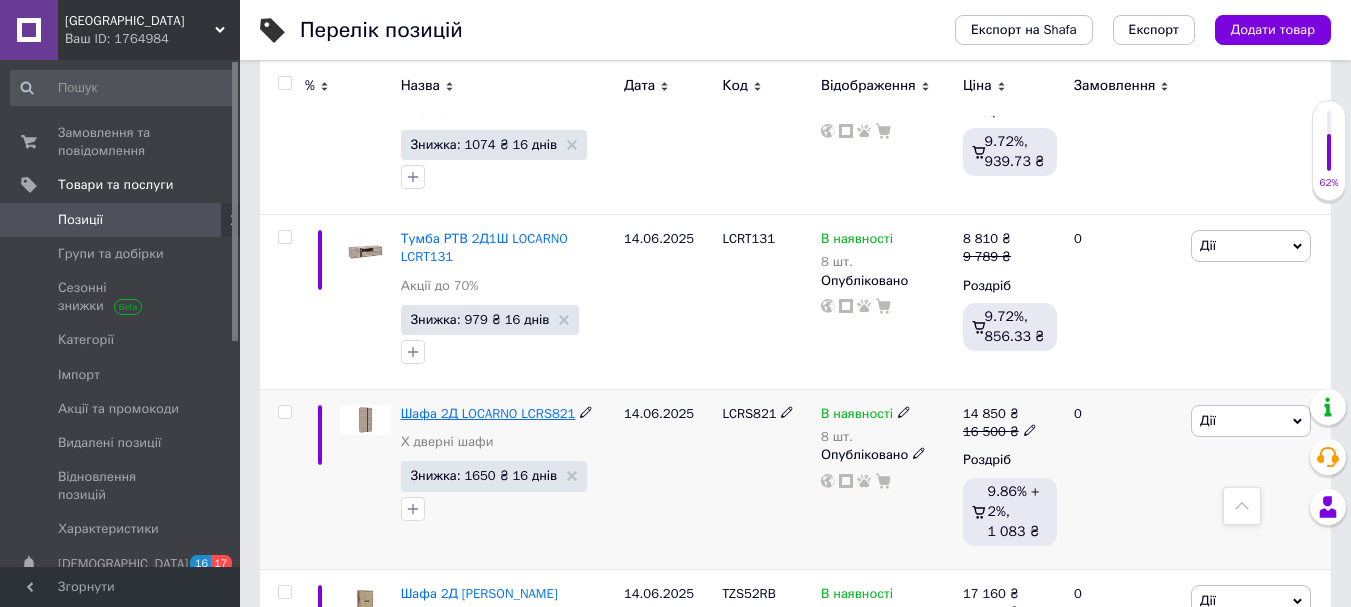 click on "Шафа 2Д LOCARNO LCRS821" at bounding box center [488, 413] 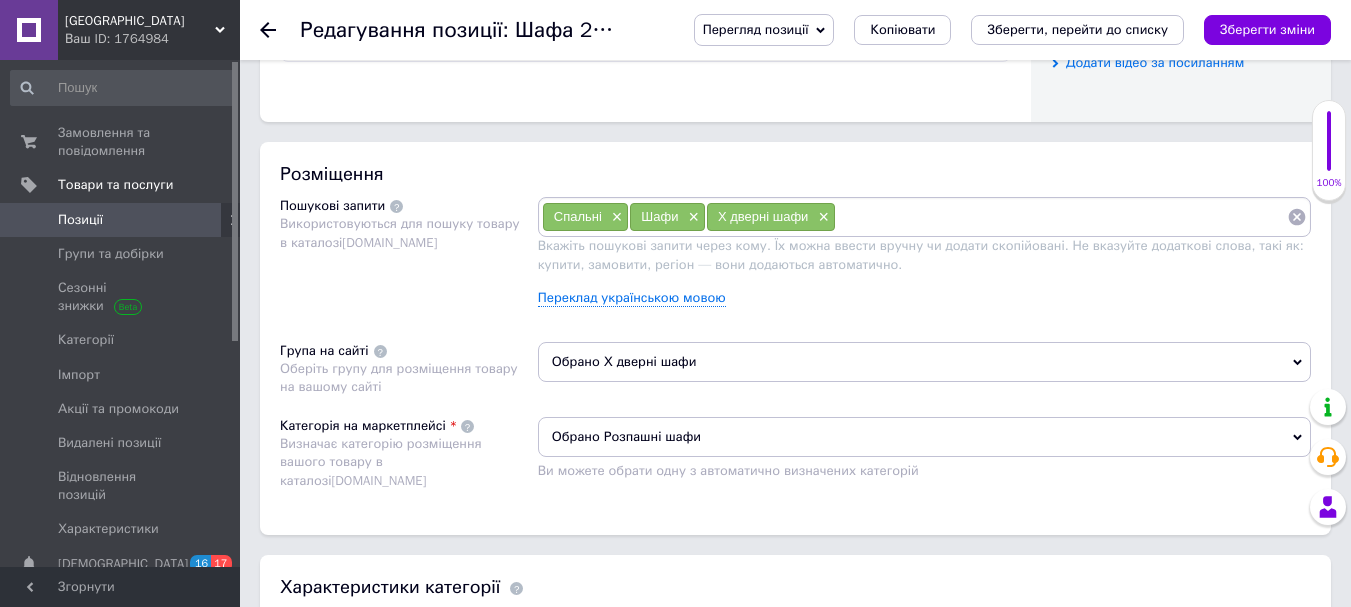 scroll, scrollTop: 1100, scrollLeft: 0, axis: vertical 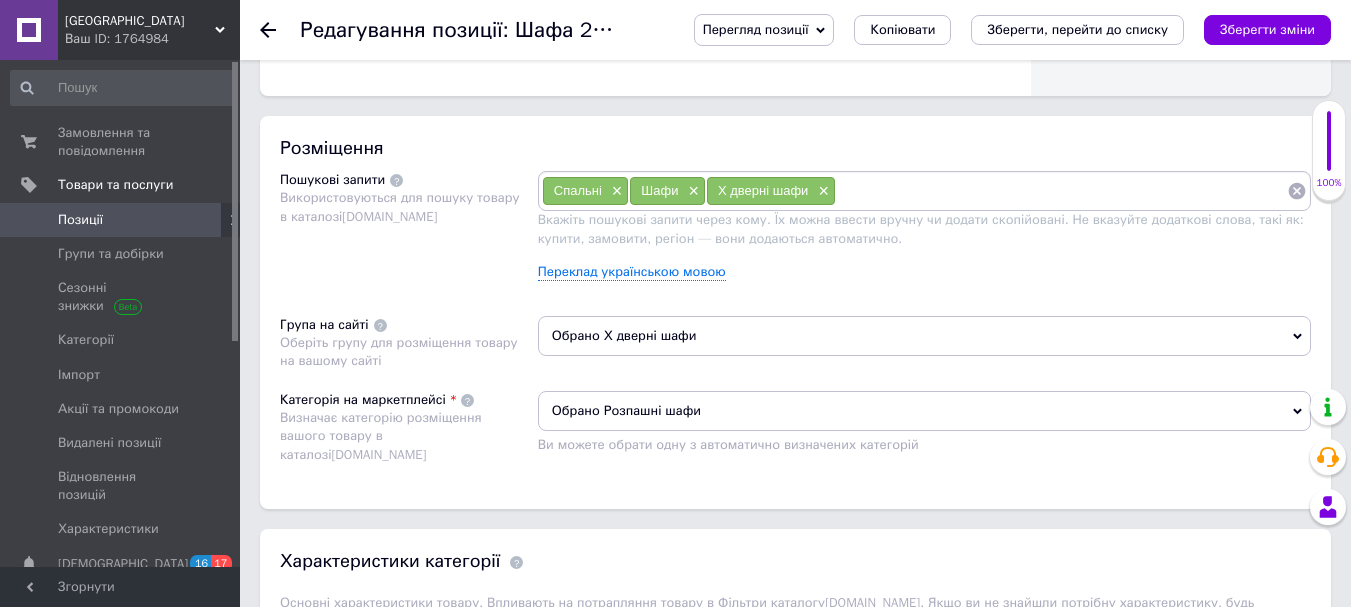click 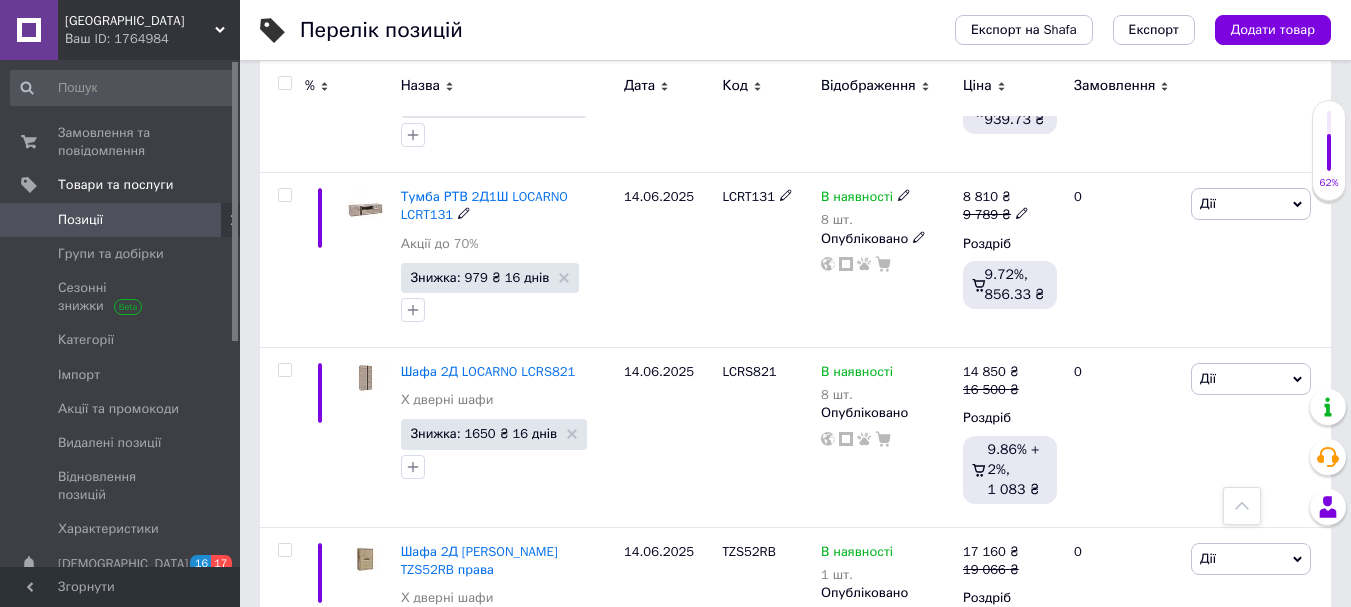 scroll, scrollTop: 17417, scrollLeft: 0, axis: vertical 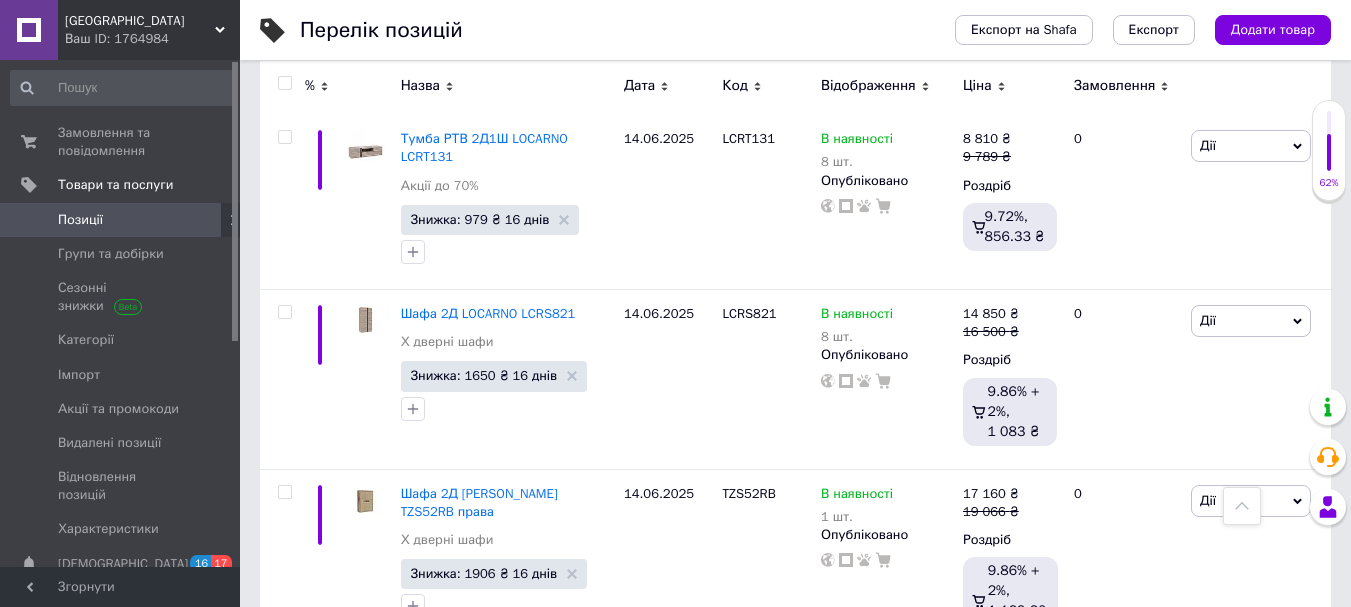 click on "1" at bounding box center [404, 709] 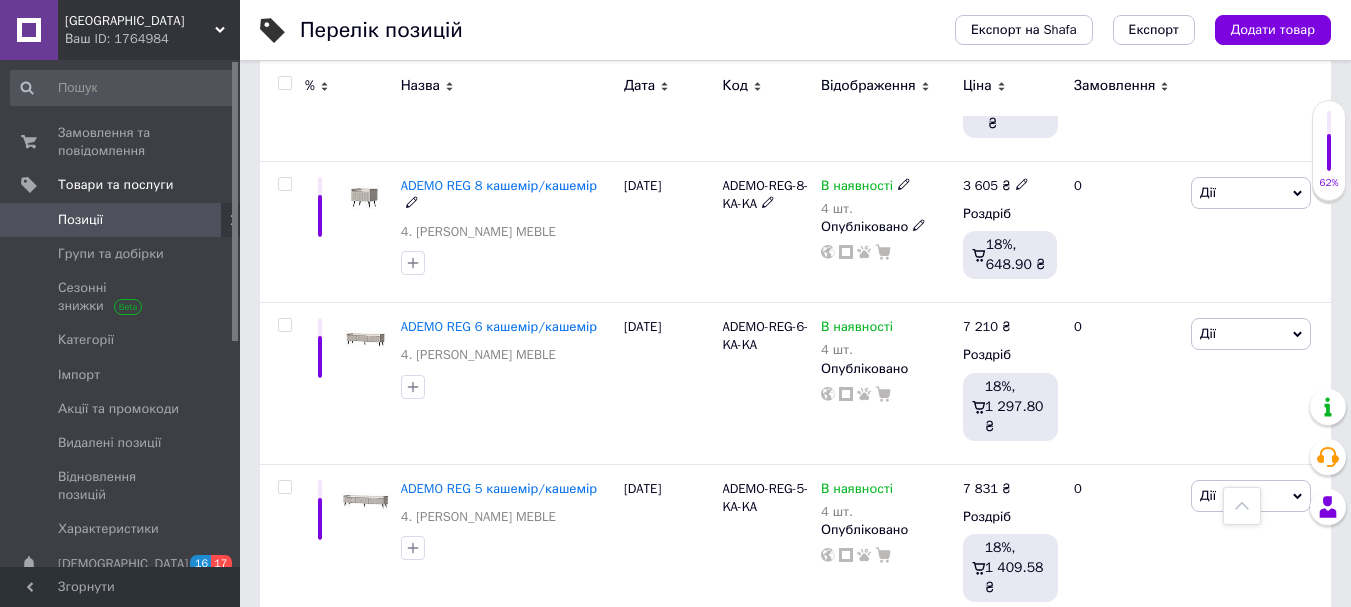 scroll, scrollTop: 2000, scrollLeft: 0, axis: vertical 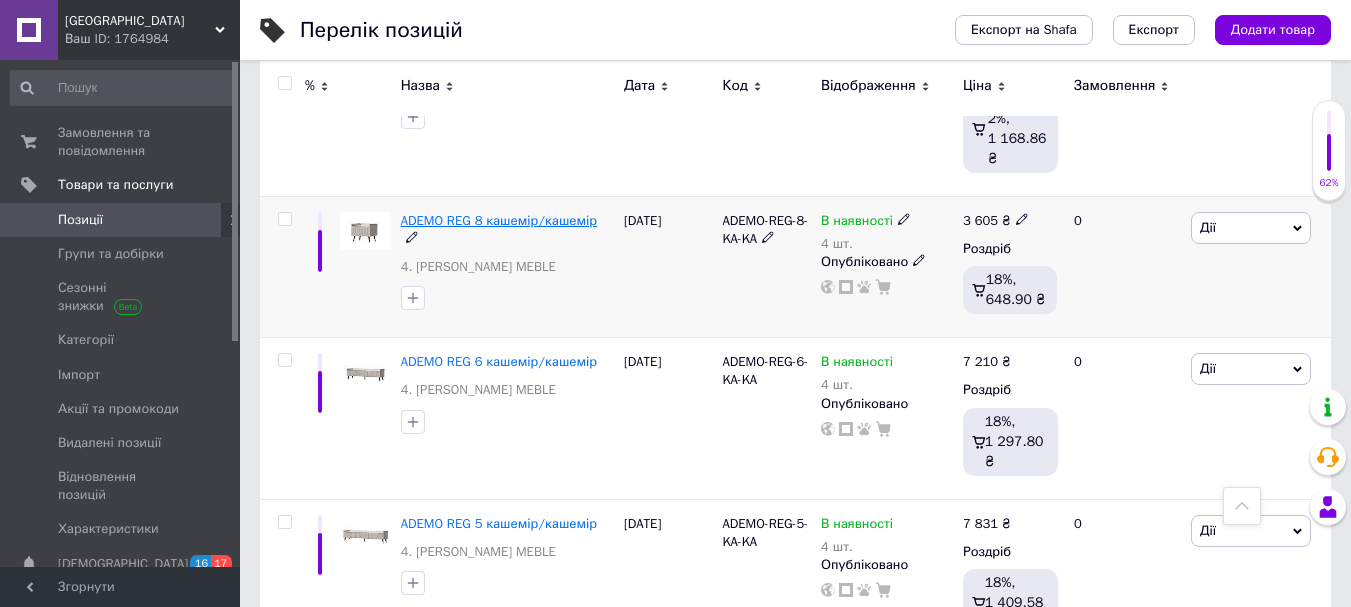 click on "ADEMO REG 8 кашемір/кашемір" at bounding box center [499, 220] 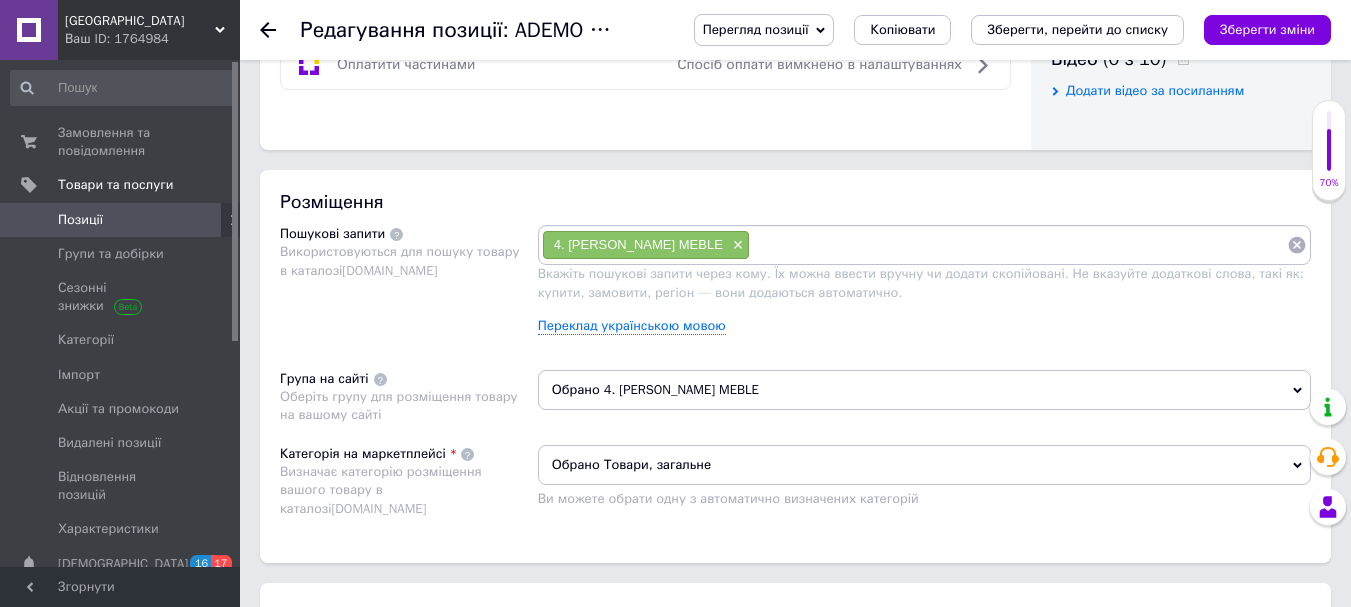 scroll, scrollTop: 1100, scrollLeft: 0, axis: vertical 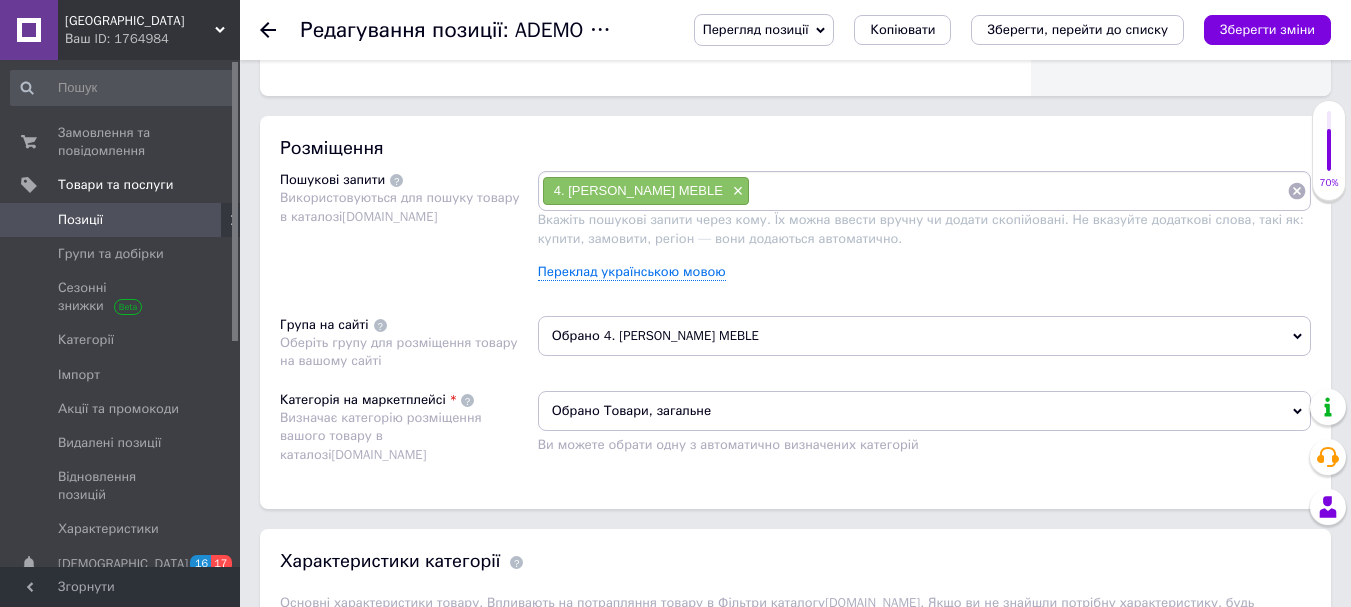 click on "Обрано Товари, загальне" at bounding box center (924, 411) 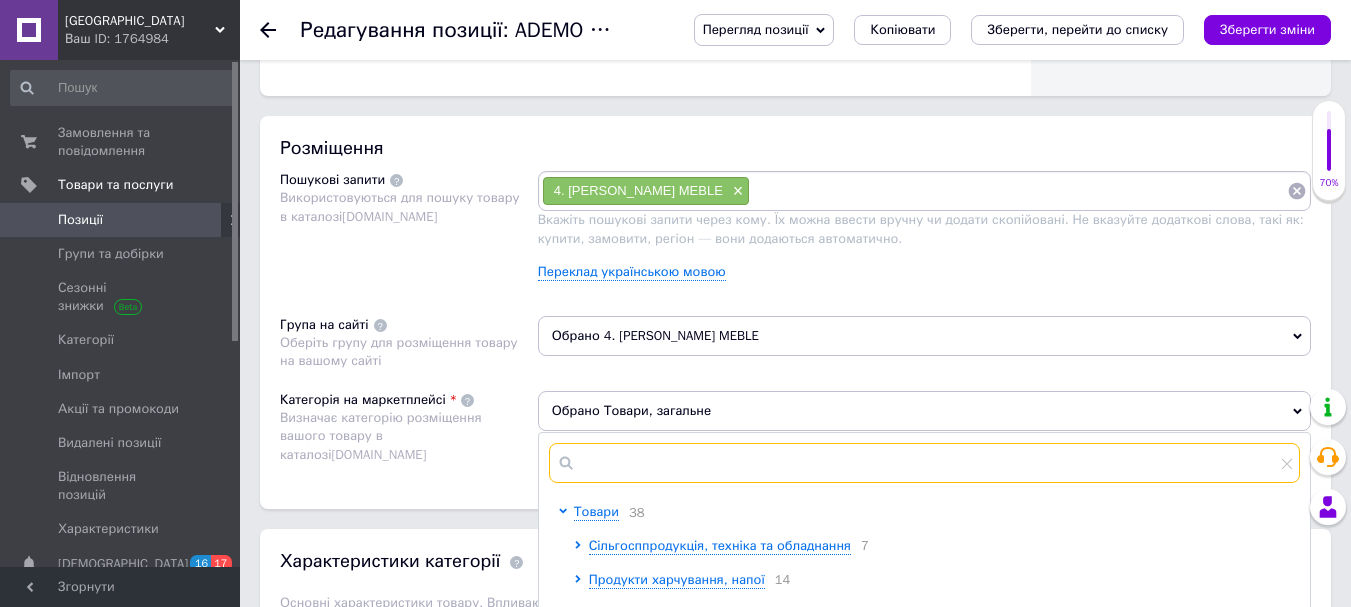 click at bounding box center [924, 463] 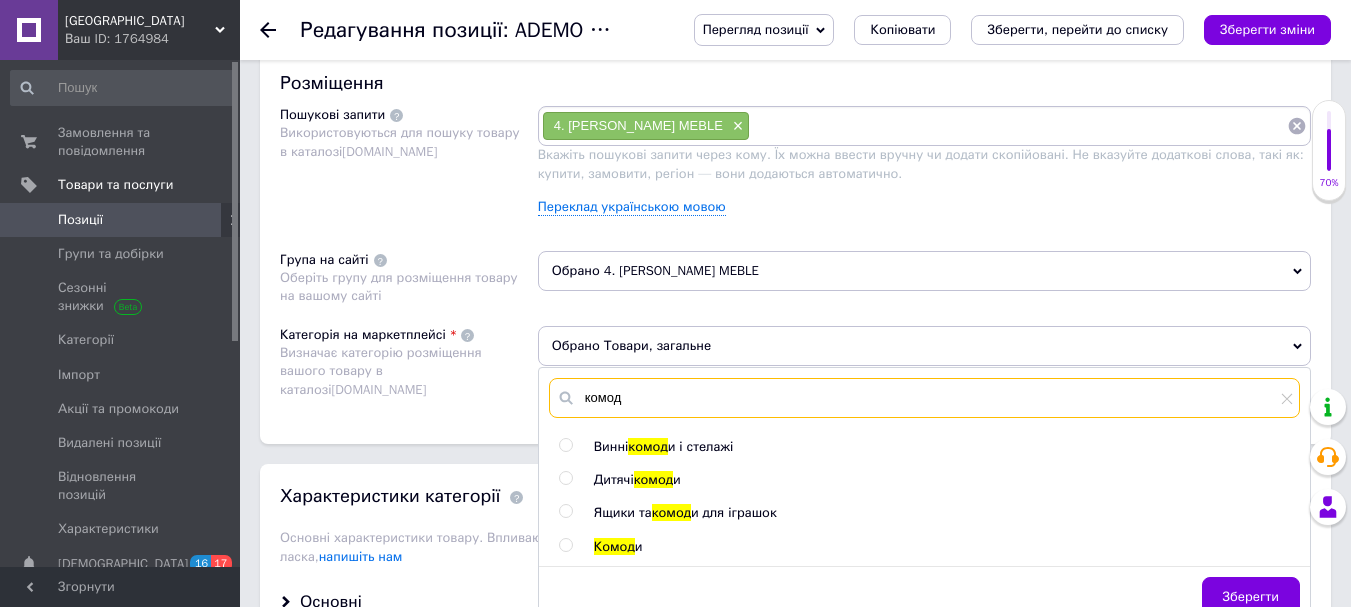 scroll, scrollTop: 1200, scrollLeft: 0, axis: vertical 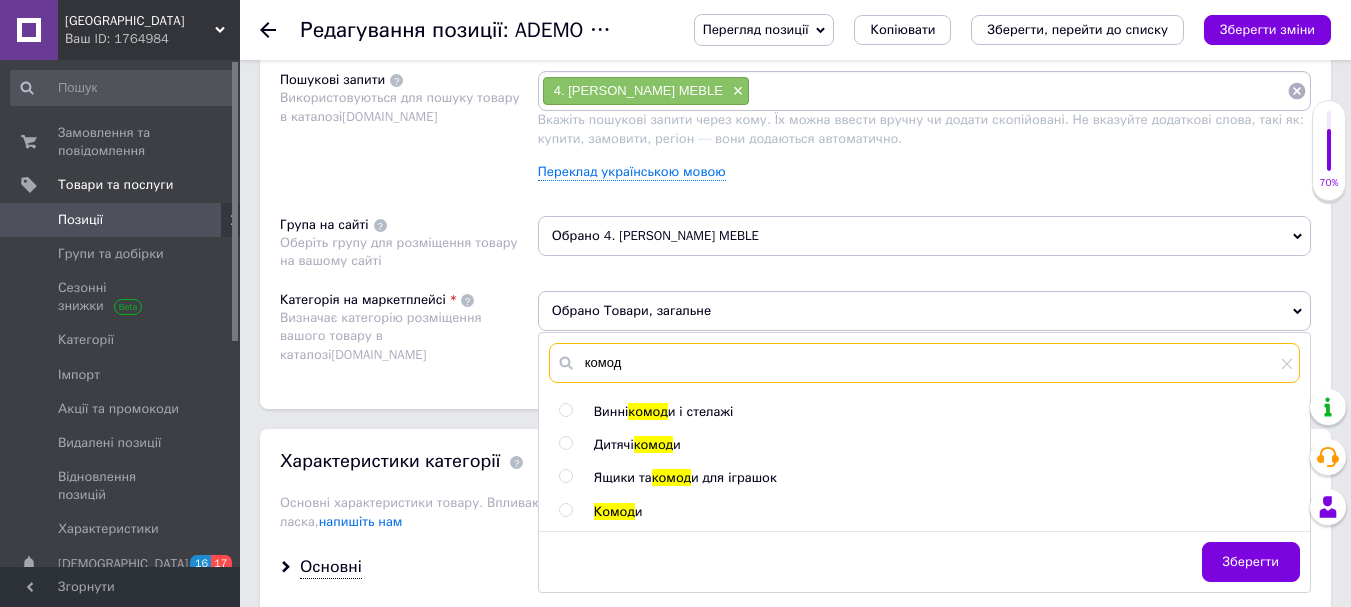 type on "комод" 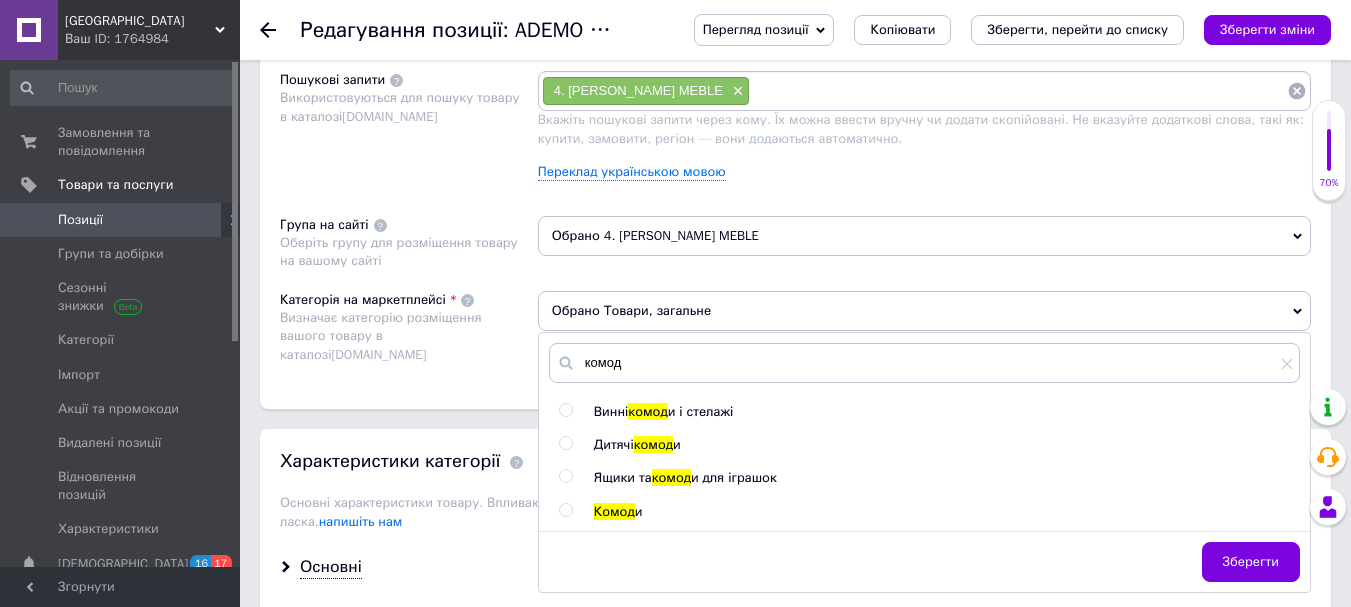 click at bounding box center [565, 510] 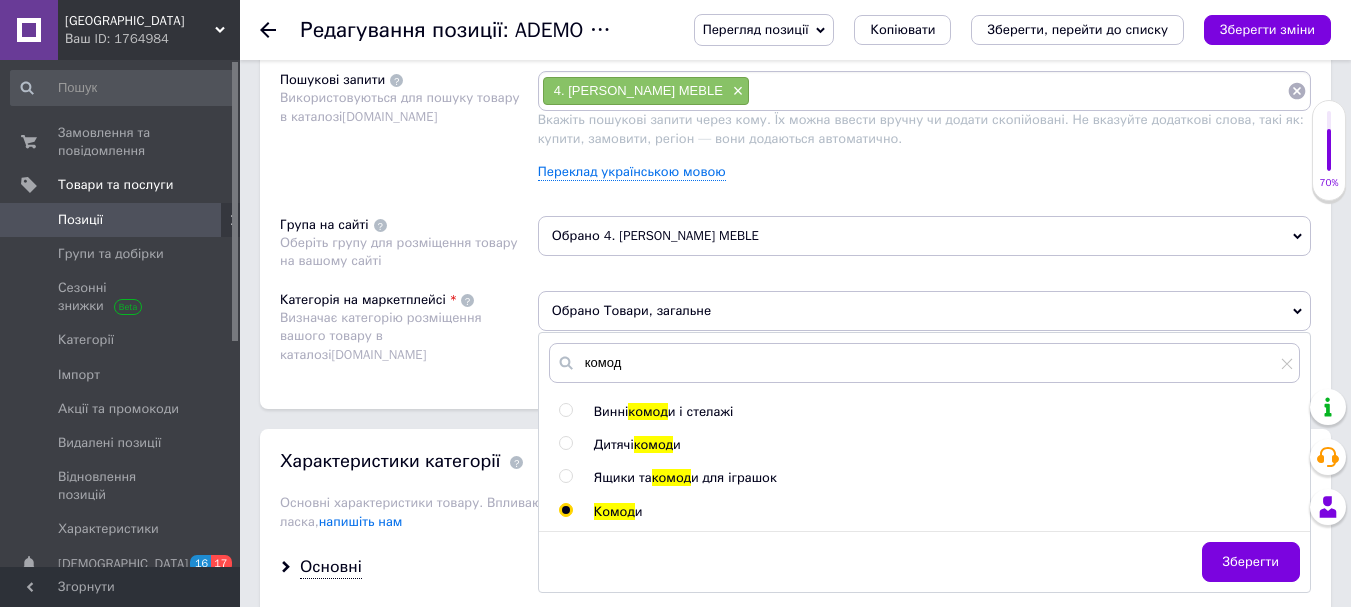 radio on "true" 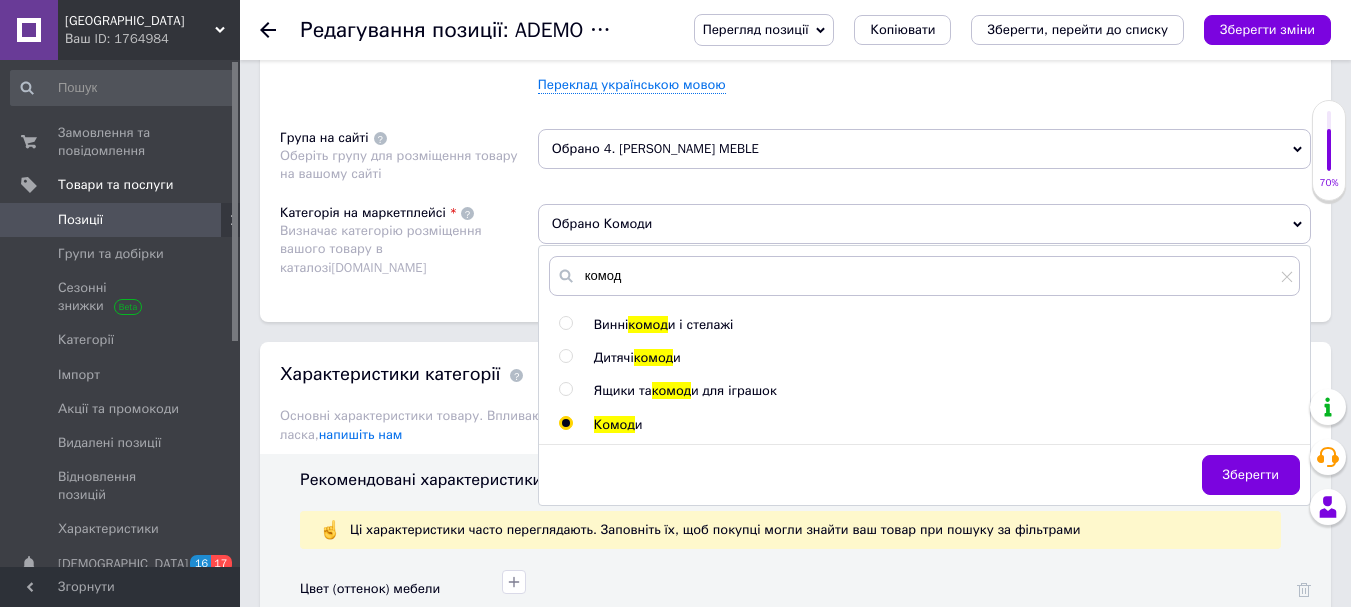 scroll, scrollTop: 1400, scrollLeft: 0, axis: vertical 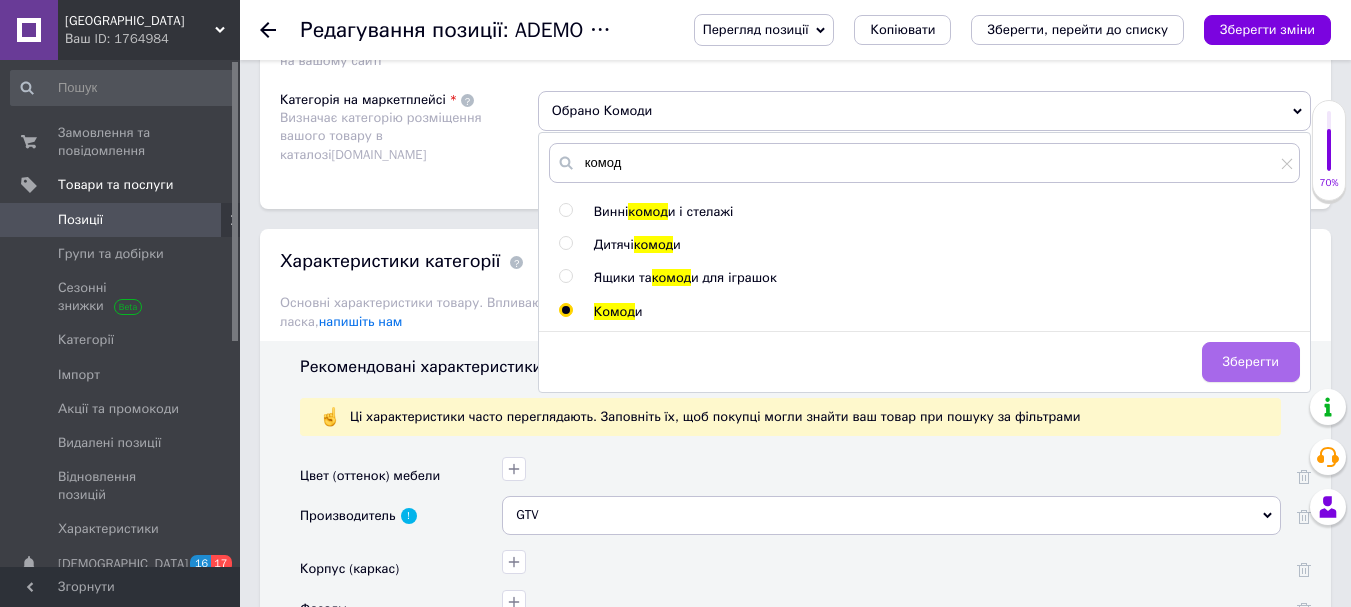 click on "Зберегти" at bounding box center [1251, 362] 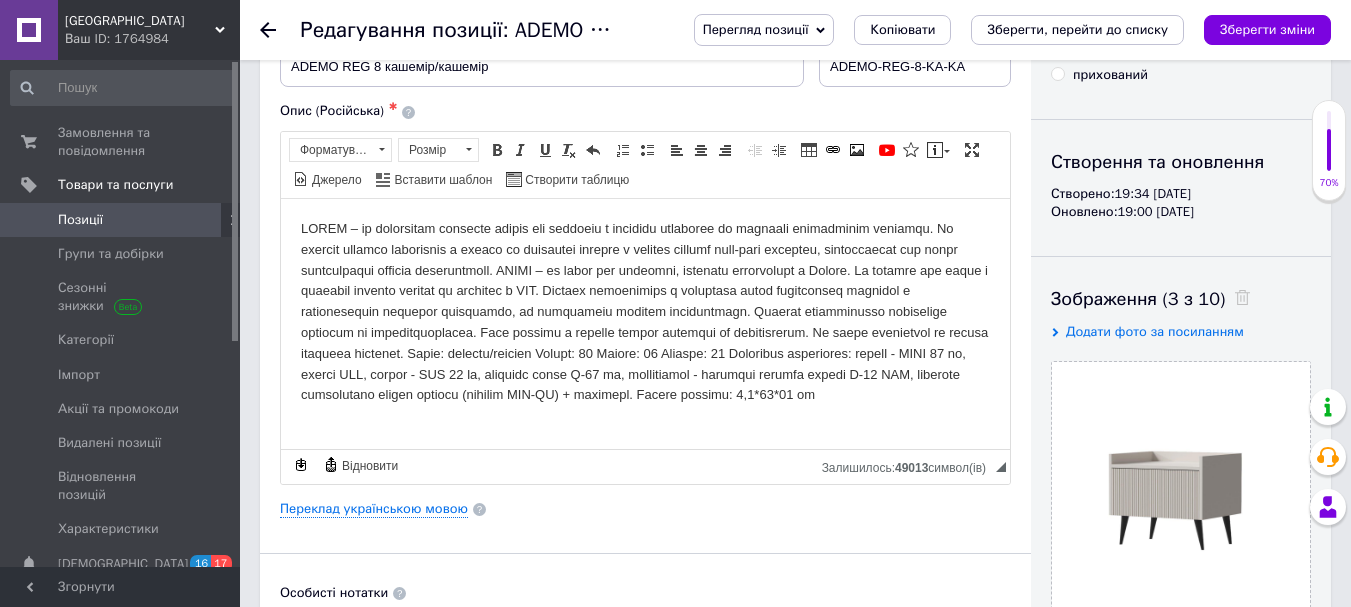 scroll, scrollTop: 100, scrollLeft: 0, axis: vertical 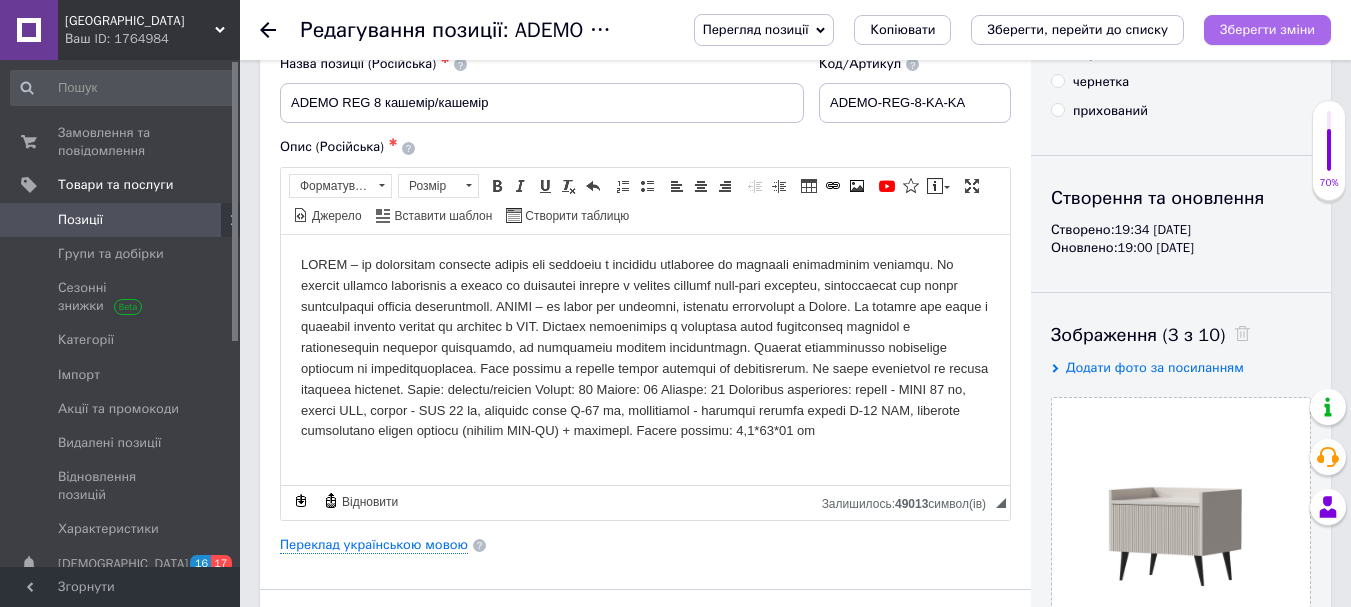 click on "Зберегти зміни" at bounding box center (1267, 29) 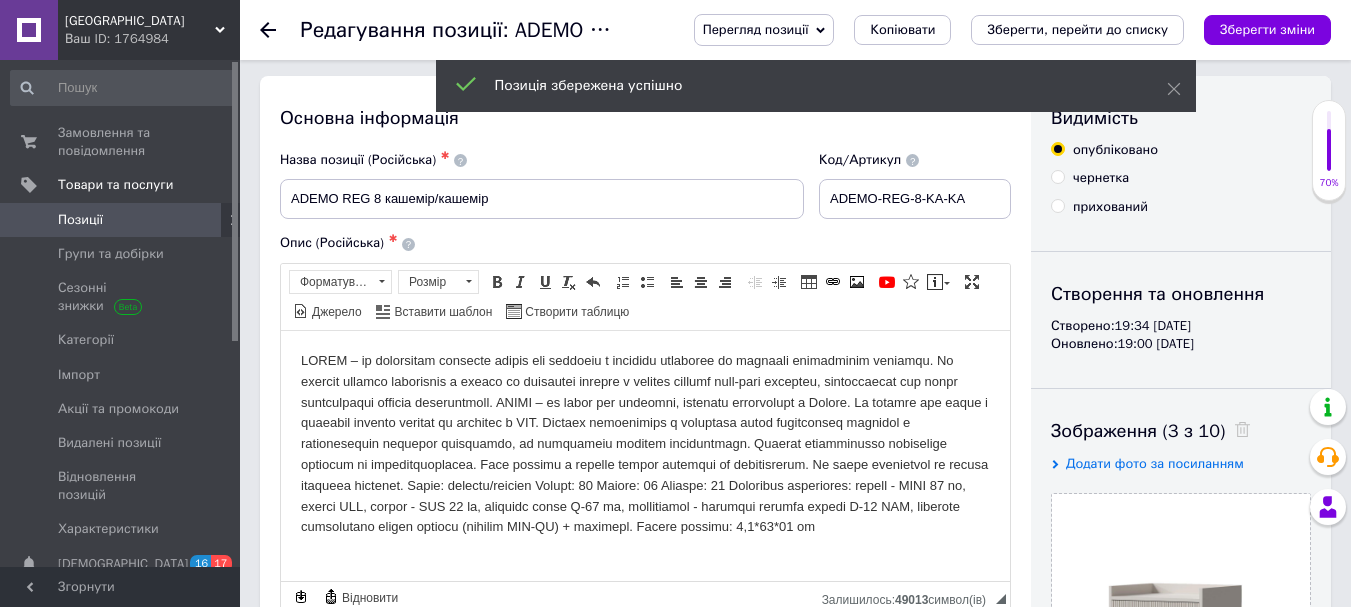 scroll, scrollTop: 0, scrollLeft: 0, axis: both 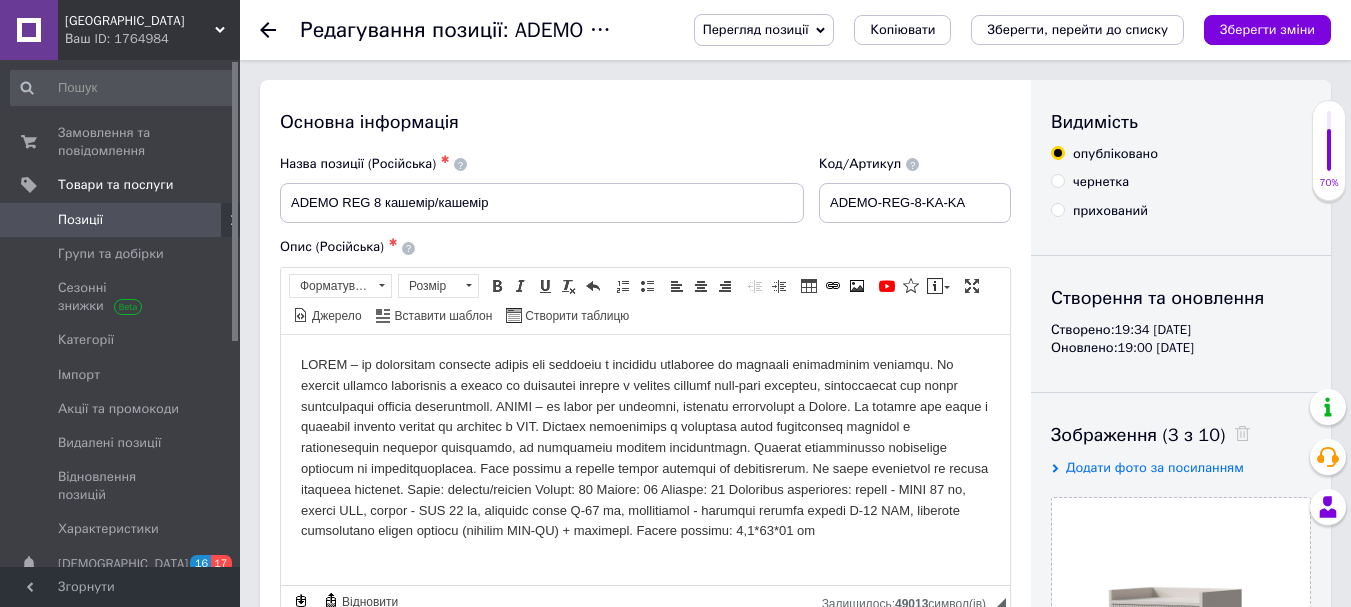 click 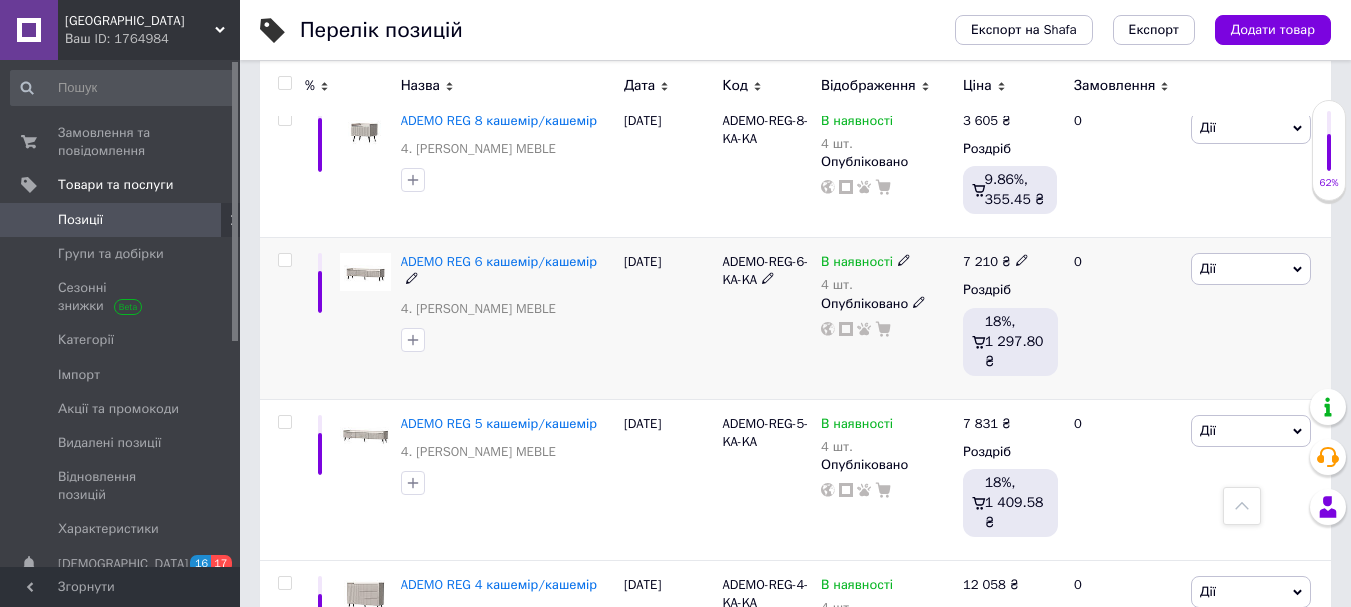 scroll, scrollTop: 2000, scrollLeft: 0, axis: vertical 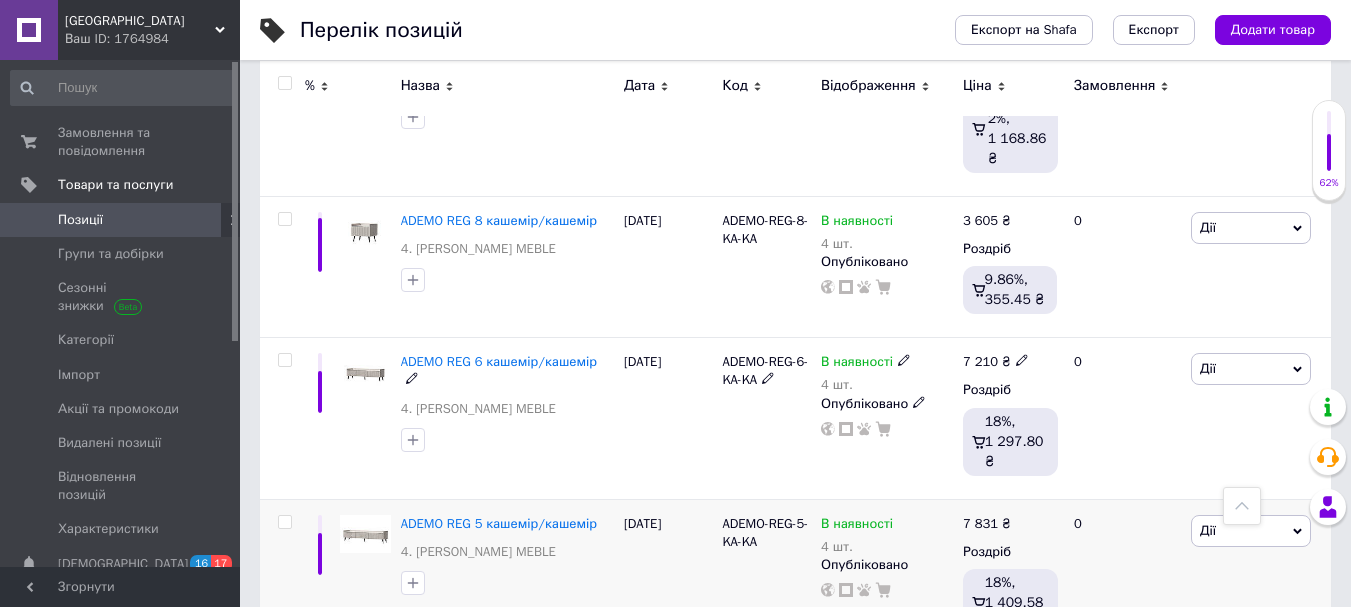 drag, startPoint x: 280, startPoint y: 362, endPoint x: 278, endPoint y: 508, distance: 146.0137 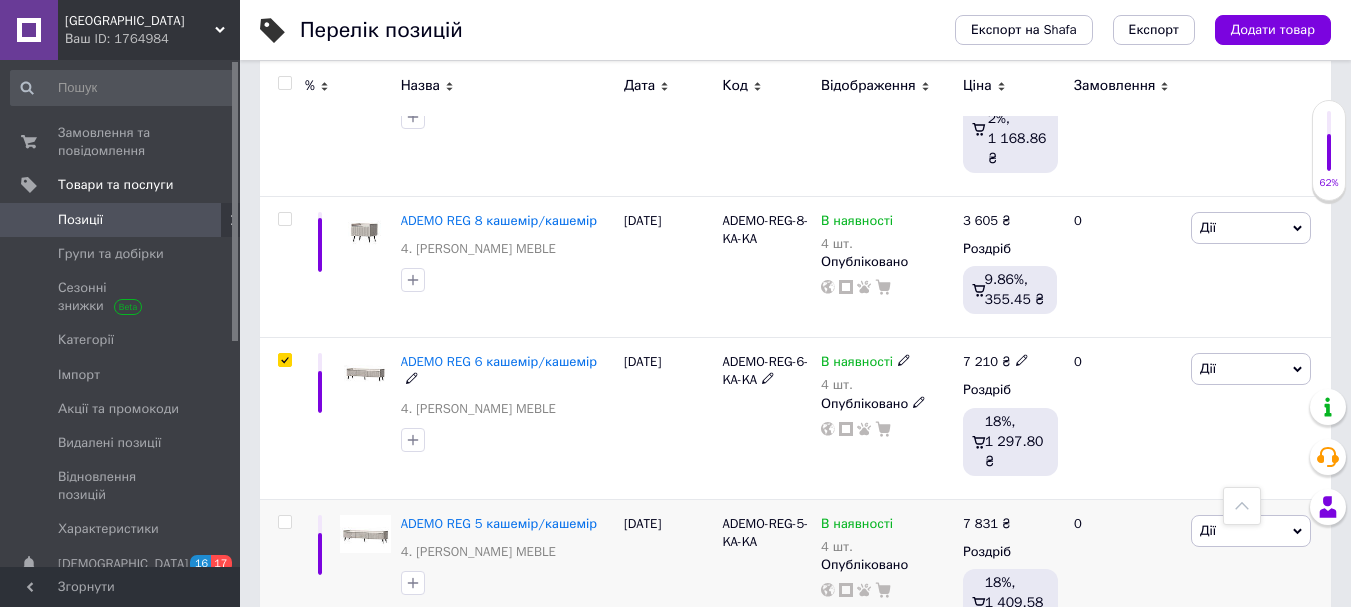 checkbox on "true" 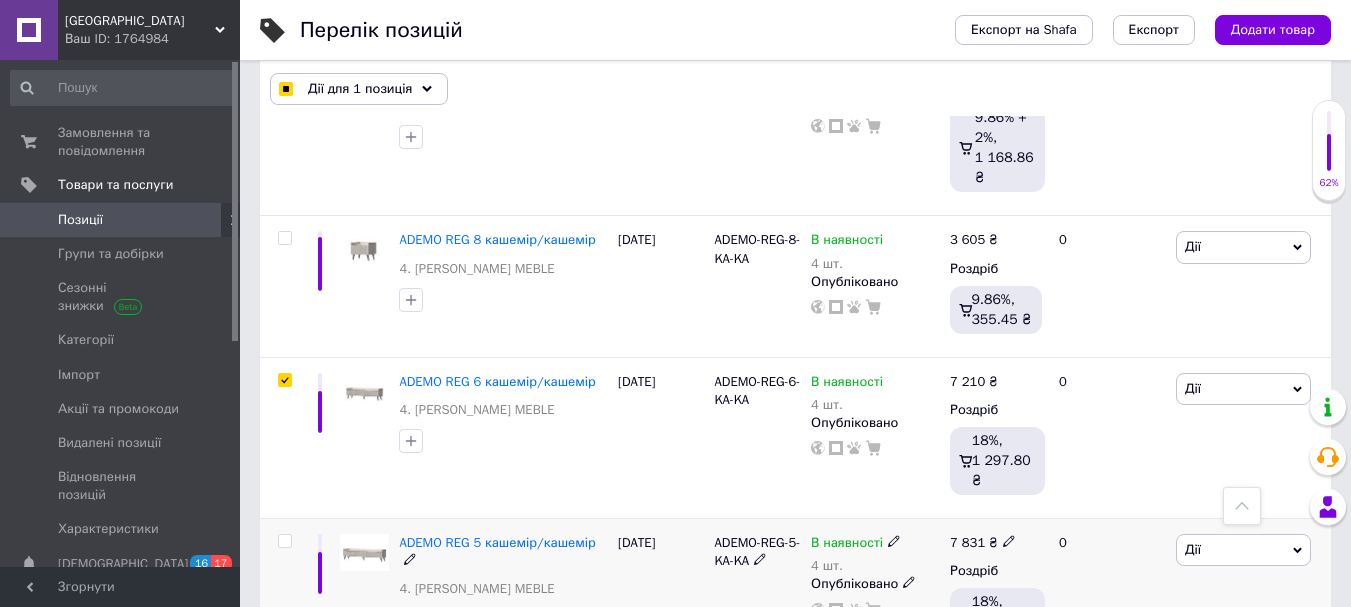 scroll, scrollTop: 1999, scrollLeft: 0, axis: vertical 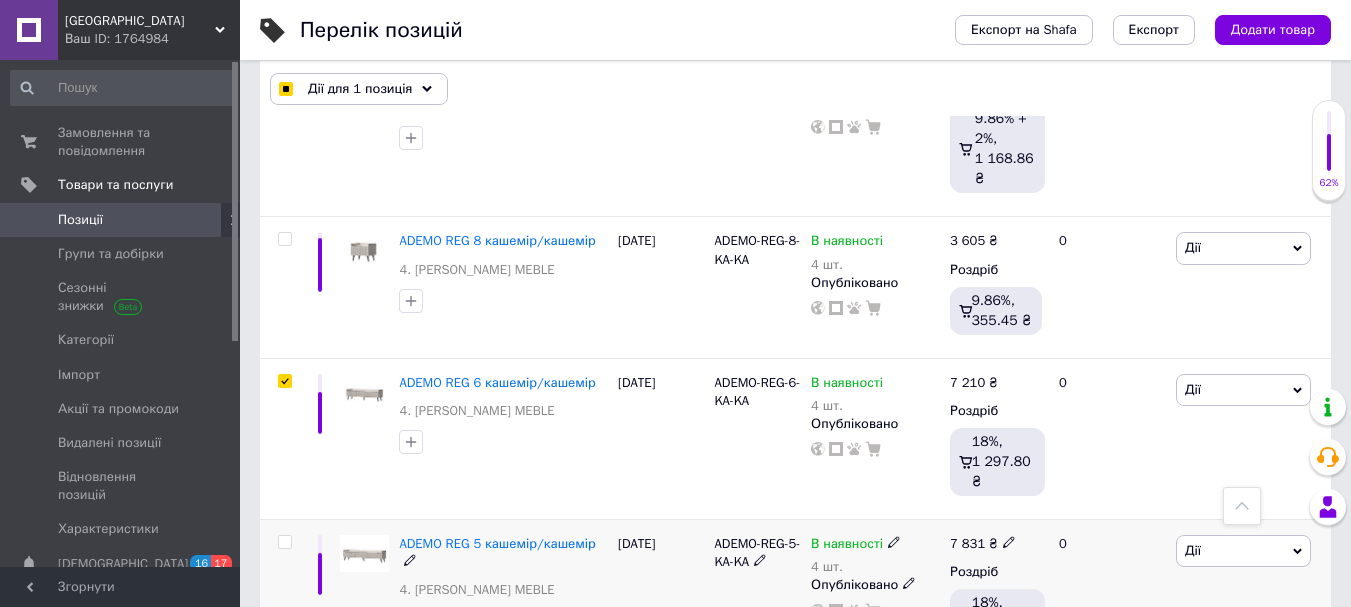 click at bounding box center (284, 542) 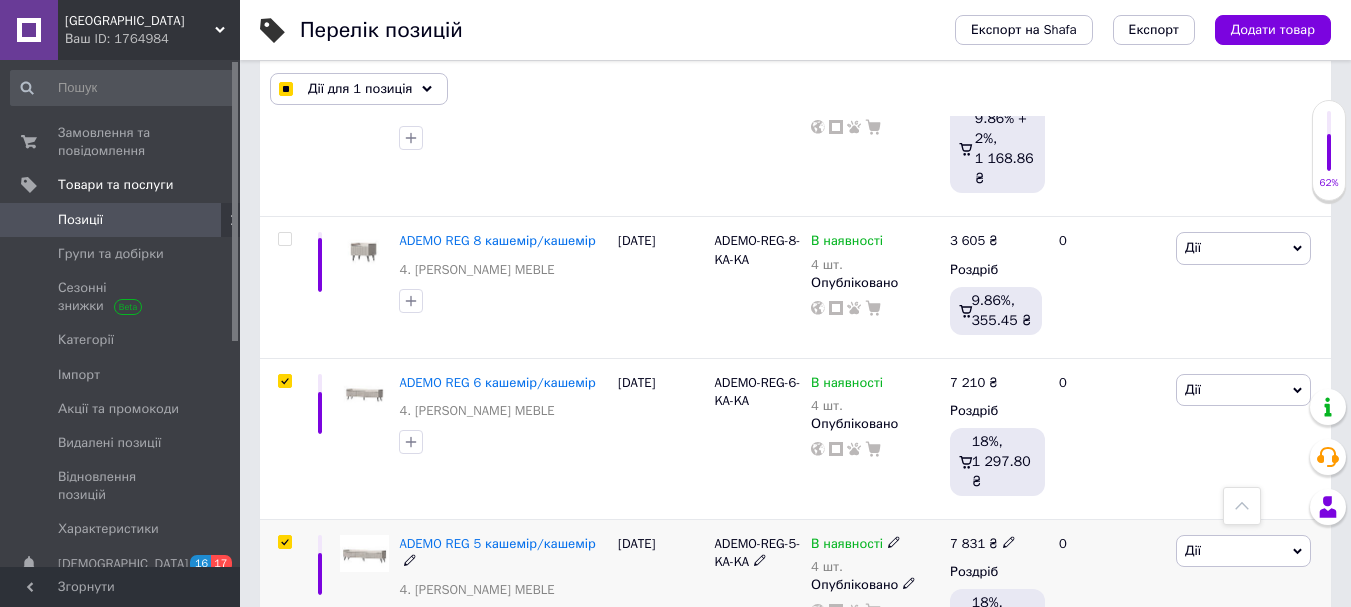 checkbox on "true" 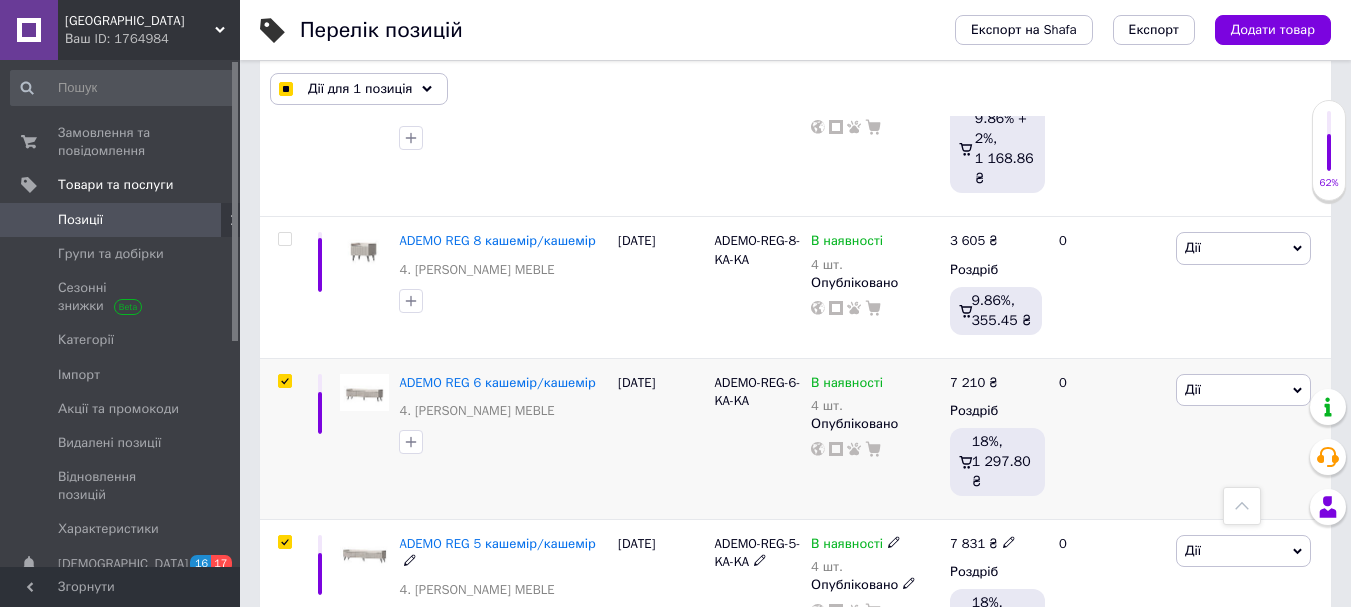 checkbox on "true" 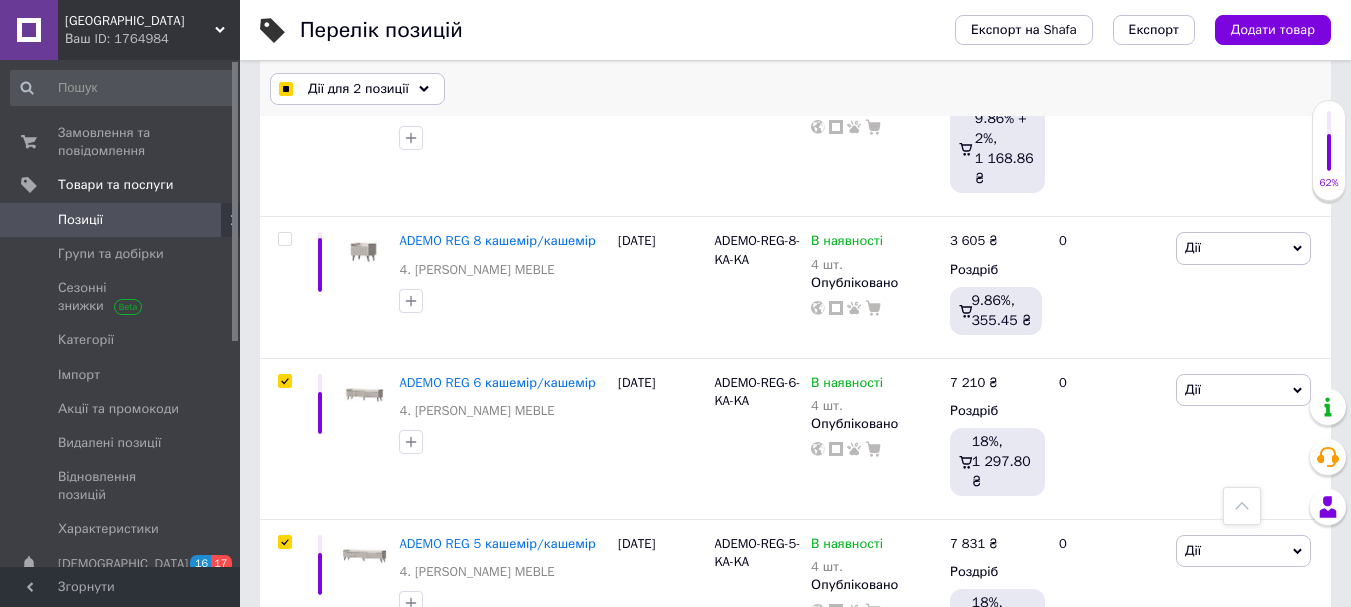 click on "Дії для 2 позиції" at bounding box center [358, 89] 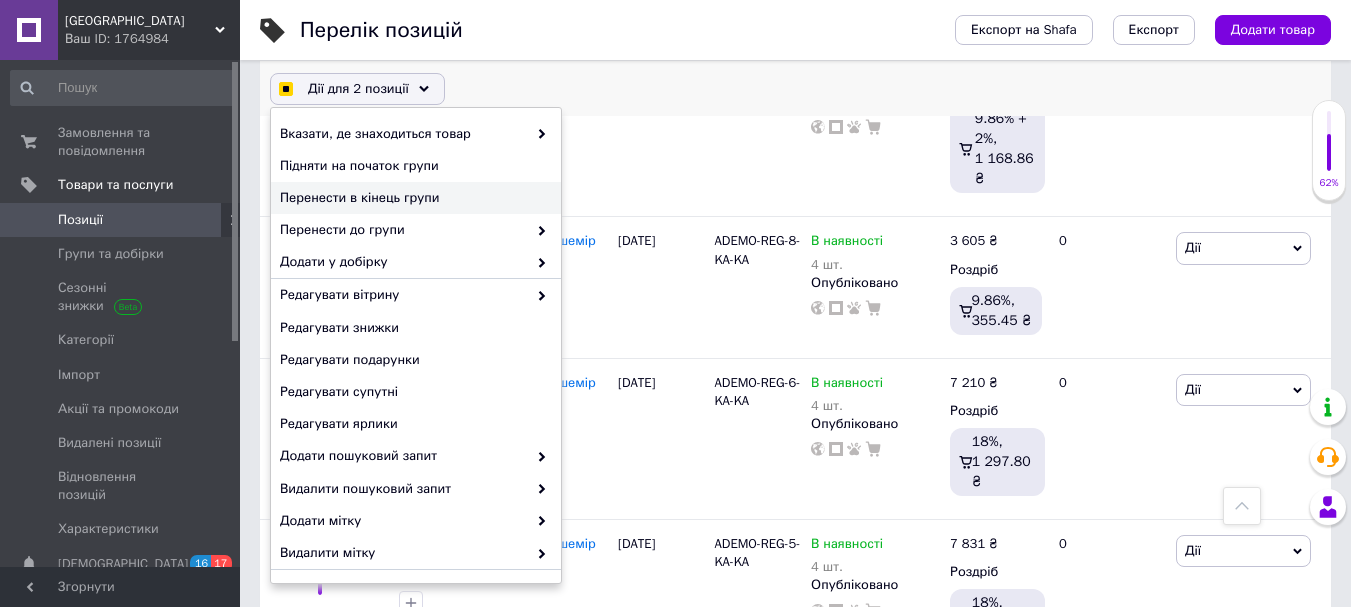 checkbox on "true" 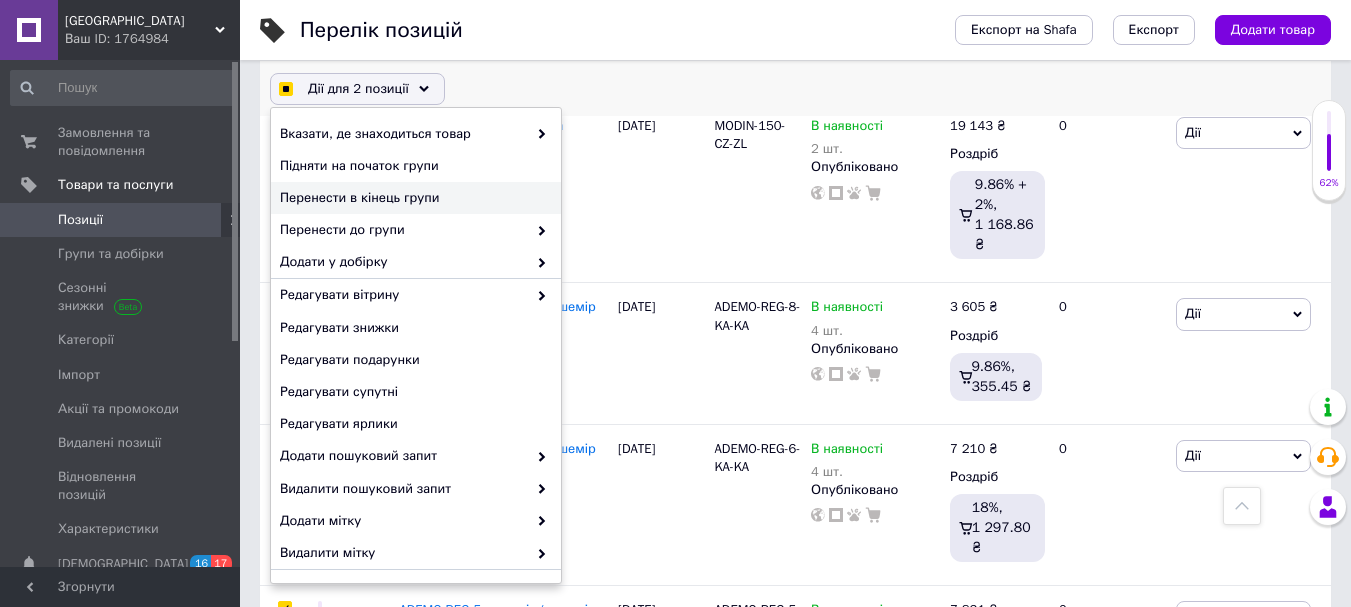 scroll, scrollTop: 1899, scrollLeft: 0, axis: vertical 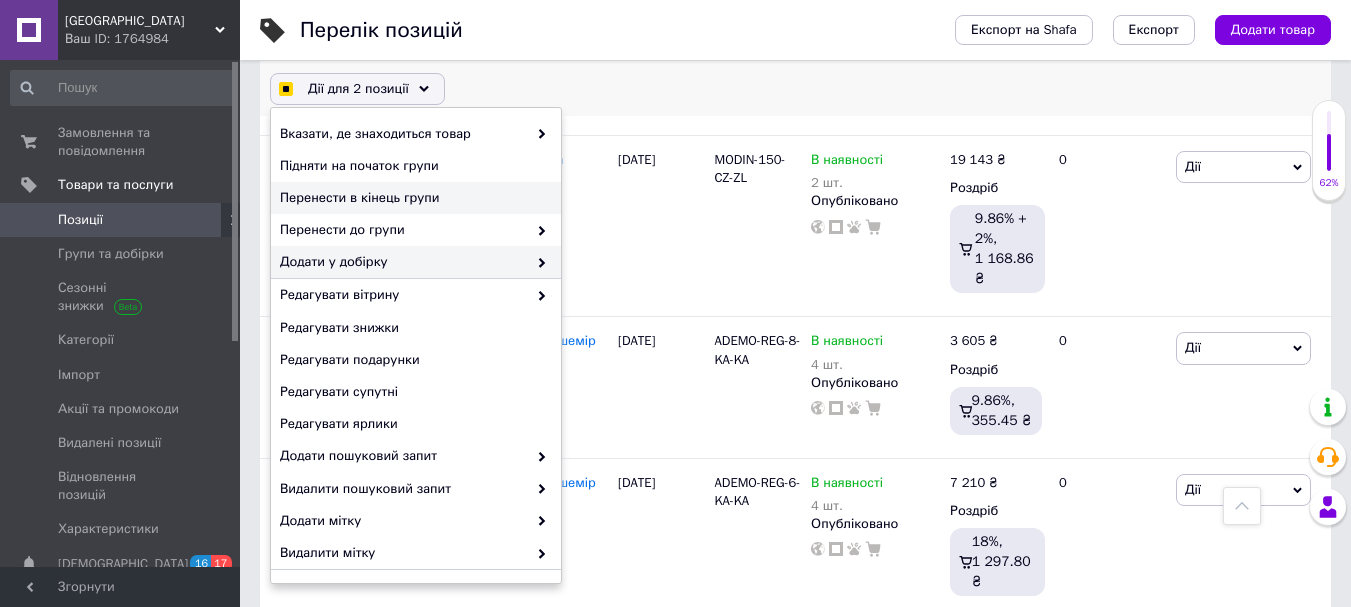 checkbox on "true" 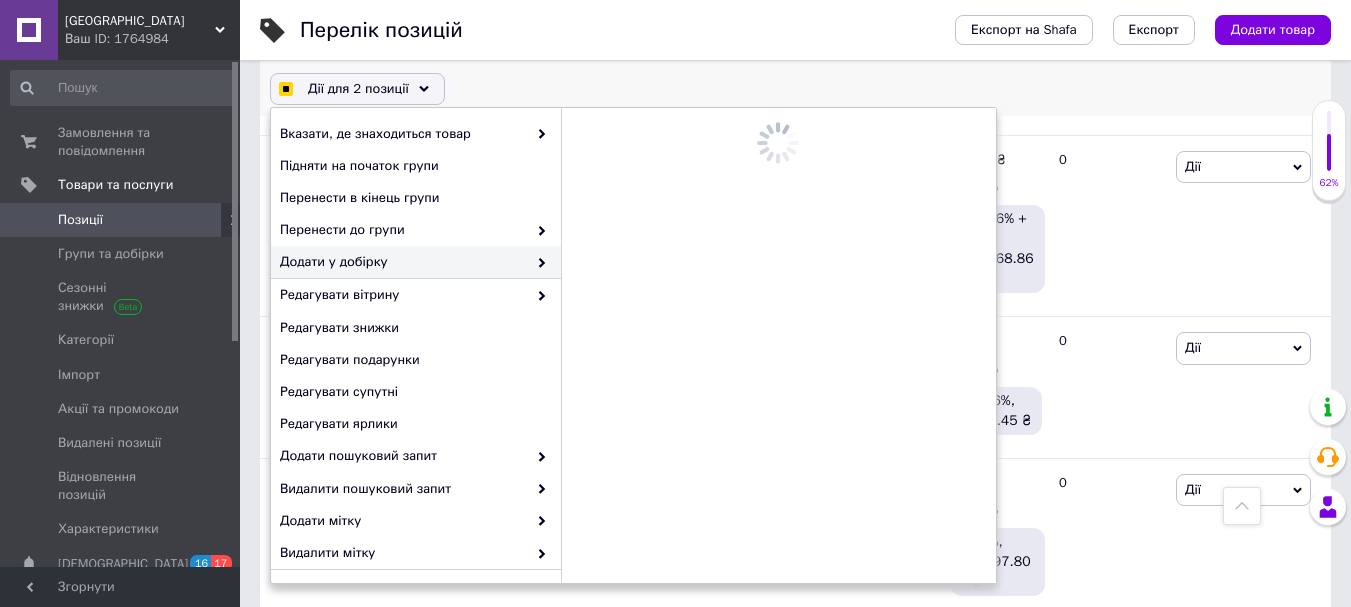 checkbox on "true" 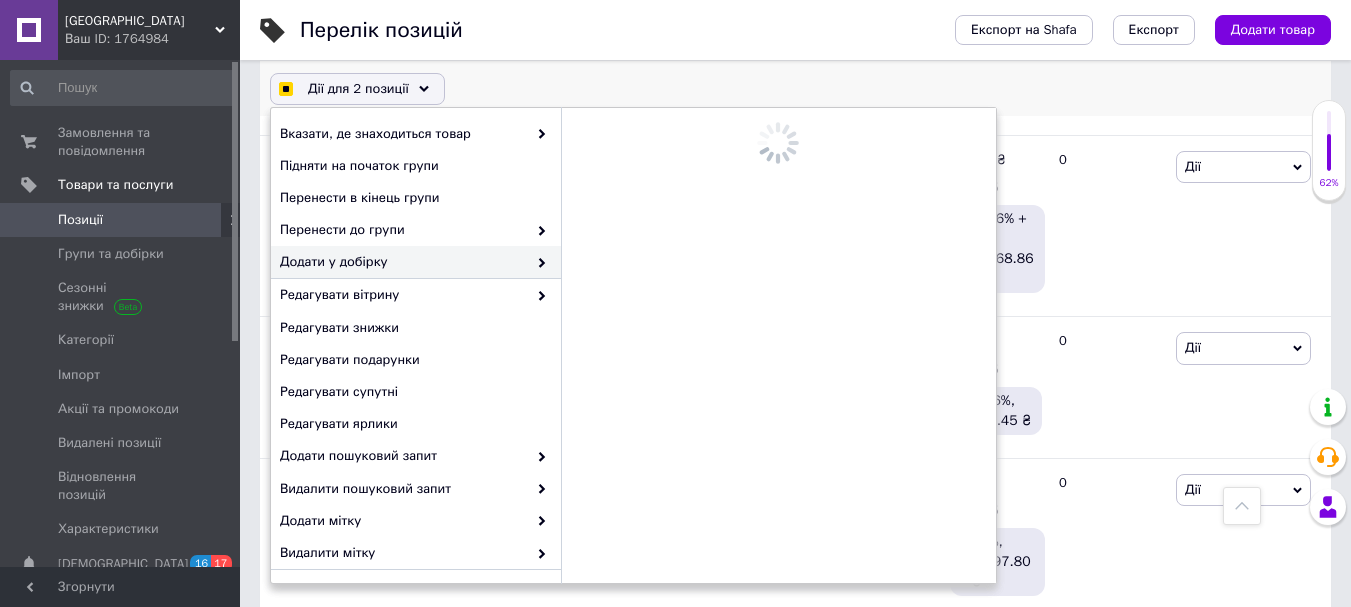 checkbox on "true" 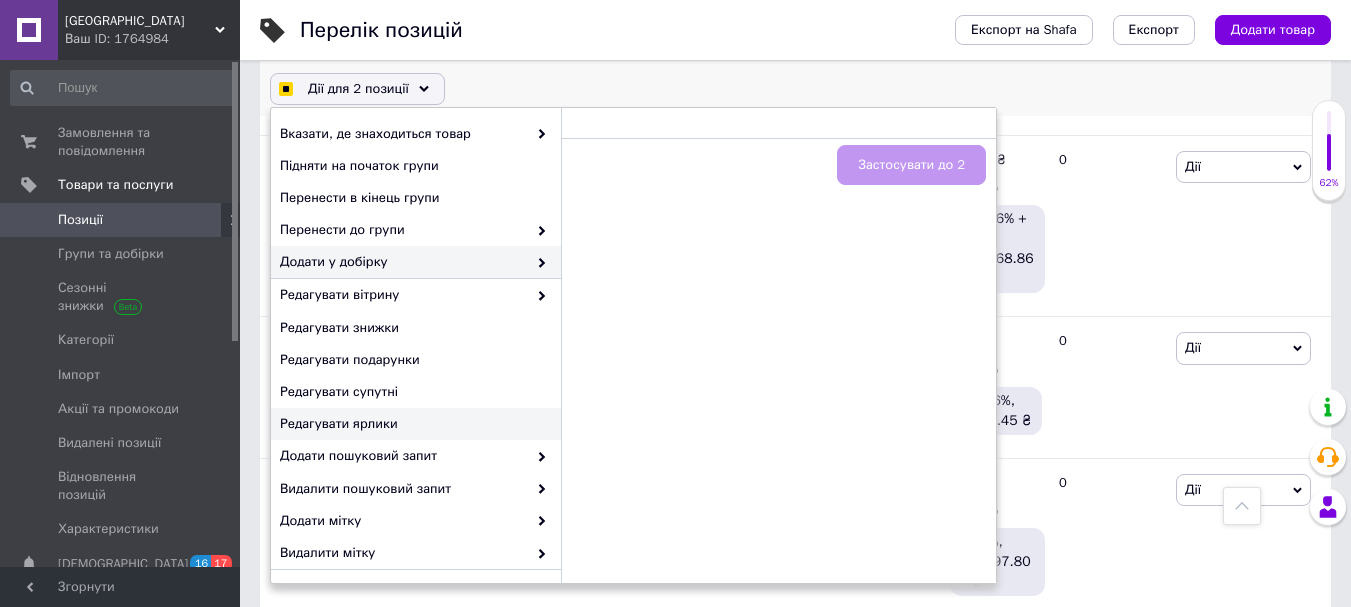 checkbox on "true" 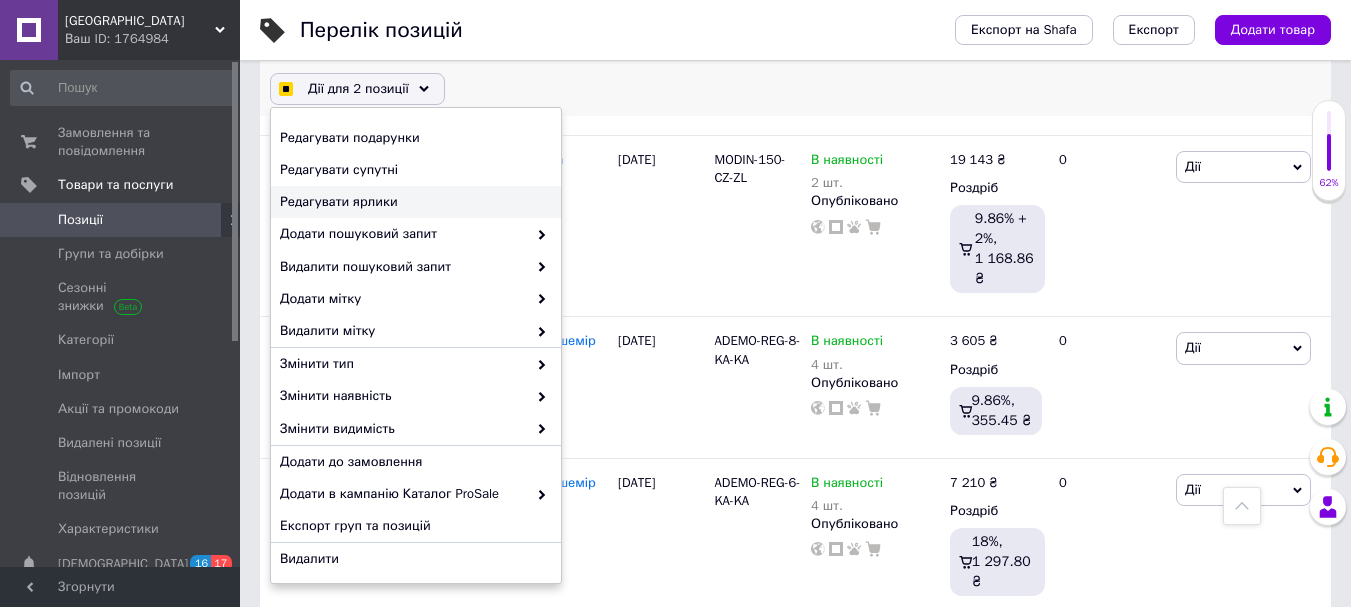 scroll, scrollTop: 224, scrollLeft: 0, axis: vertical 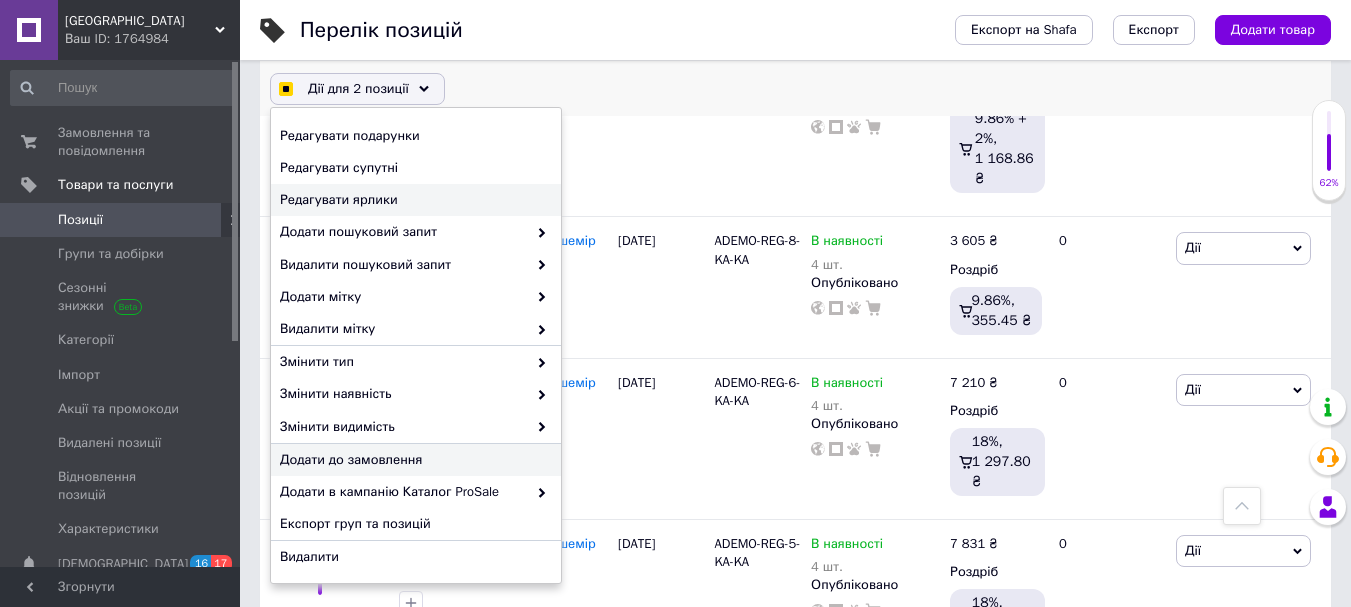 checkbox on "true" 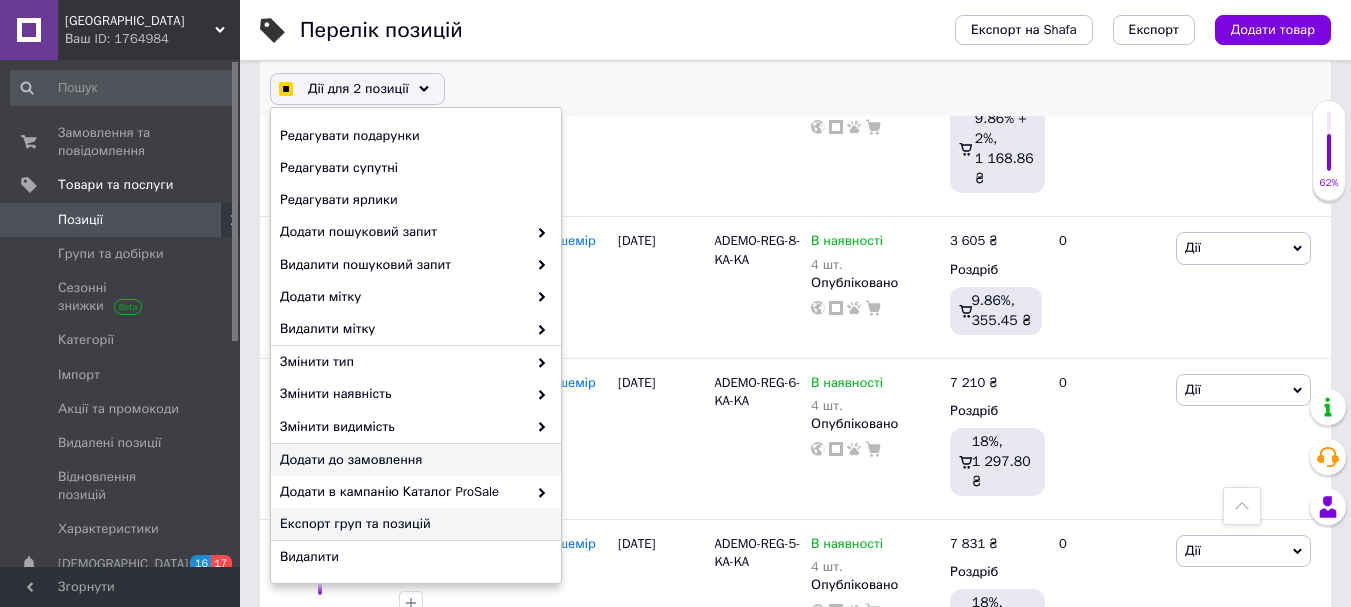 checkbox on "true" 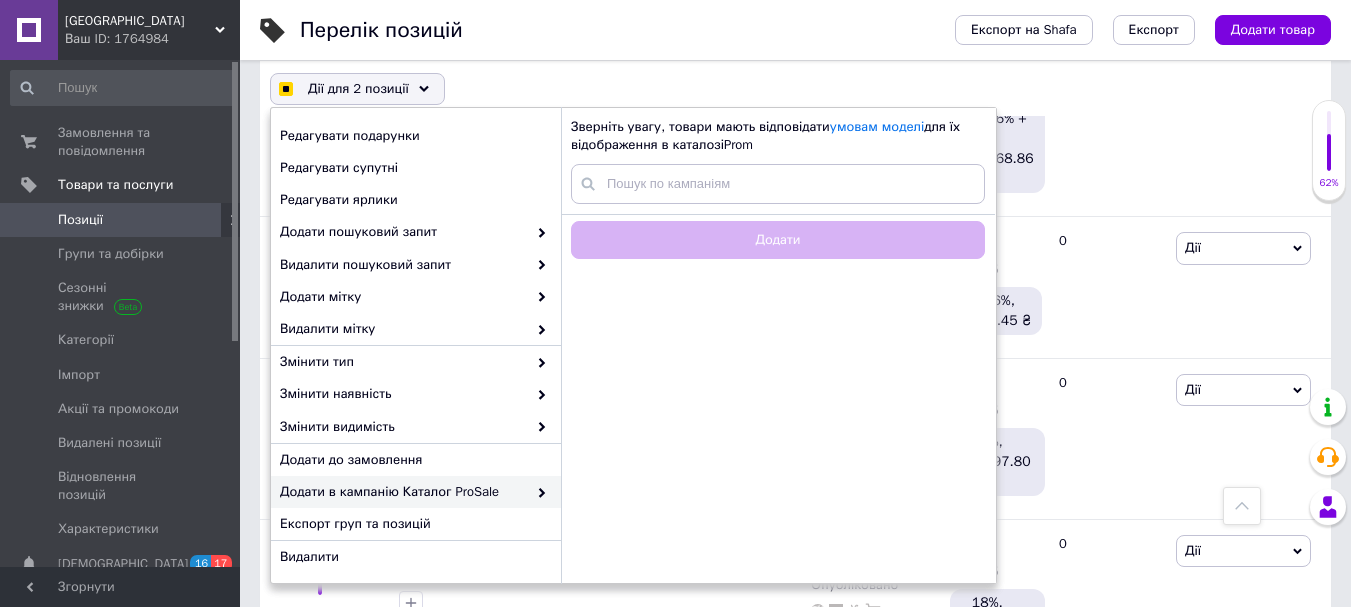 checkbox on "true" 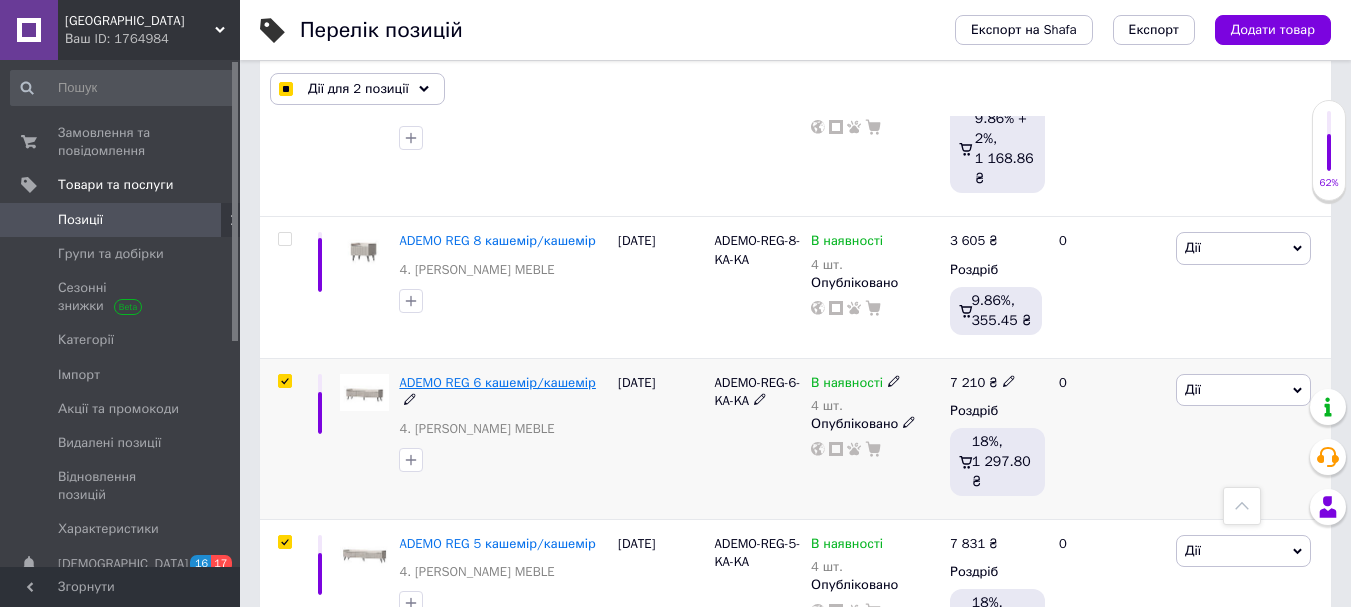 click on "ADEMO REG 6 кашемір/кашемір" at bounding box center (497, 382) 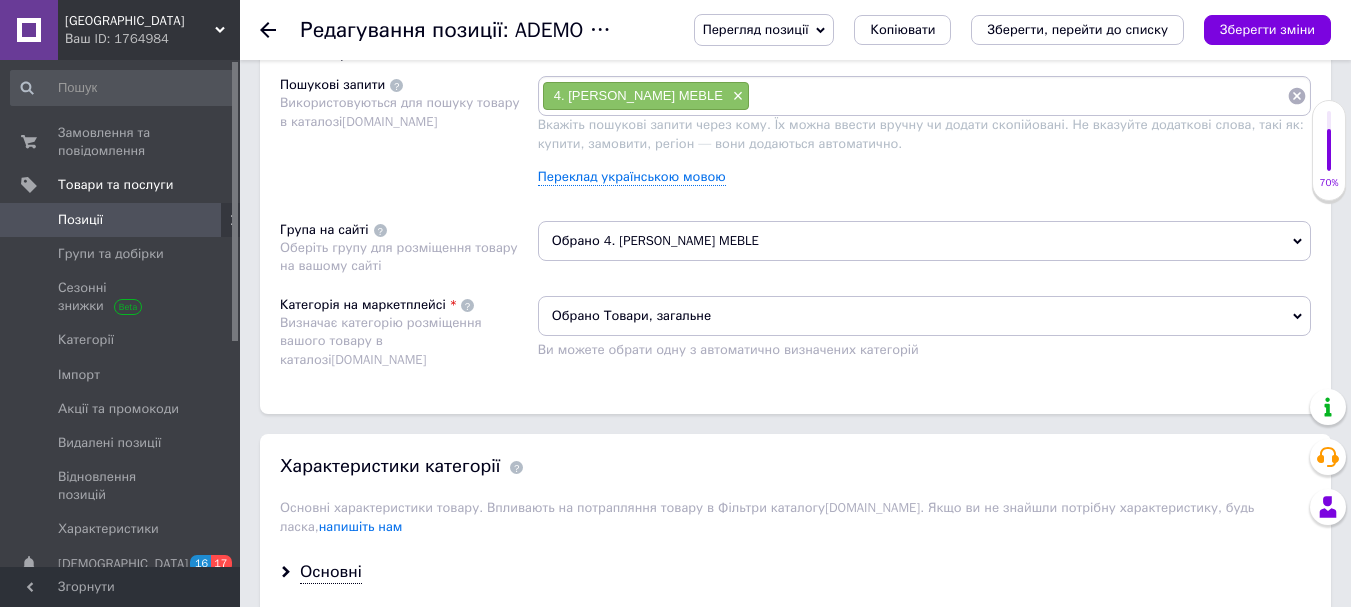 scroll, scrollTop: 1200, scrollLeft: 0, axis: vertical 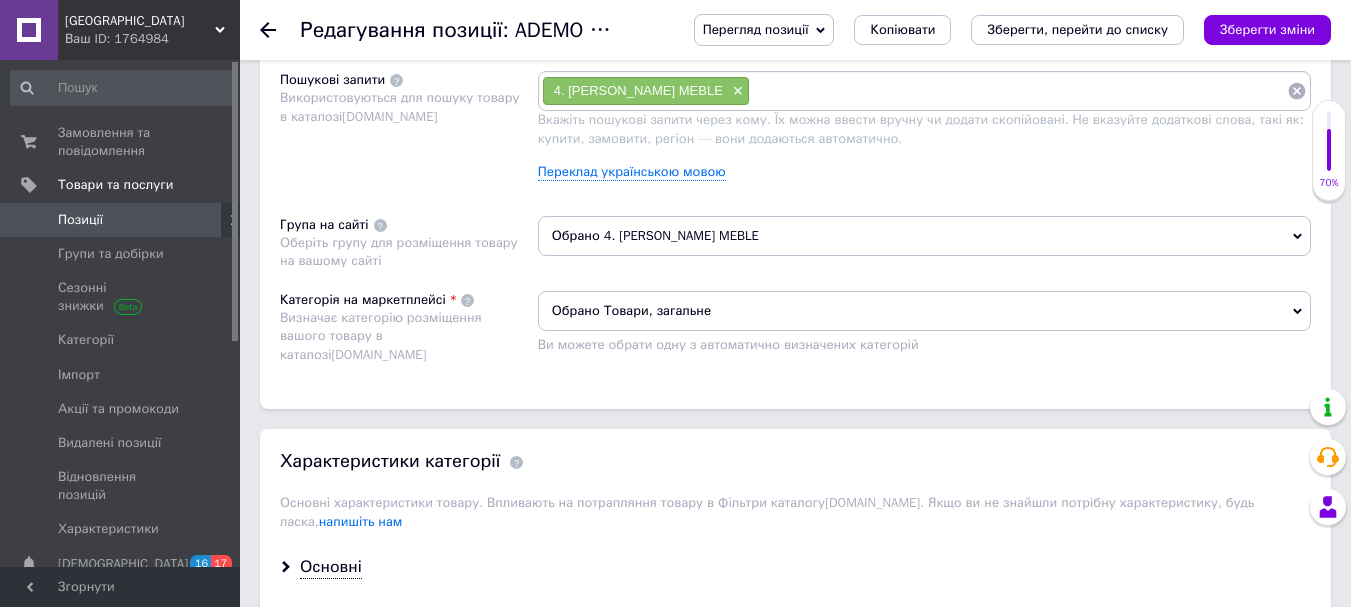click on "Обрано Товари, загальне" at bounding box center (924, 311) 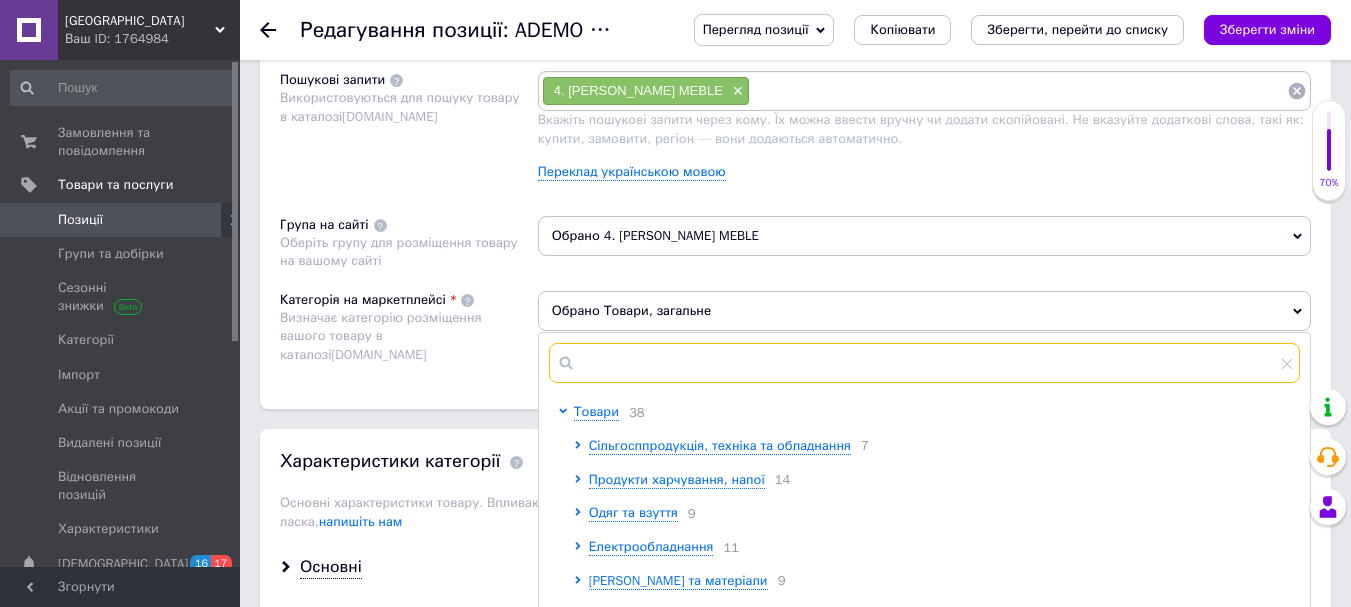 click at bounding box center [924, 363] 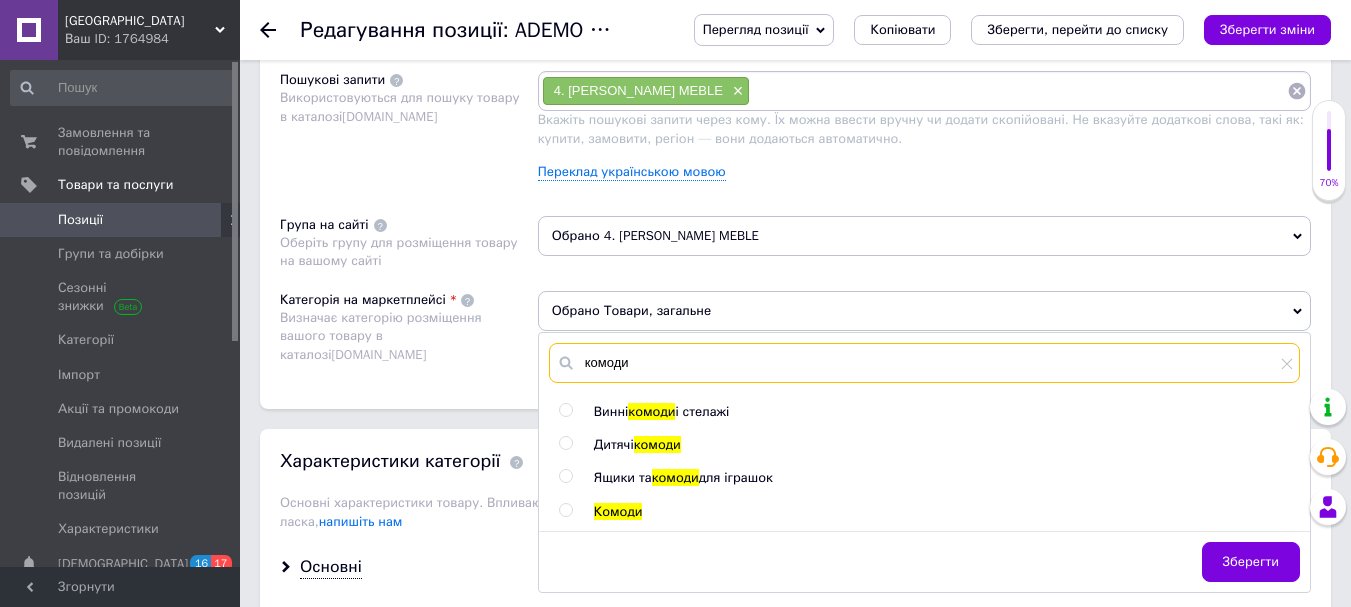 type on "комоди" 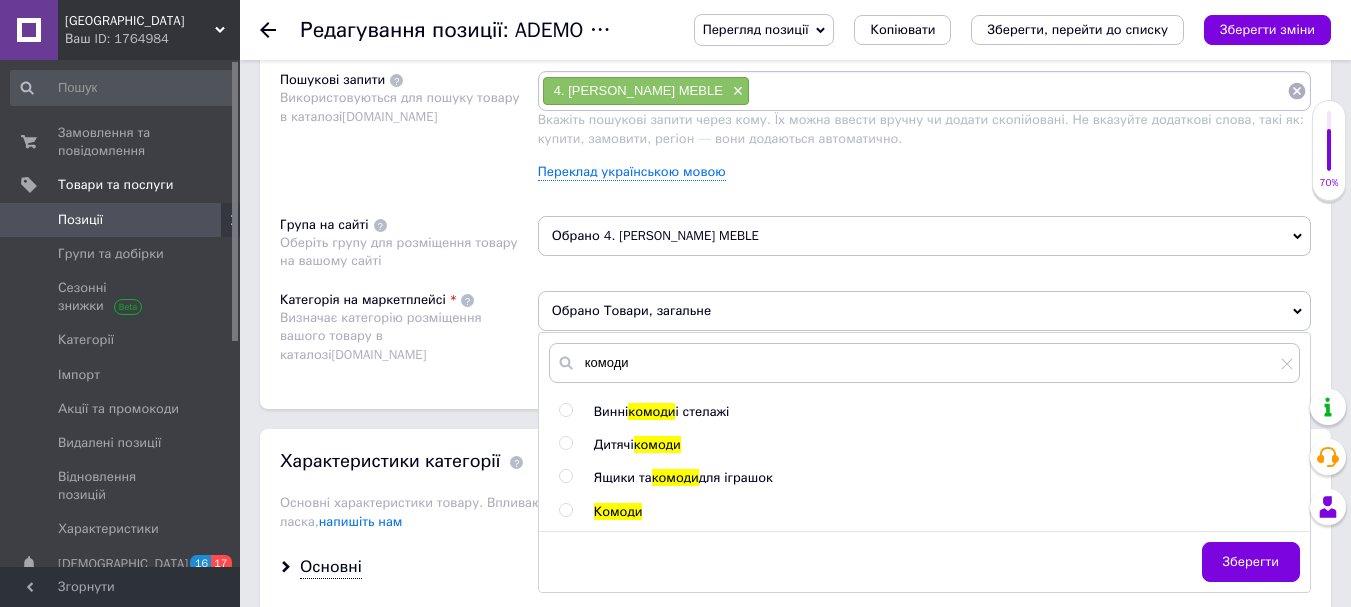 click at bounding box center [566, 510] 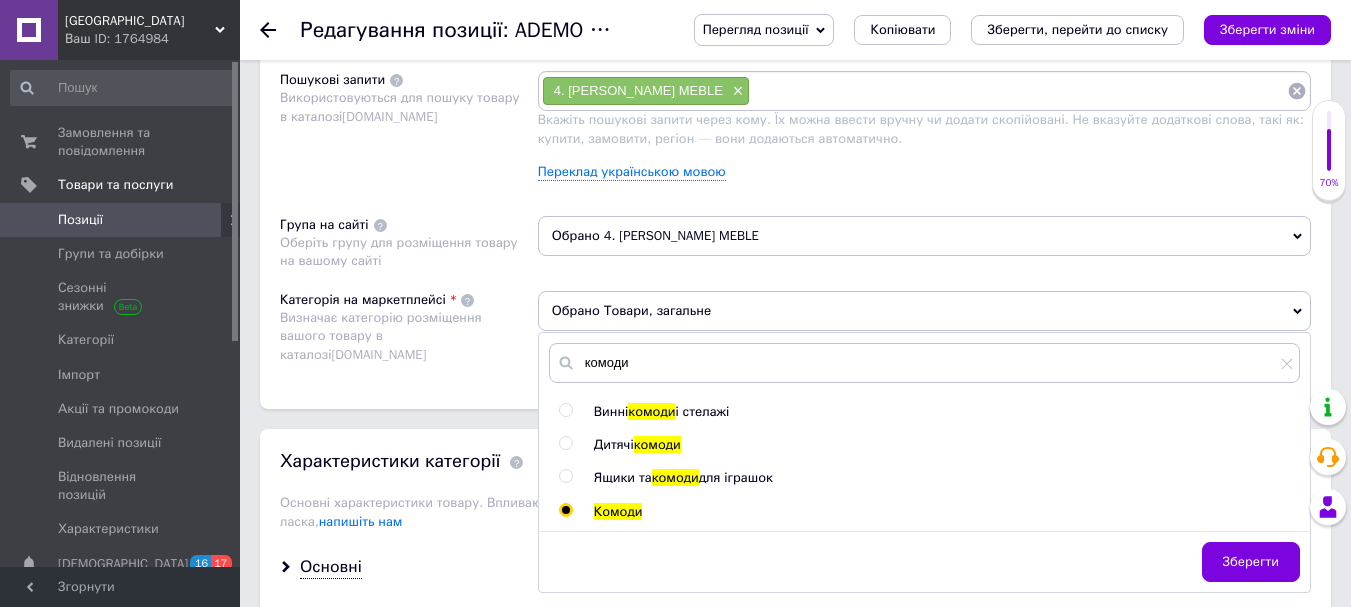 radio on "true" 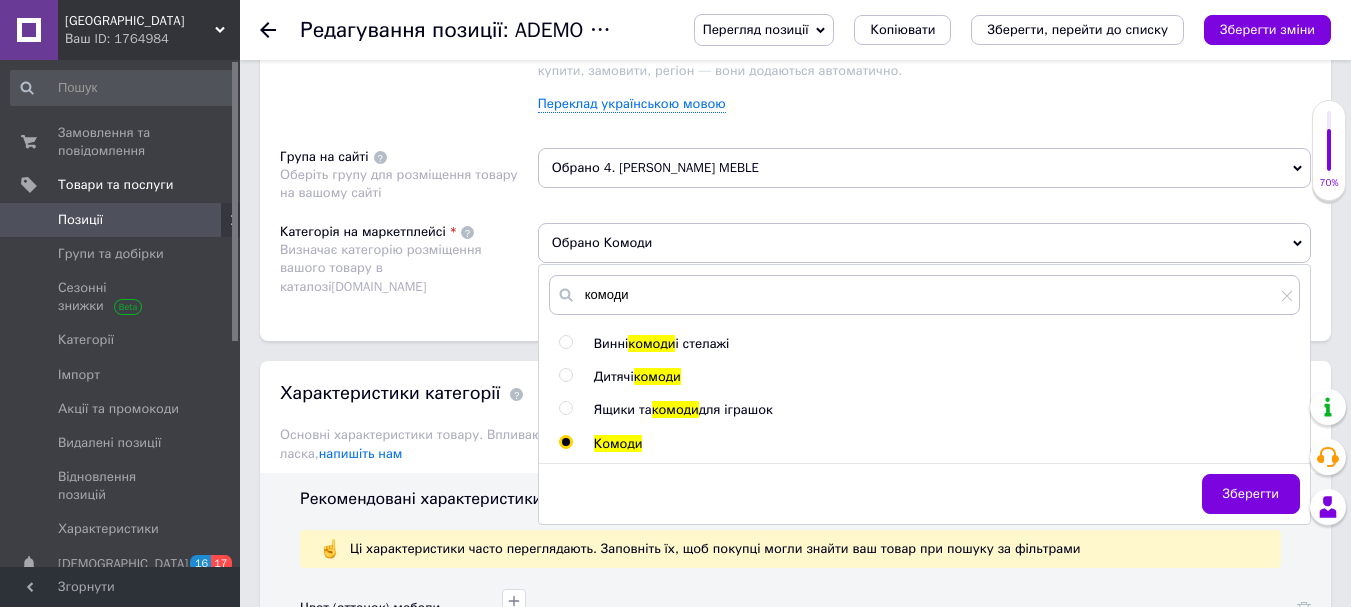 scroll, scrollTop: 1300, scrollLeft: 0, axis: vertical 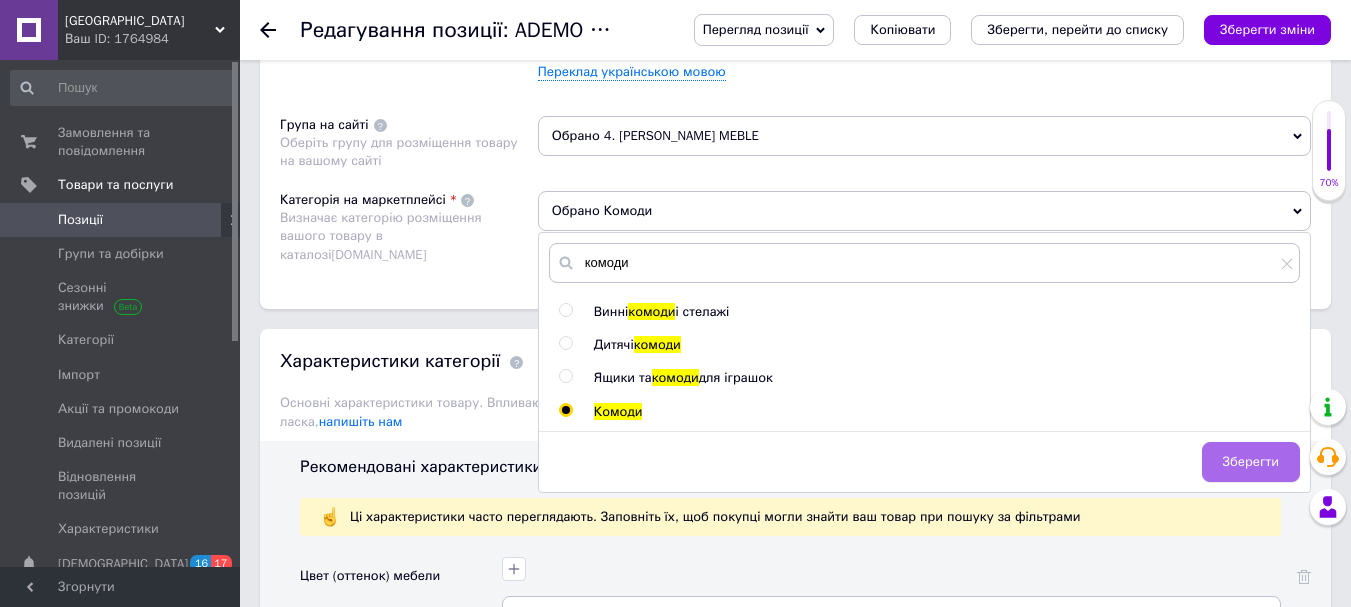 click on "Зберегти" at bounding box center (1251, 462) 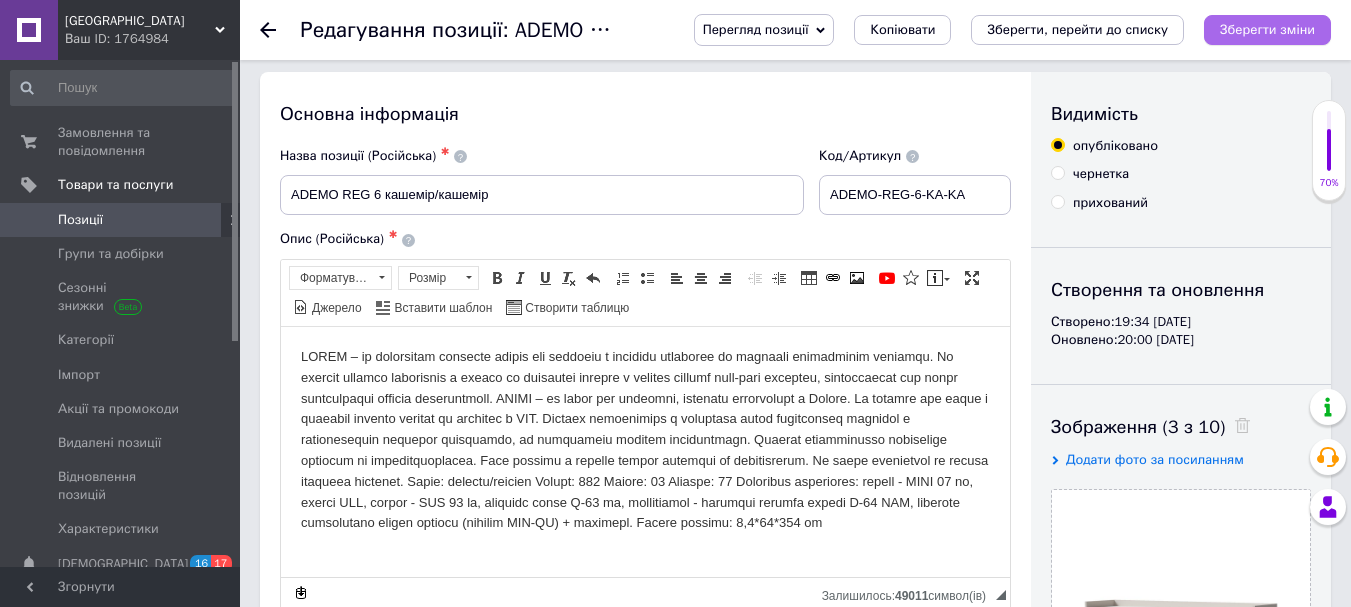 scroll, scrollTop: 0, scrollLeft: 0, axis: both 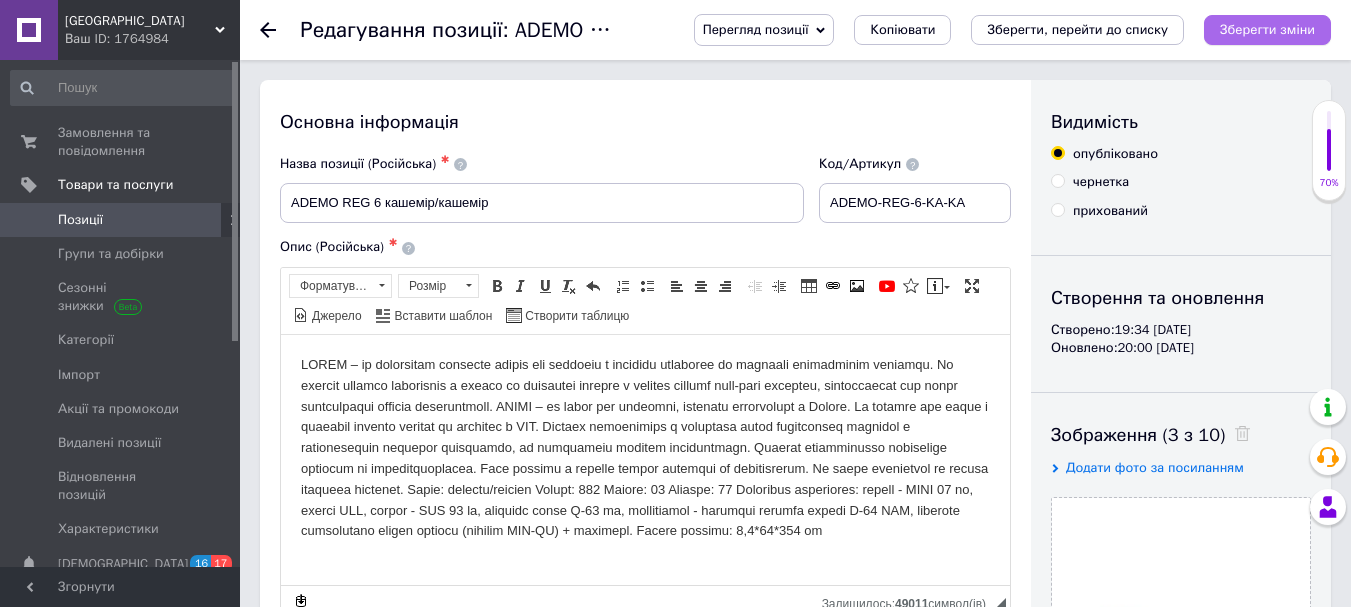 click on "Зберегти зміни" at bounding box center [1267, 29] 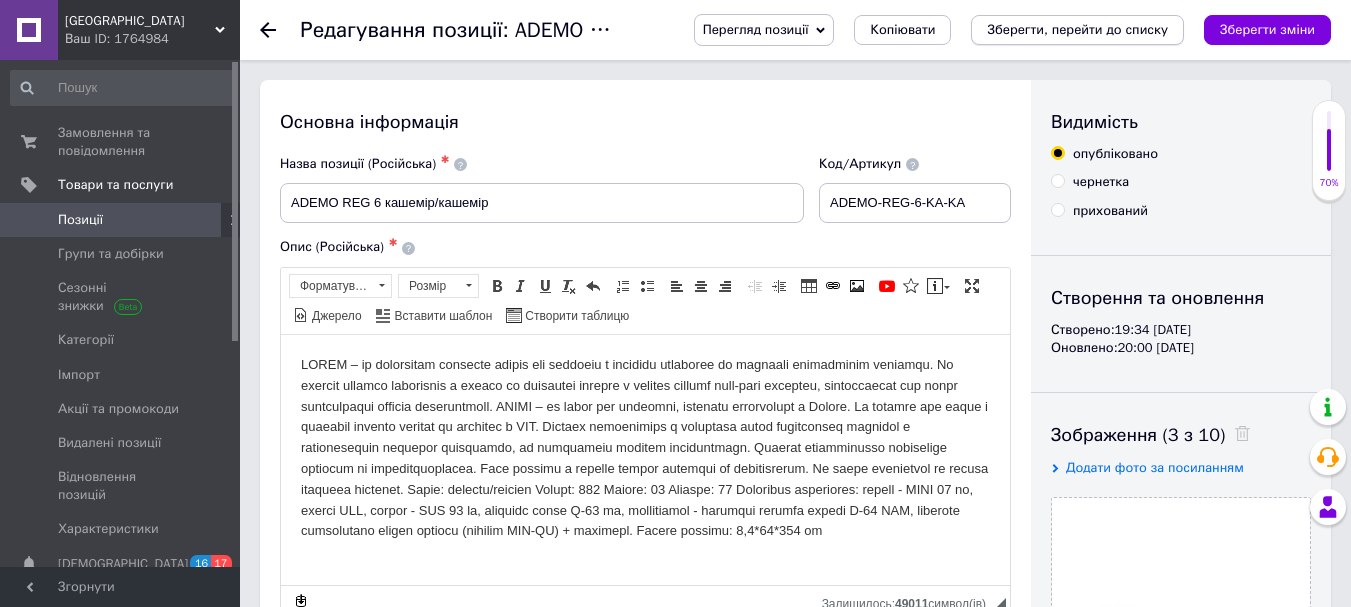 click on "Зберегти, перейти до списку" at bounding box center (1077, 29) 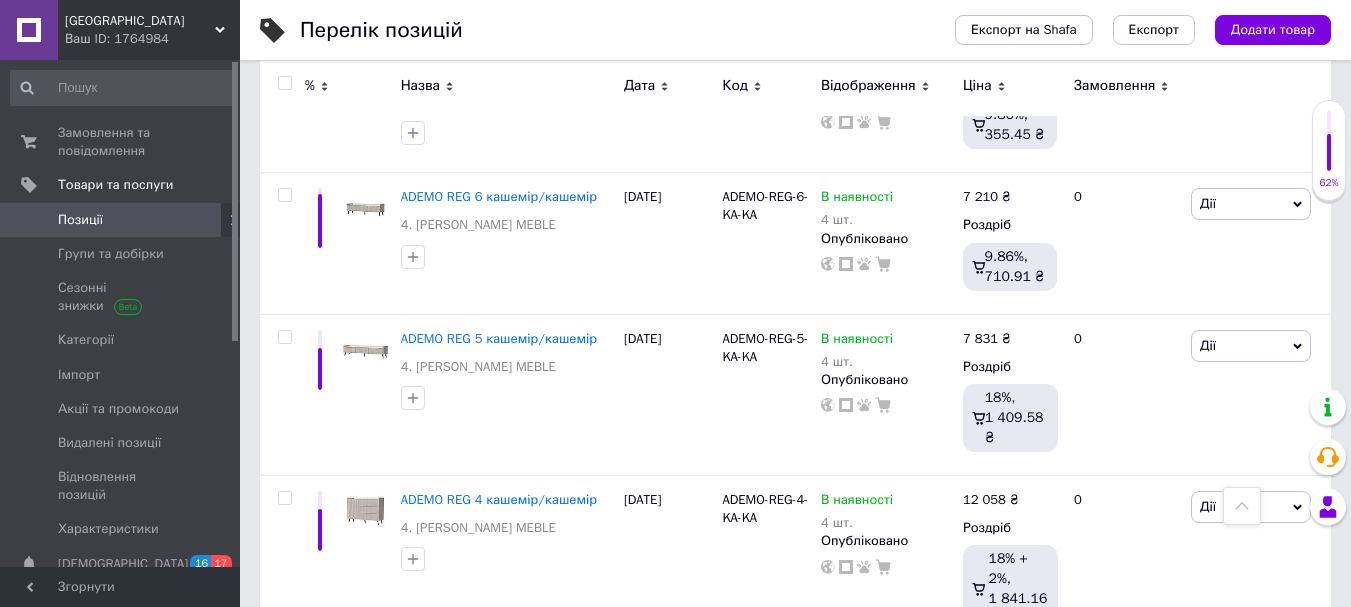 scroll, scrollTop: 2200, scrollLeft: 0, axis: vertical 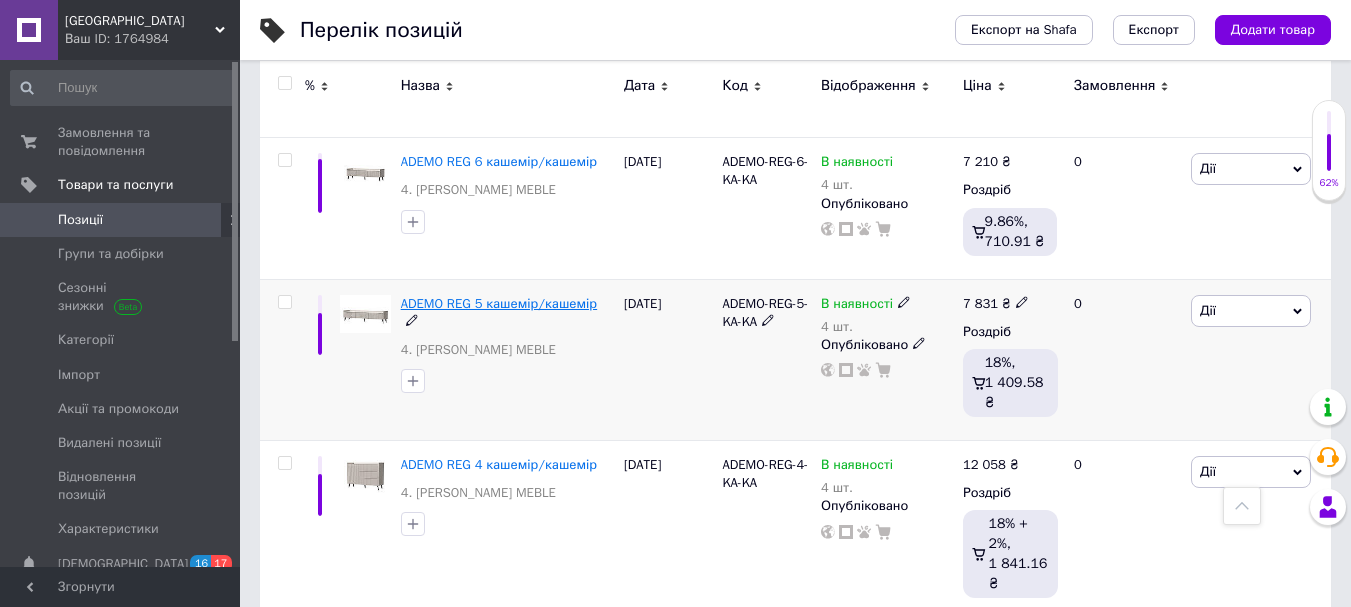 click on "ADEMO REG 5 кашемір/кашемір" at bounding box center [499, 303] 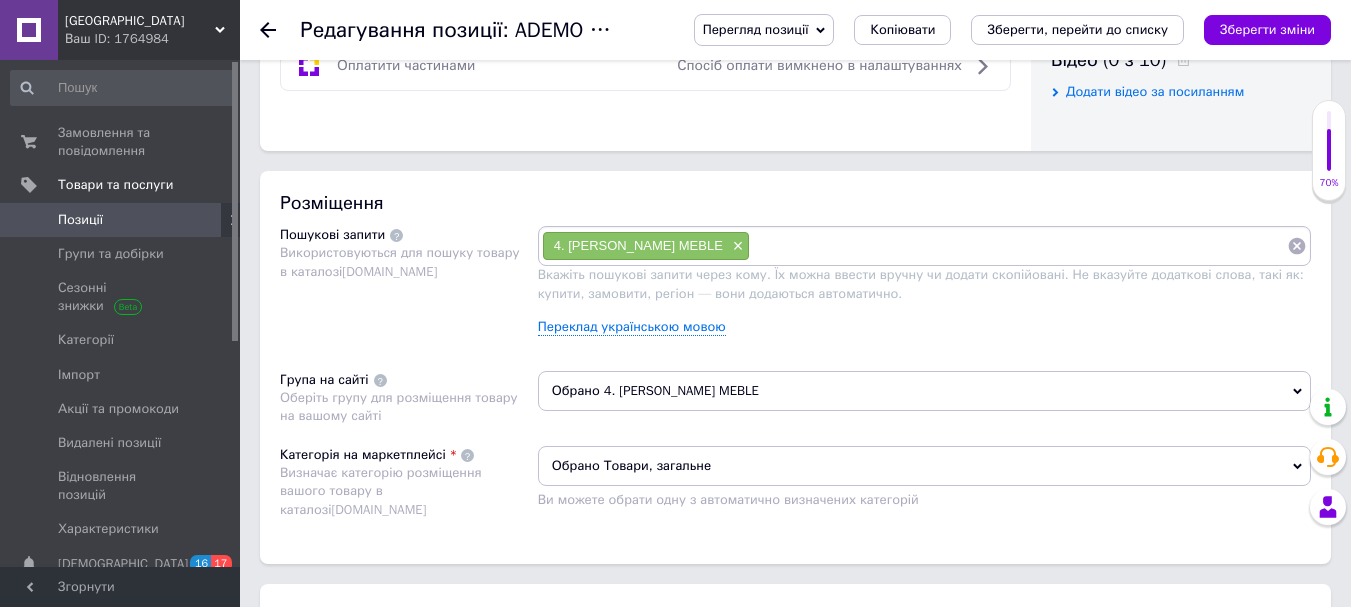 scroll, scrollTop: 1200, scrollLeft: 0, axis: vertical 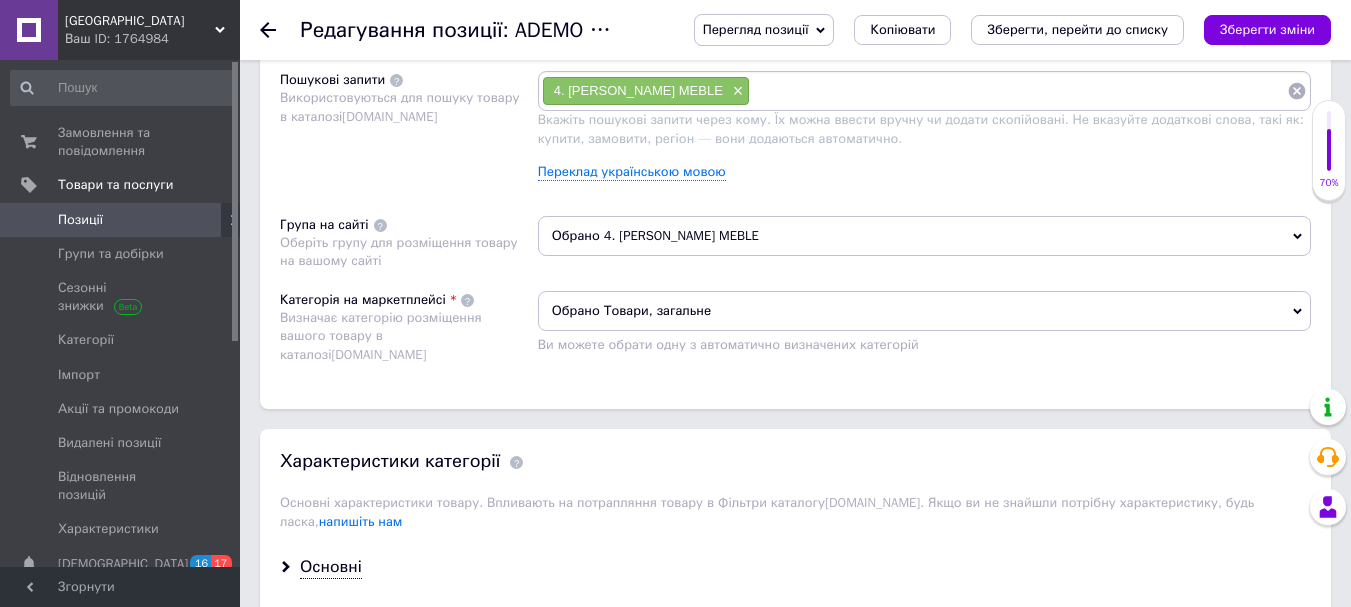 click on "Обрано Товари, загальне" at bounding box center [924, 311] 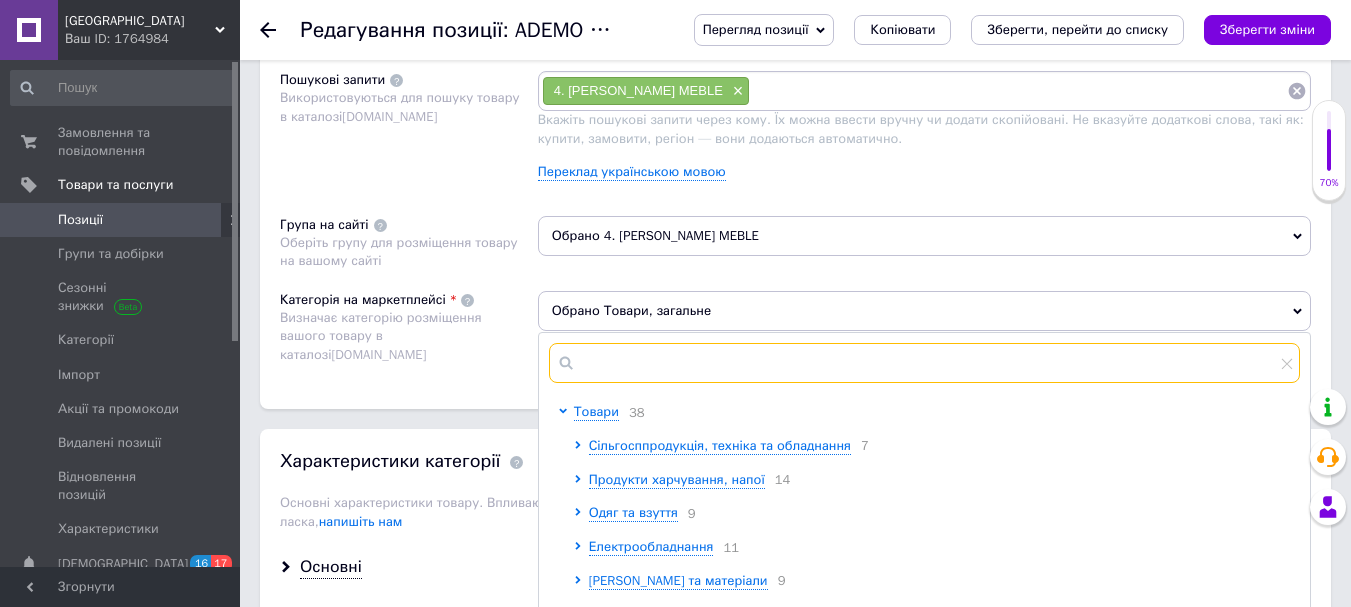 click at bounding box center (924, 363) 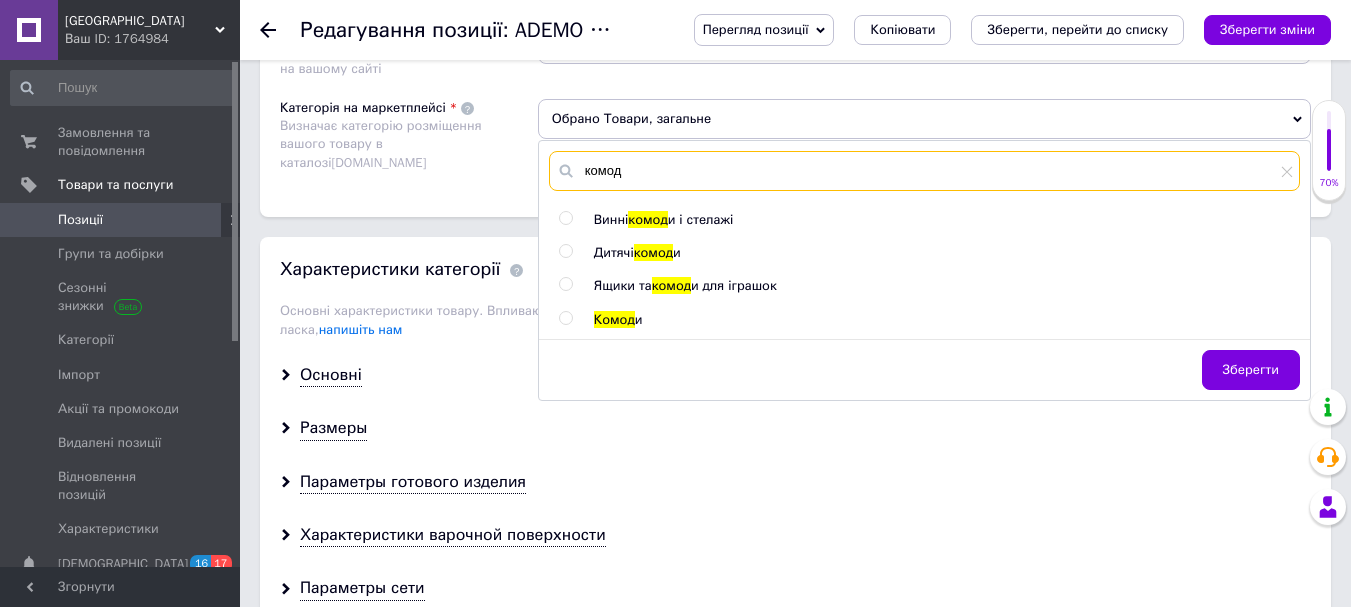 scroll, scrollTop: 1400, scrollLeft: 0, axis: vertical 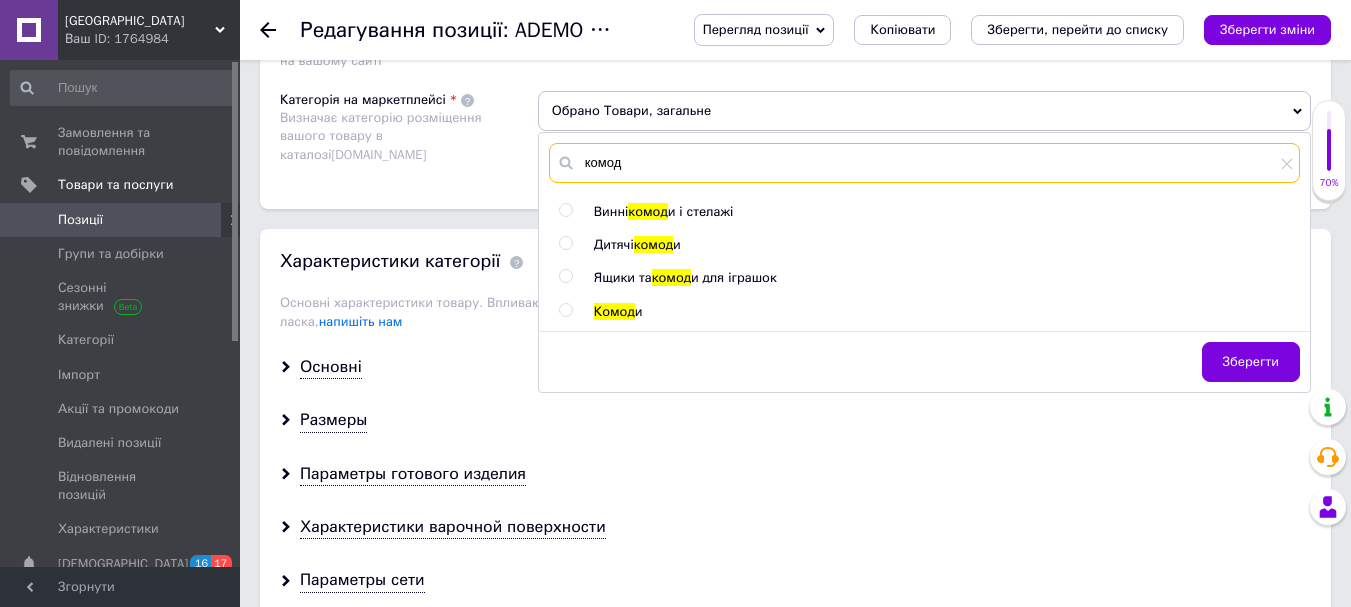 type on "комод" 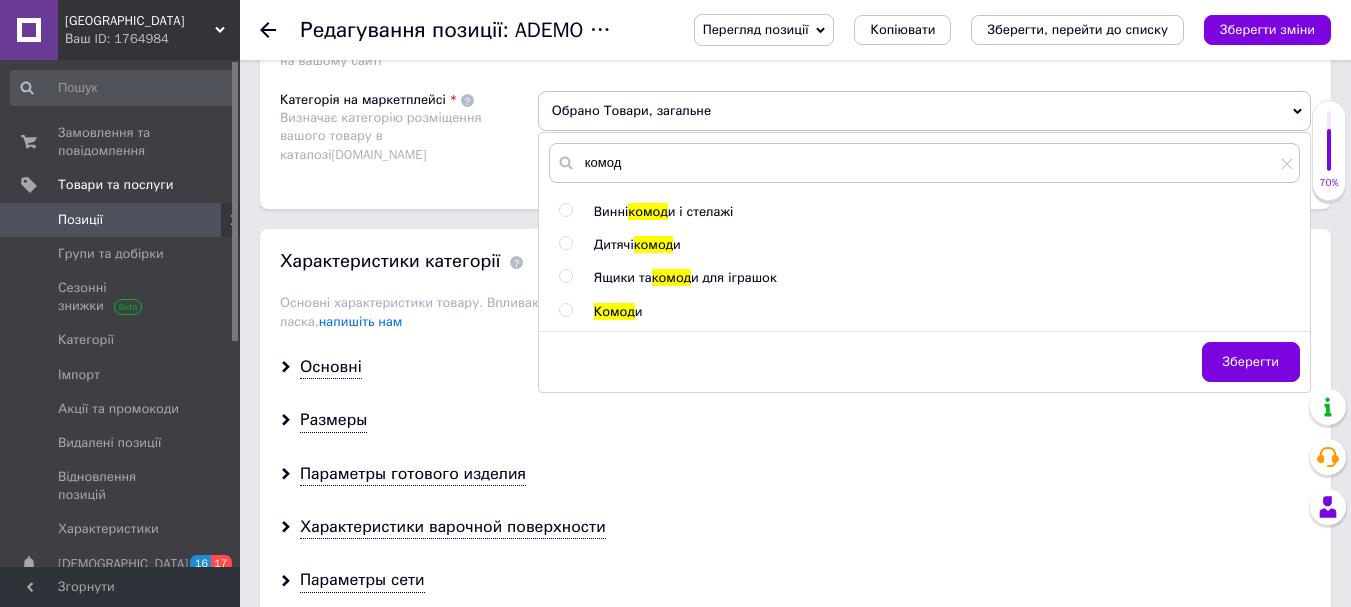 click at bounding box center [565, 310] 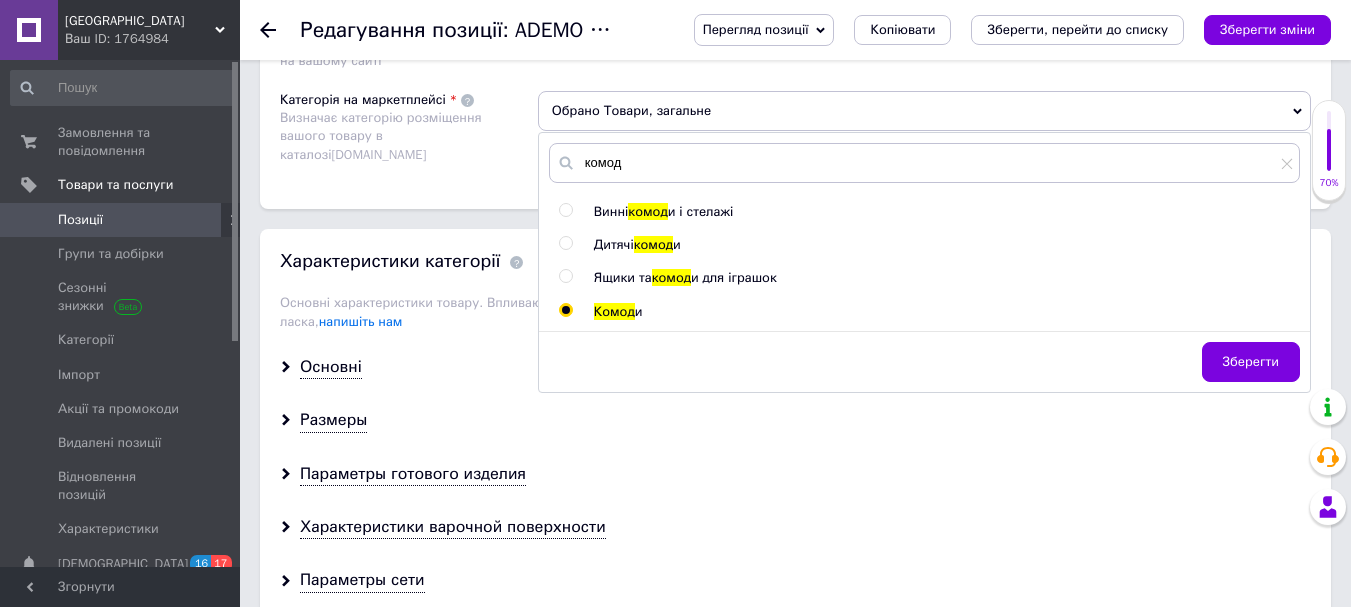 radio on "true" 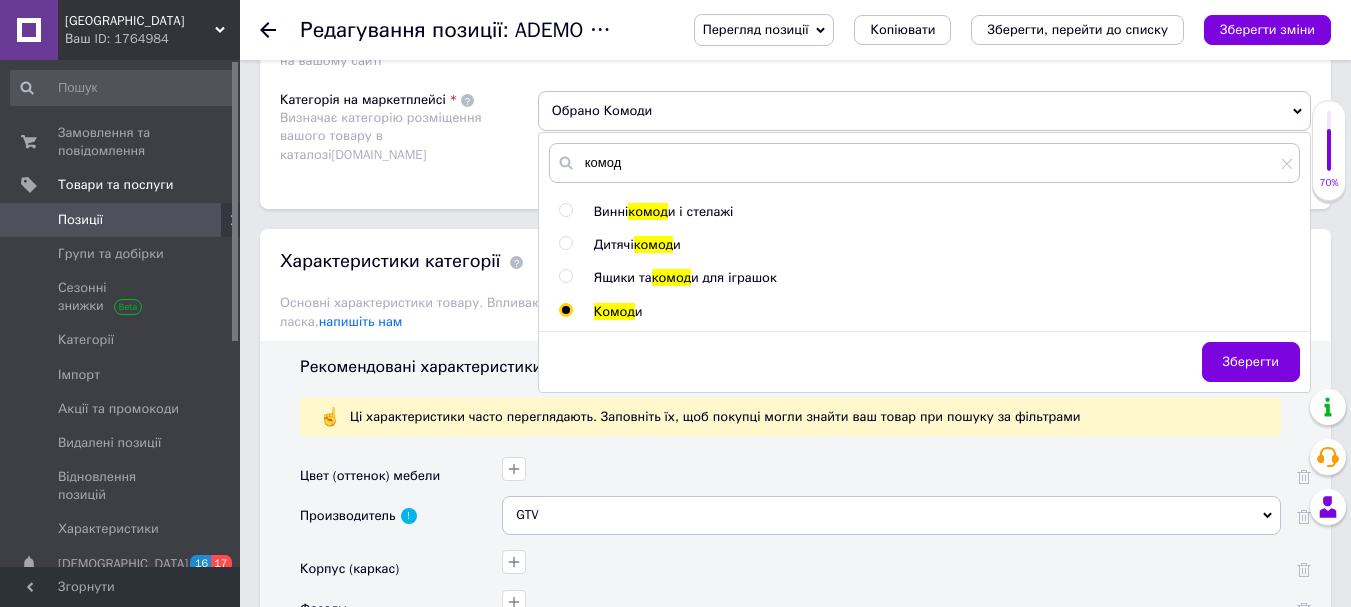 click on "Зберегти" at bounding box center [1251, 362] 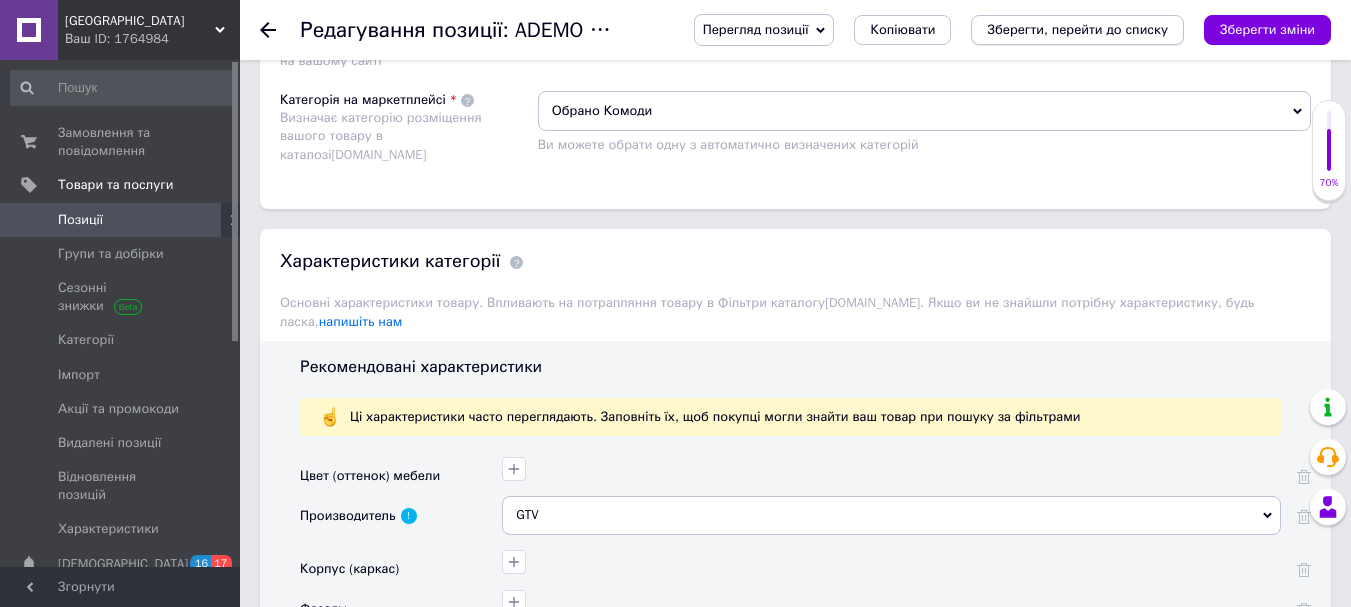 click on "Зберегти, перейти до списку" at bounding box center [1077, 29] 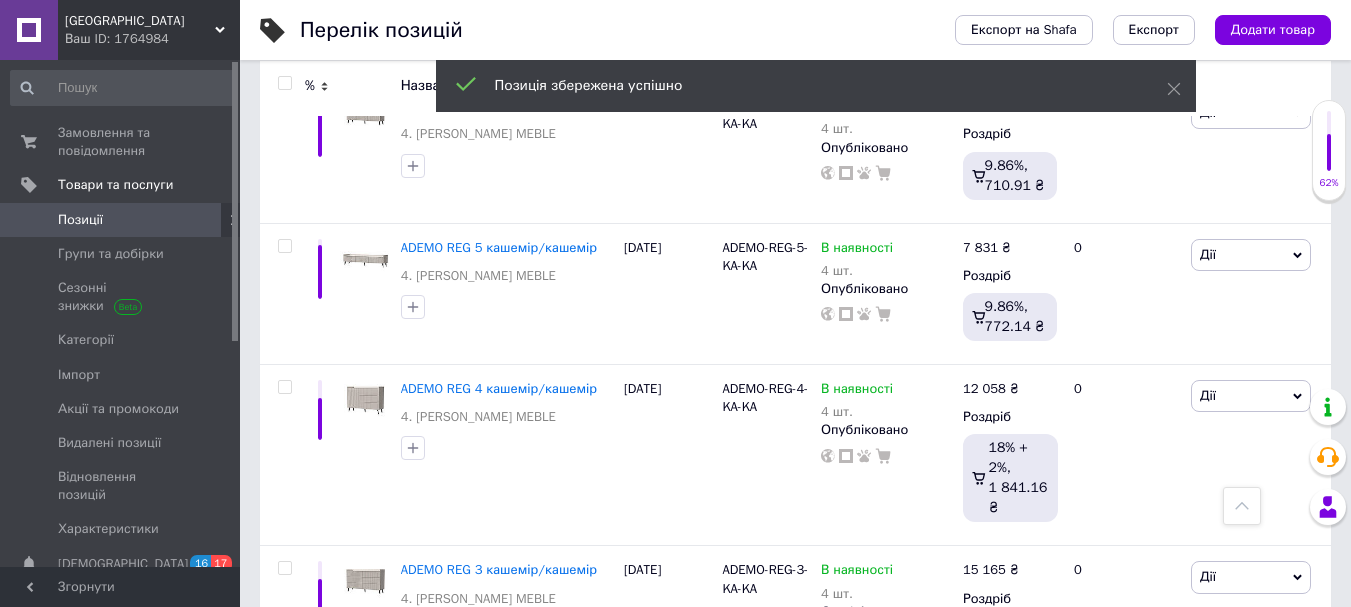 scroll, scrollTop: 2300, scrollLeft: 0, axis: vertical 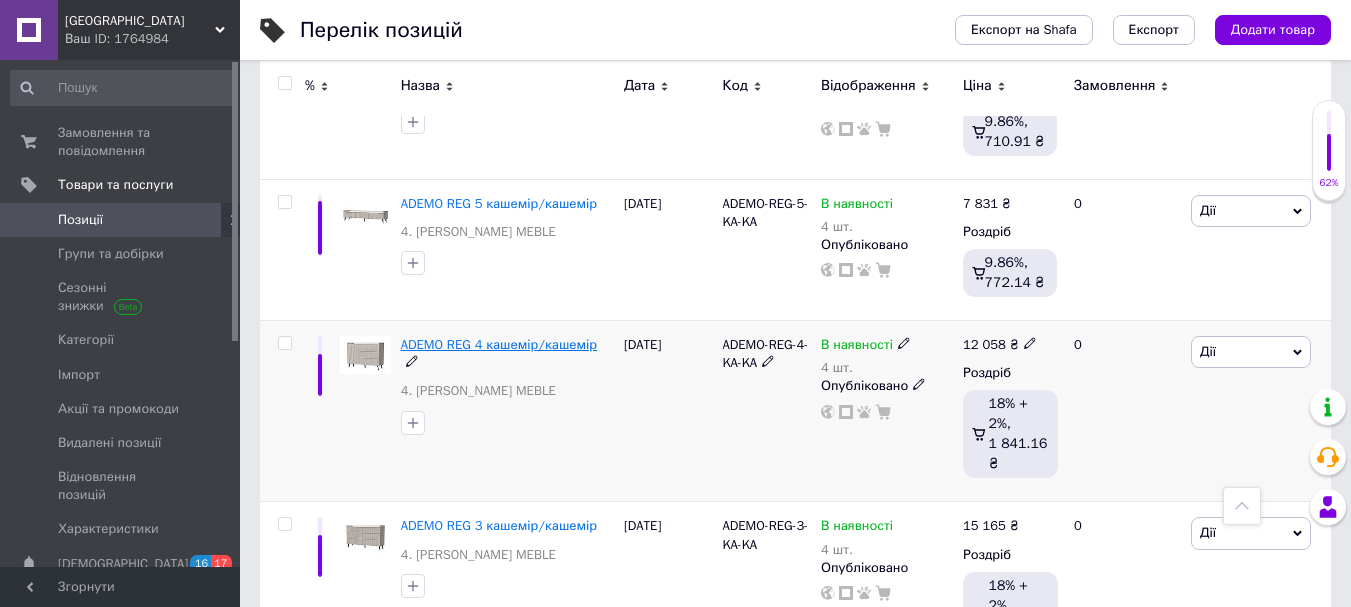 click on "ADEMO REG 4 кашемір/кашемір" at bounding box center [499, 344] 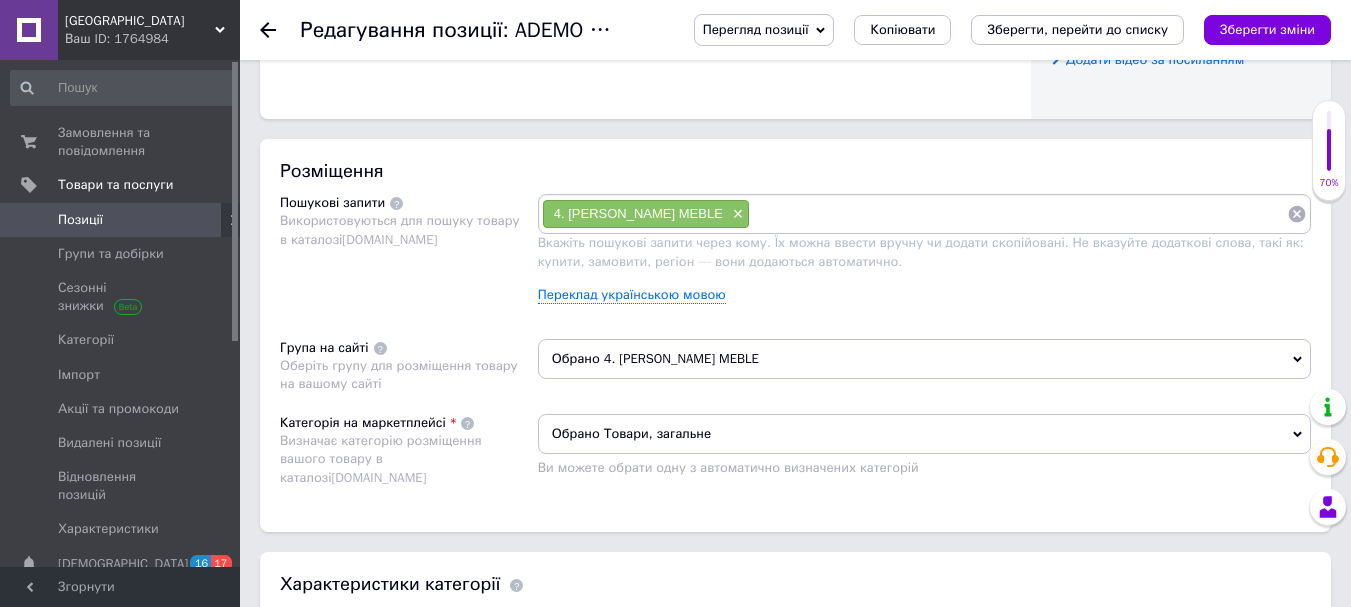 scroll, scrollTop: 1200, scrollLeft: 0, axis: vertical 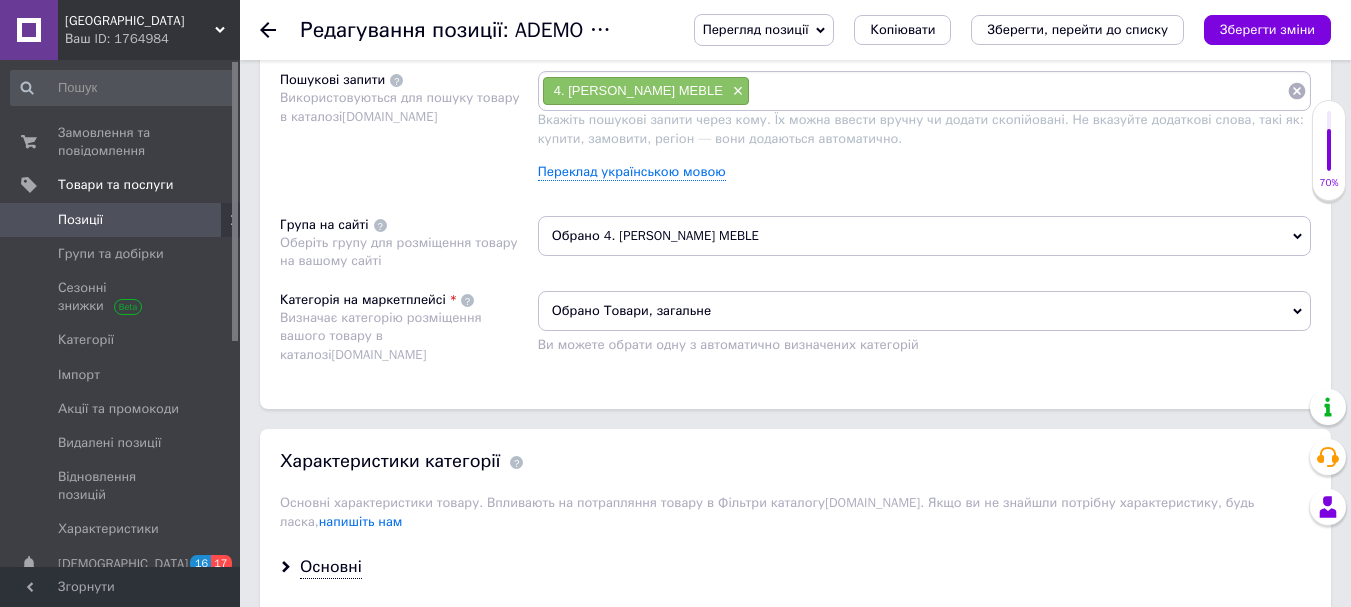 click on "Обрано Товари, загальне" at bounding box center [924, 311] 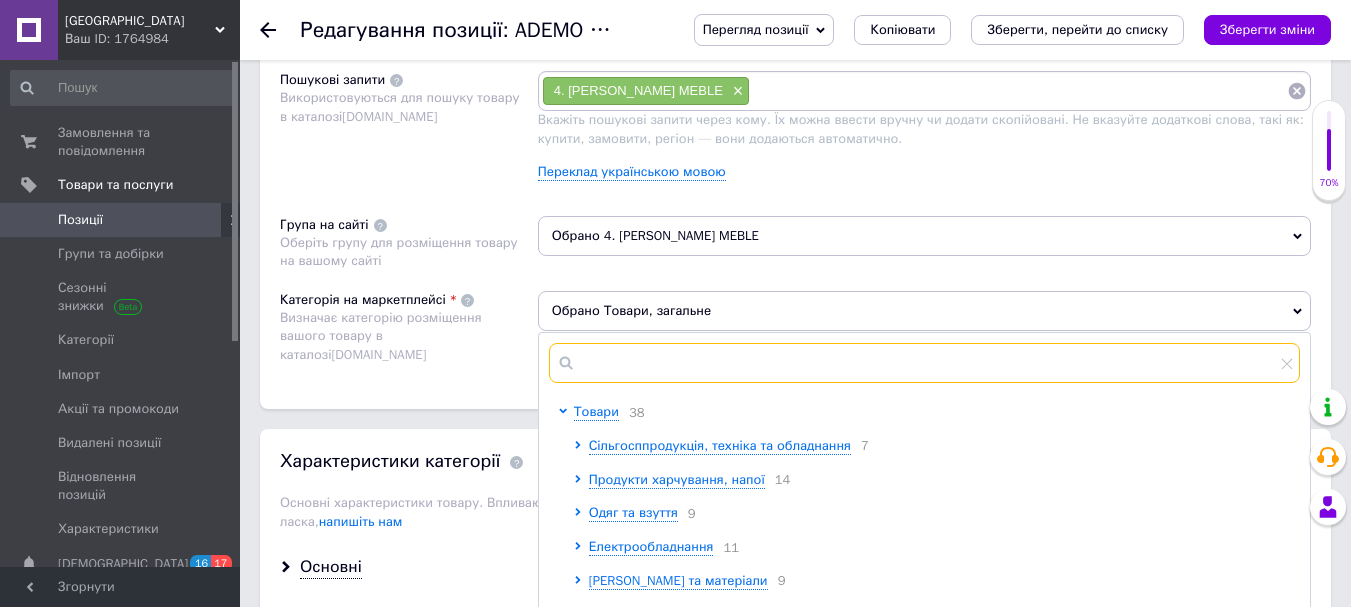 click at bounding box center [924, 363] 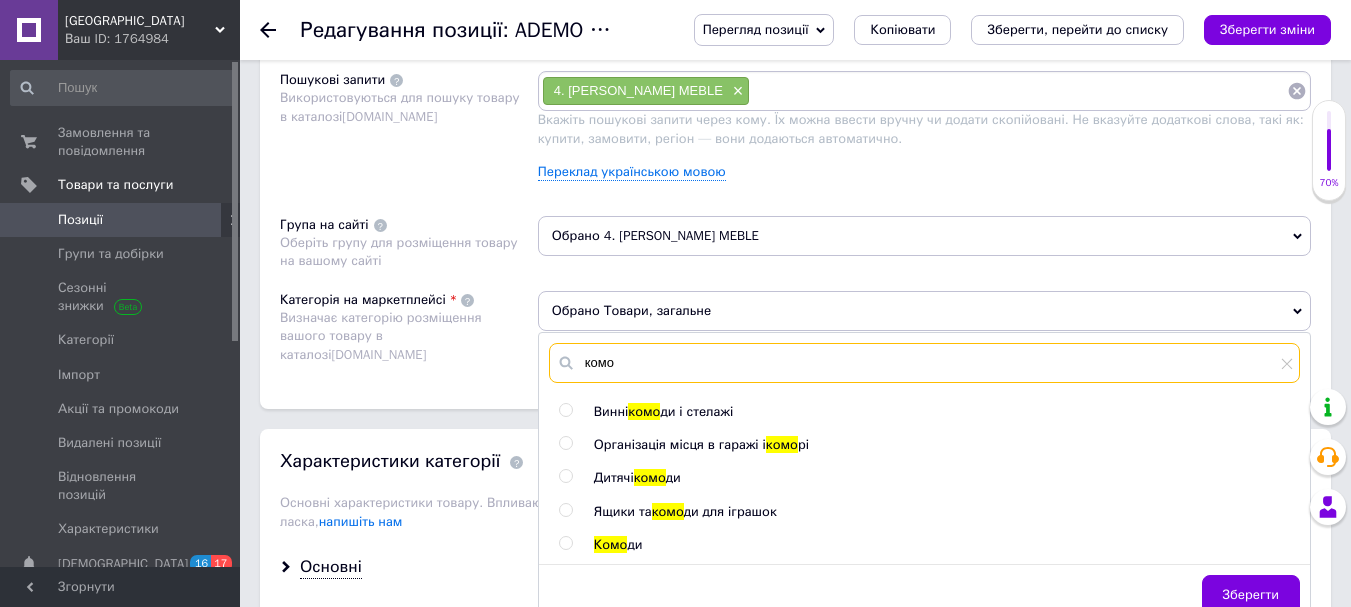 type on "комо" 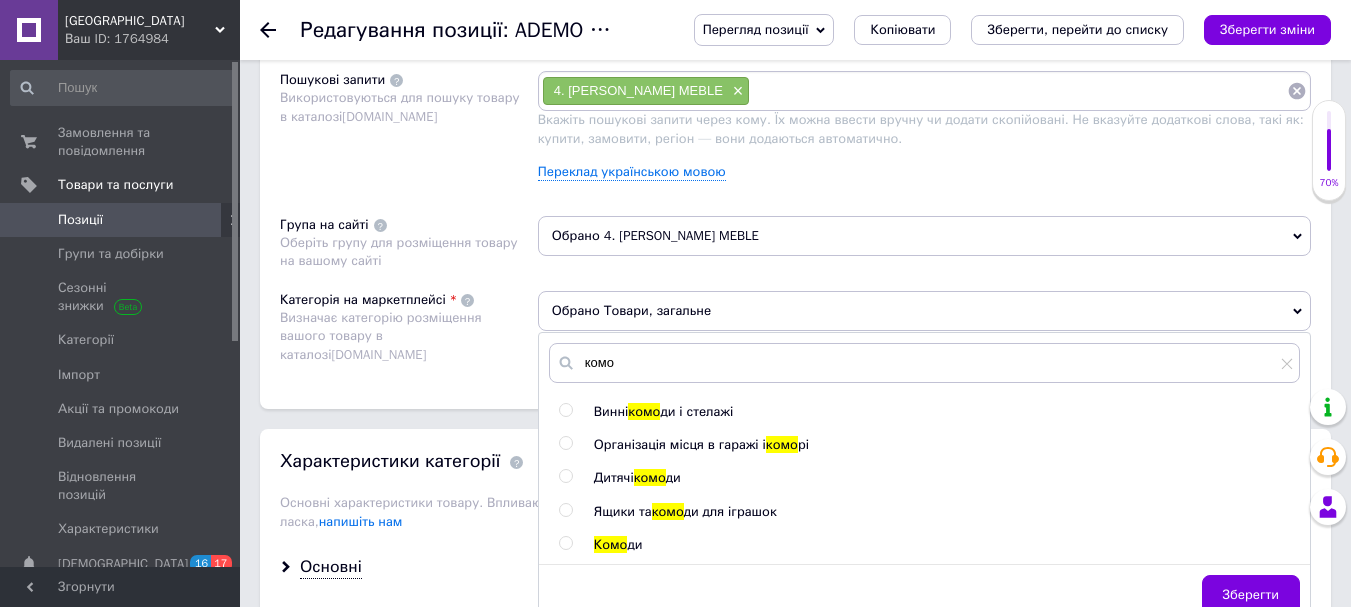 click at bounding box center (565, 543) 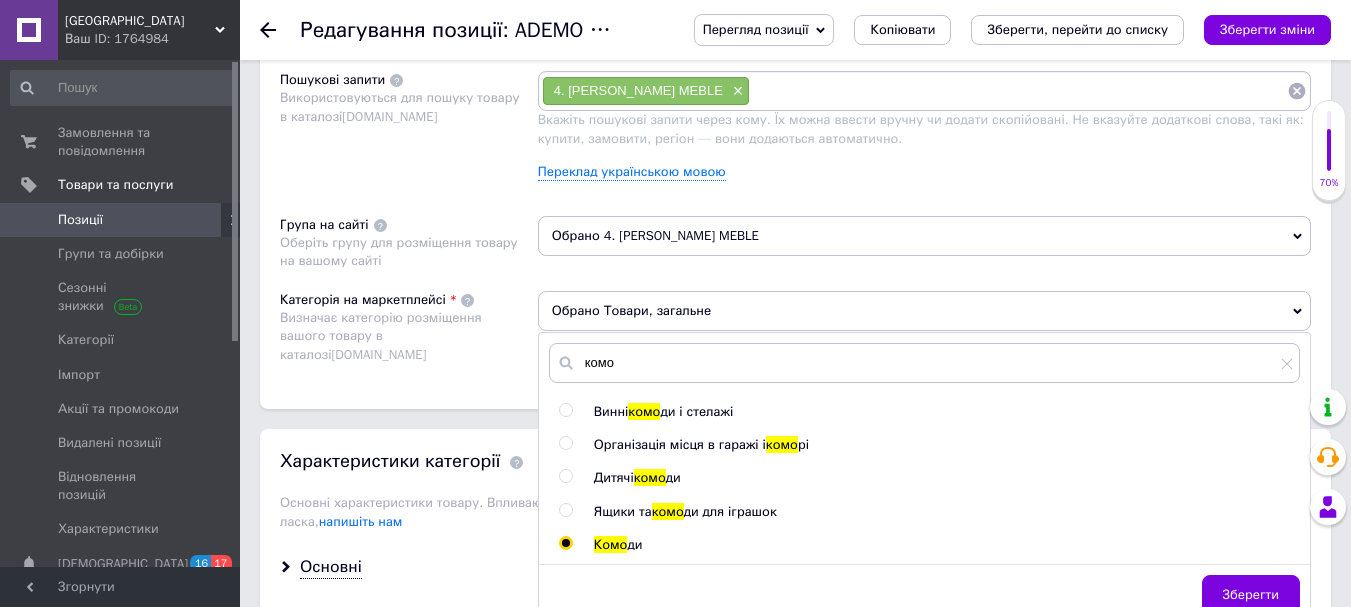 radio on "true" 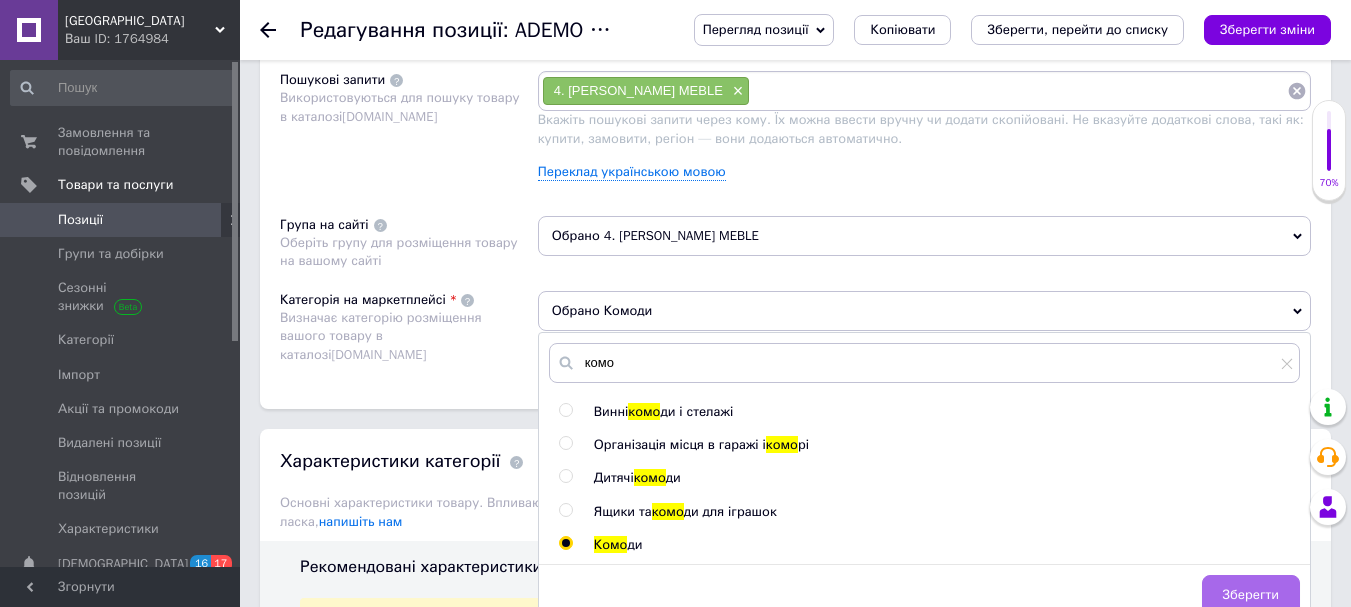 click on "Зберегти" at bounding box center [1251, 595] 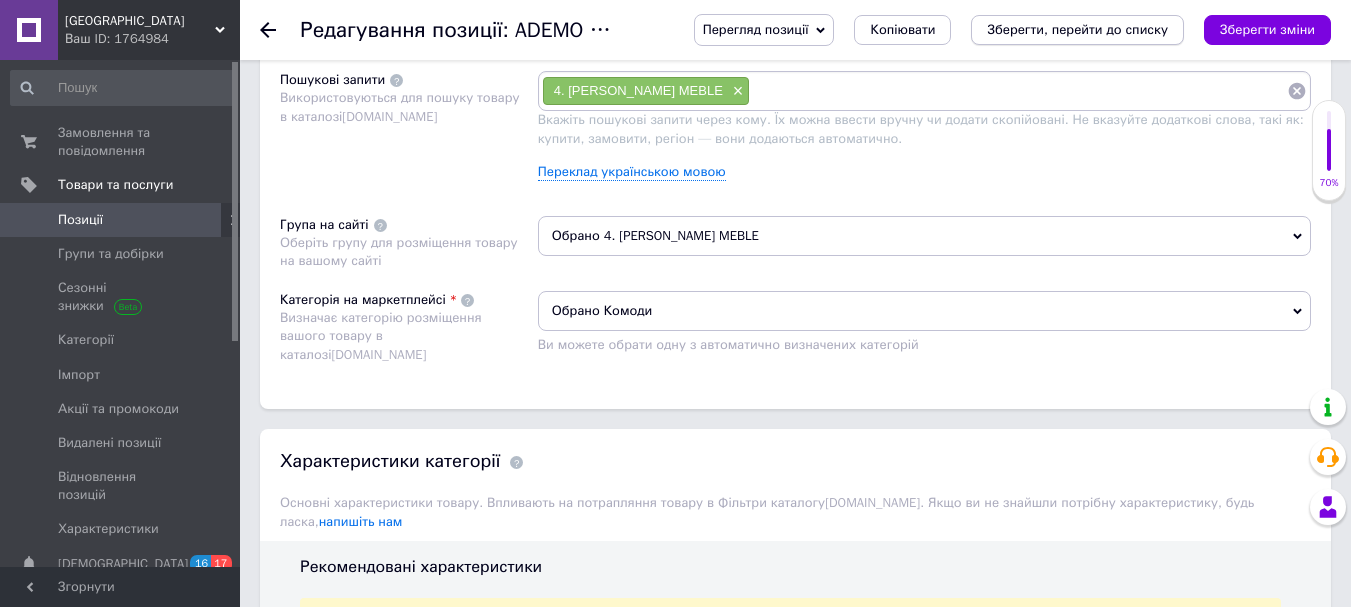 click on "Зберегти, перейти до списку" at bounding box center (1077, 29) 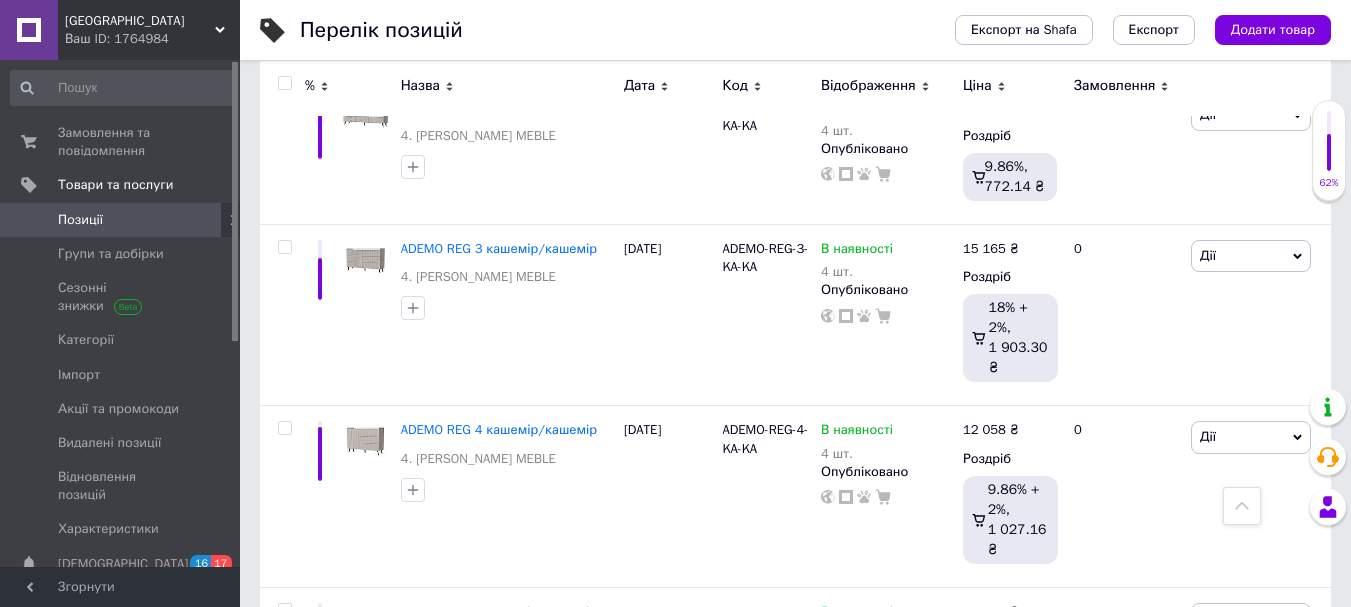 scroll, scrollTop: 2400, scrollLeft: 0, axis: vertical 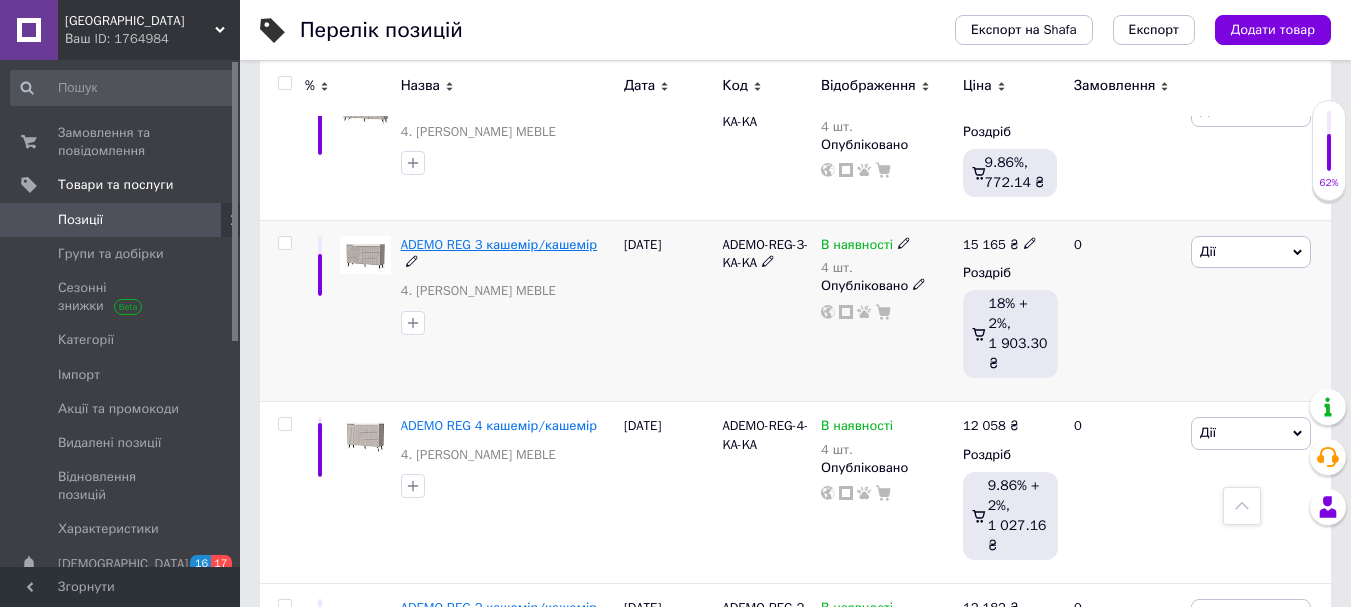 click on "ADEMO REG 3 кашемір/кашемір" at bounding box center (499, 244) 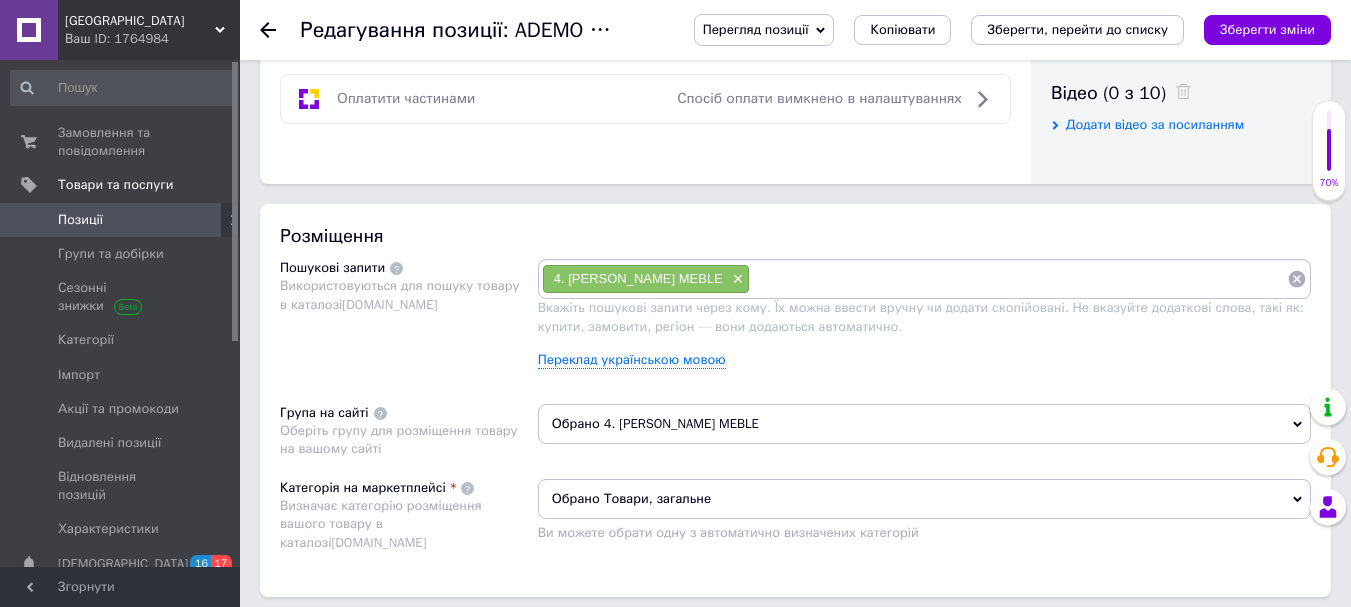 scroll, scrollTop: 1200, scrollLeft: 0, axis: vertical 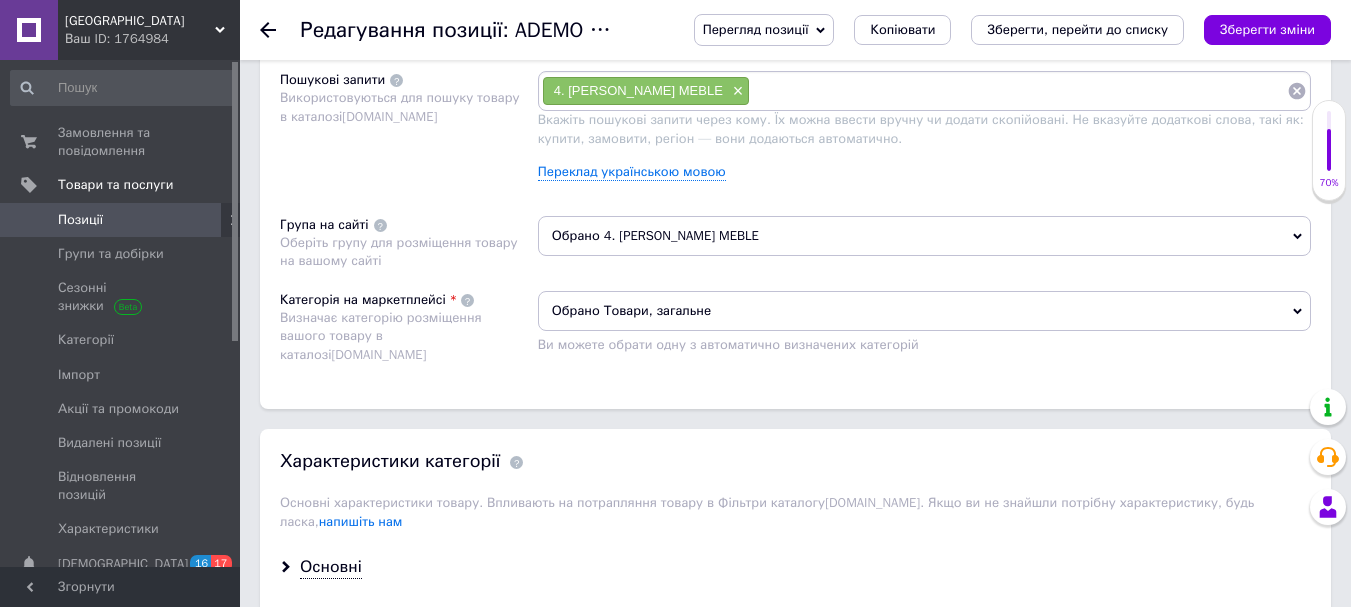 click on "Обрано Товари, загальне" at bounding box center [924, 311] 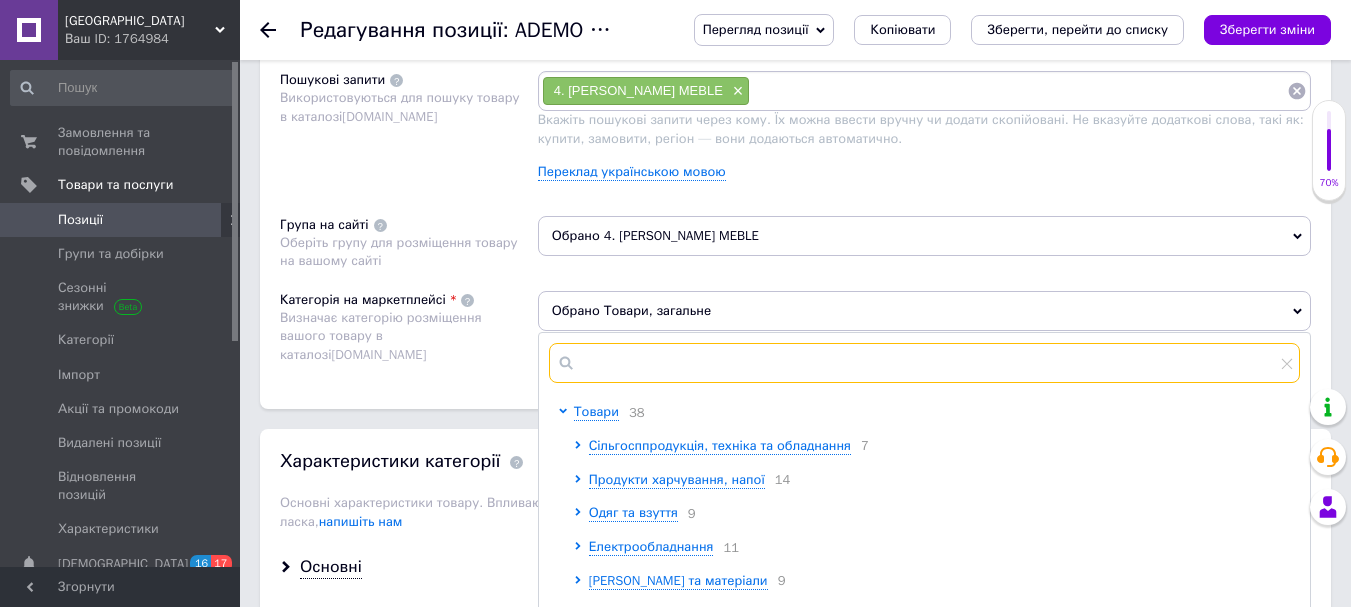 click at bounding box center [924, 363] 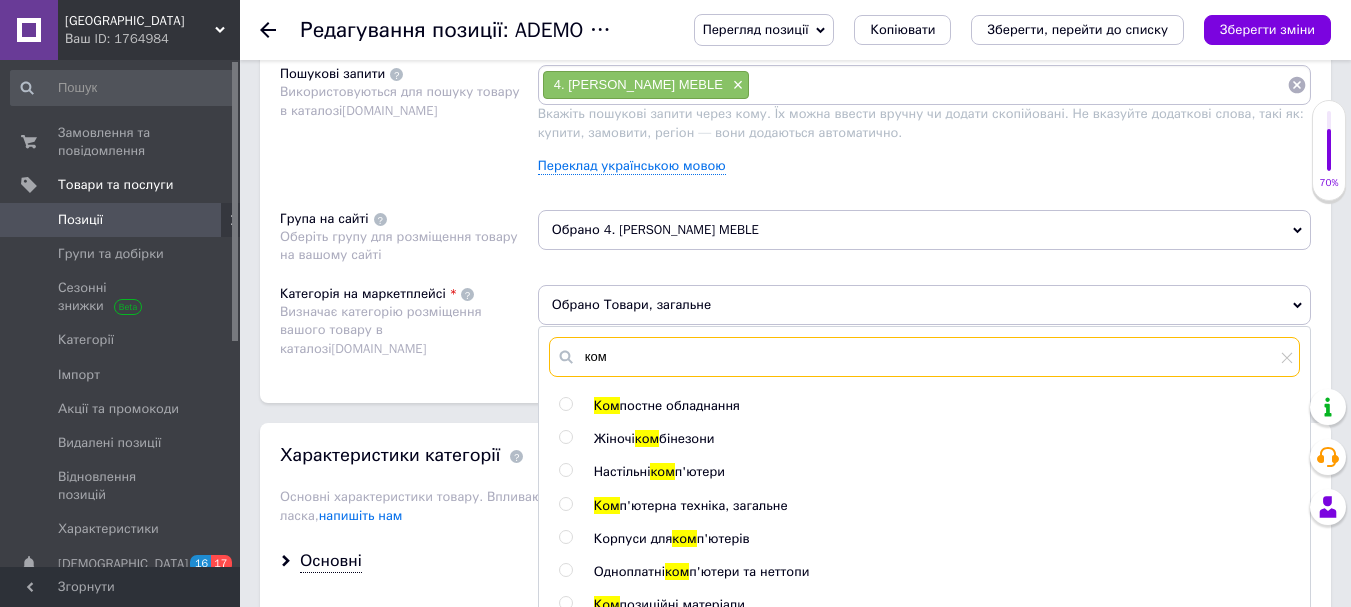 scroll, scrollTop: 1400, scrollLeft: 0, axis: vertical 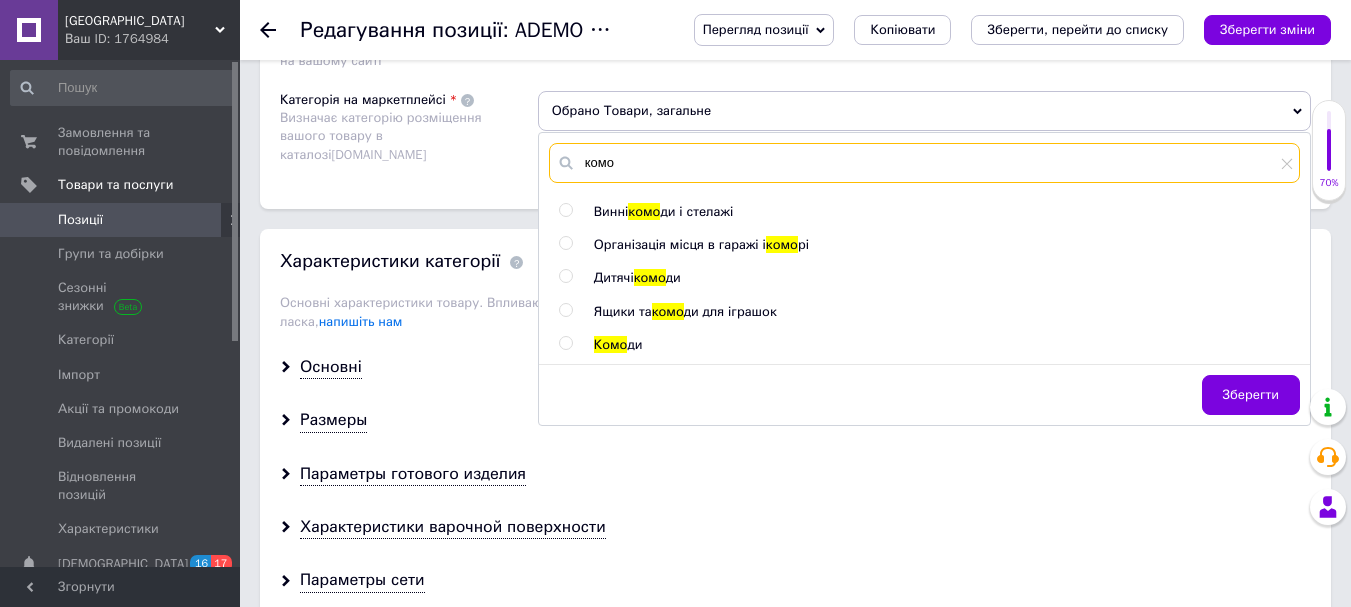 type on "комо" 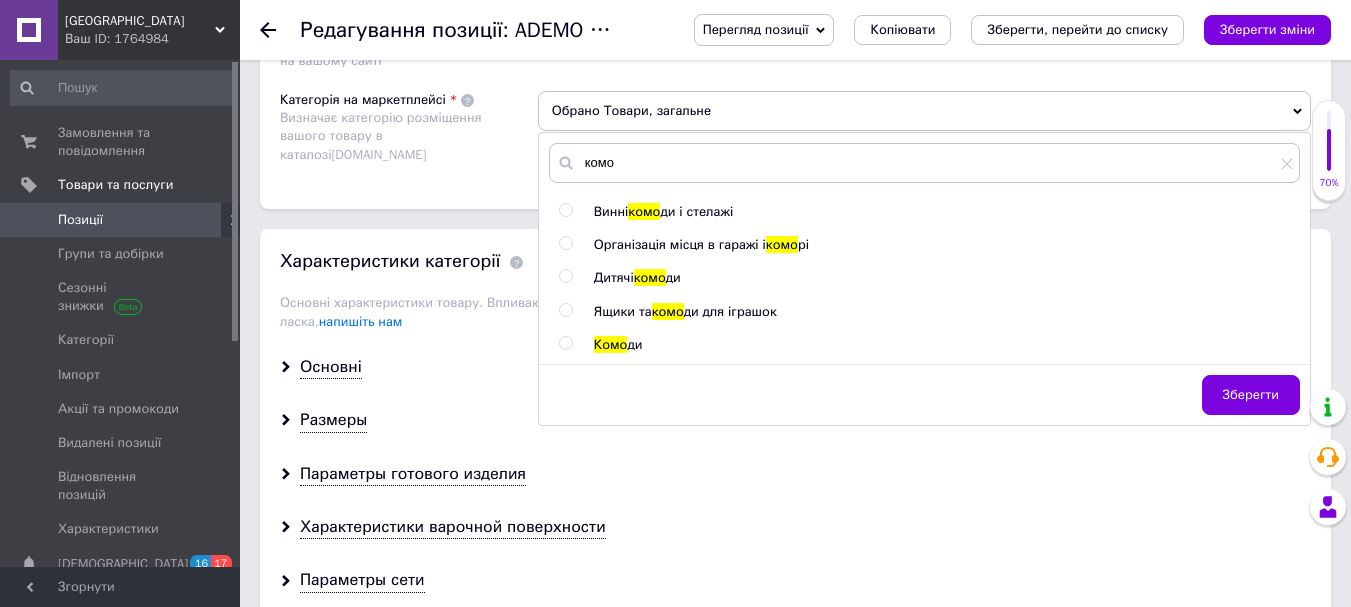 click at bounding box center [569, 345] 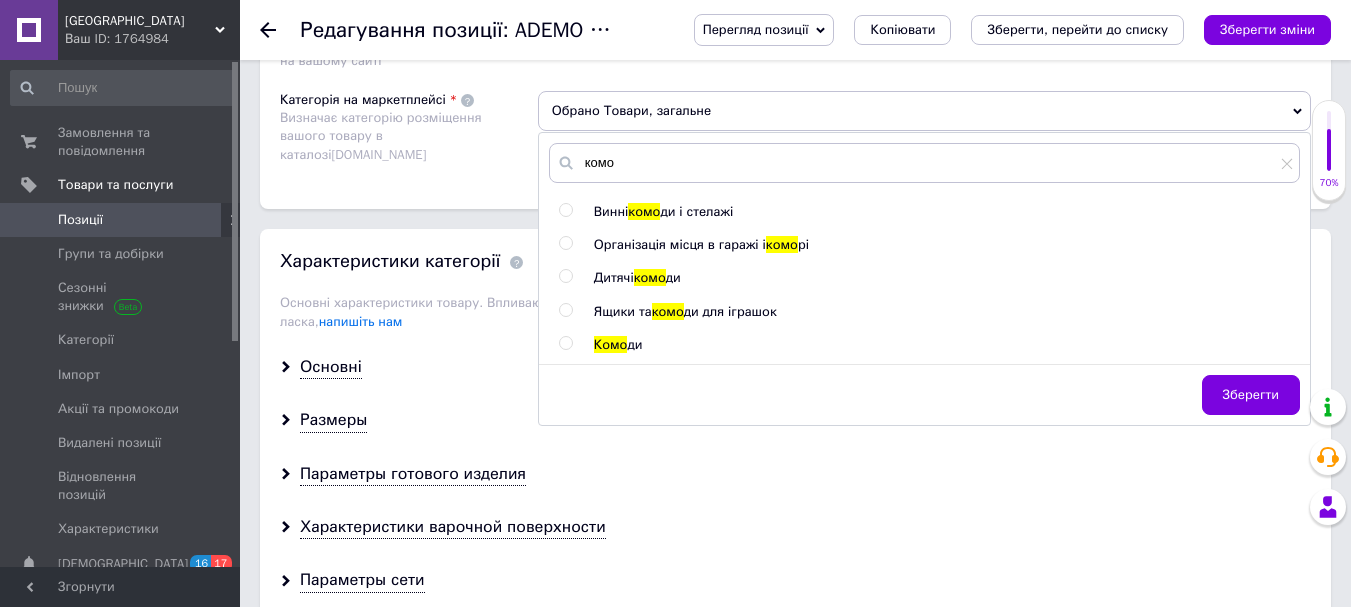 click at bounding box center [565, 343] 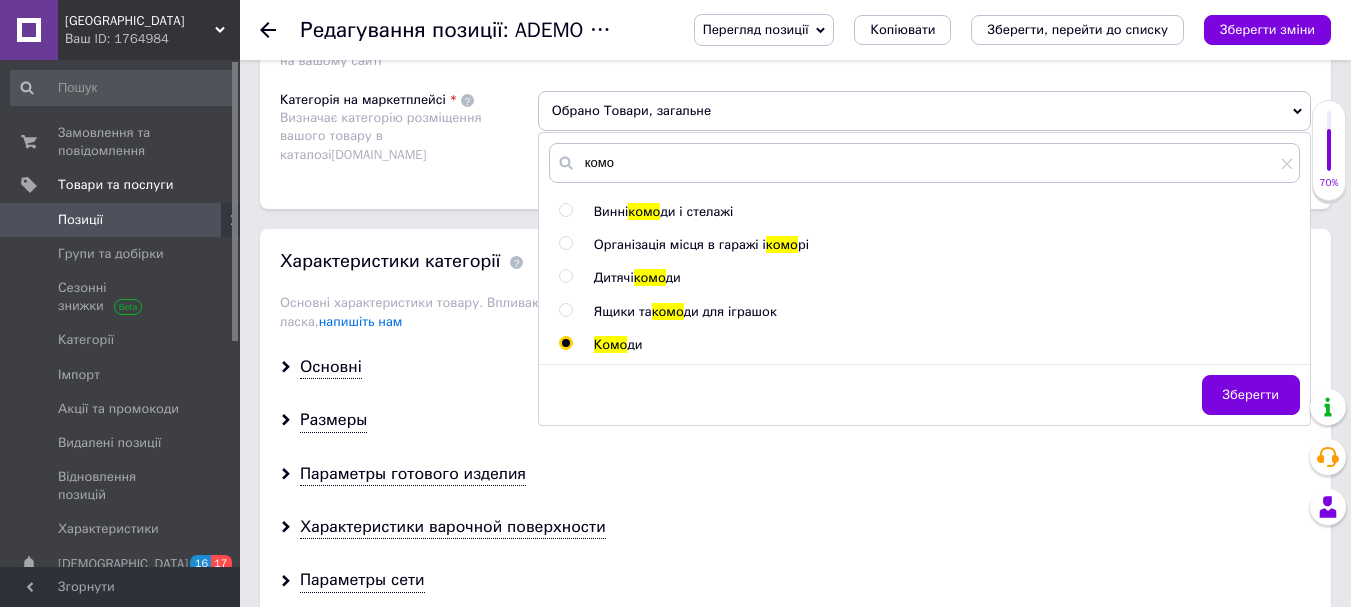 radio on "true" 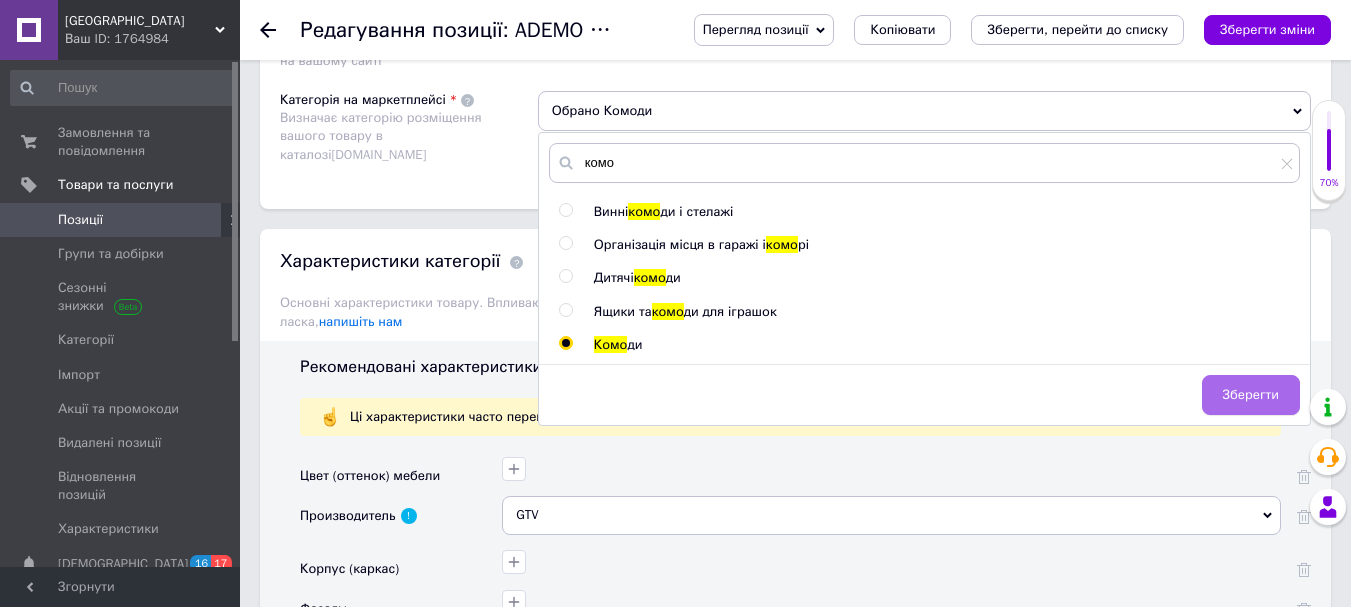 click on "Зберегти" at bounding box center (1251, 395) 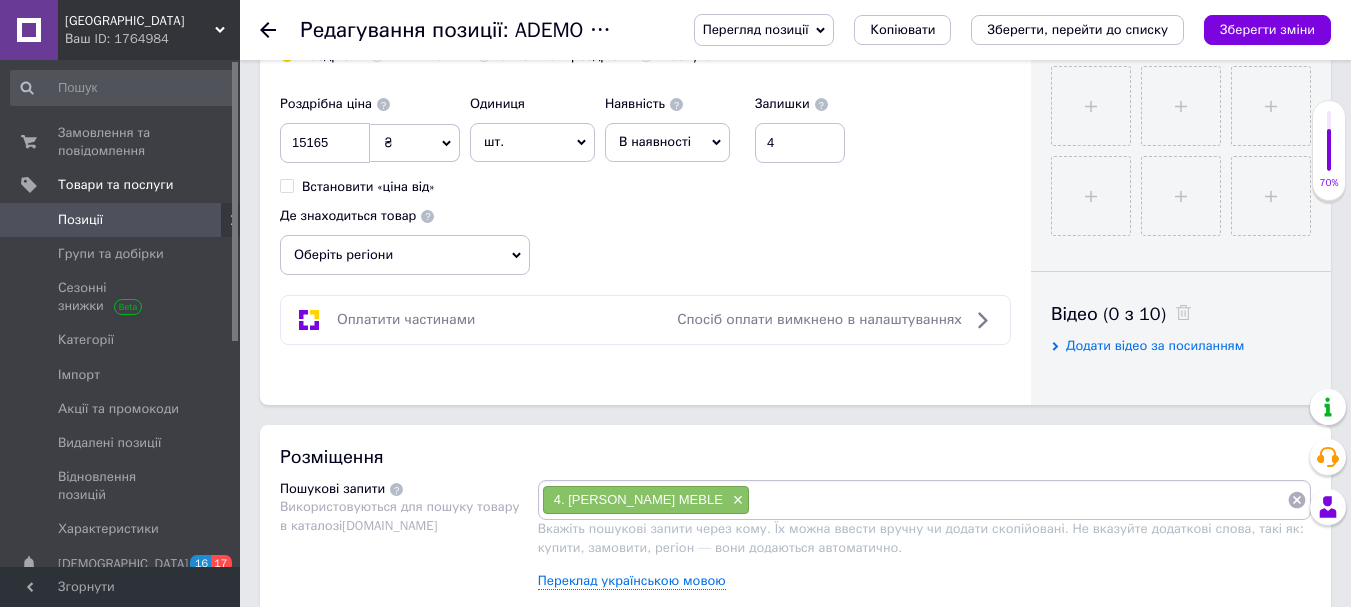 scroll, scrollTop: 500, scrollLeft: 0, axis: vertical 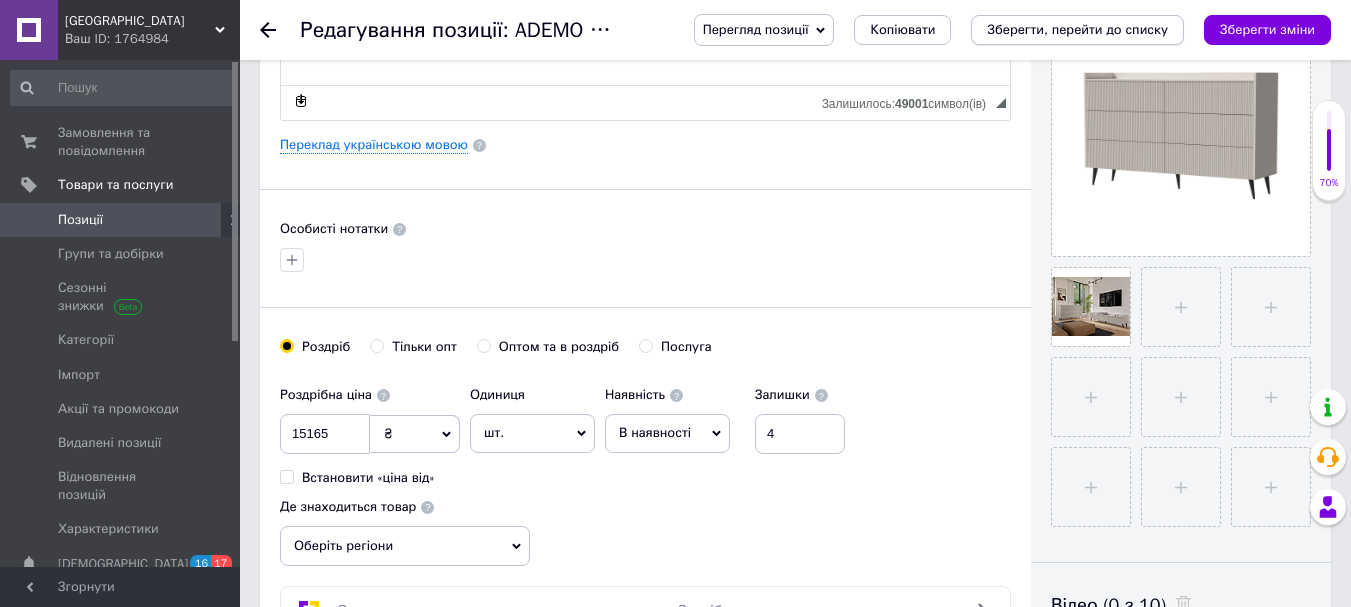 click on "Зберегти, перейти до списку" at bounding box center (1077, 29) 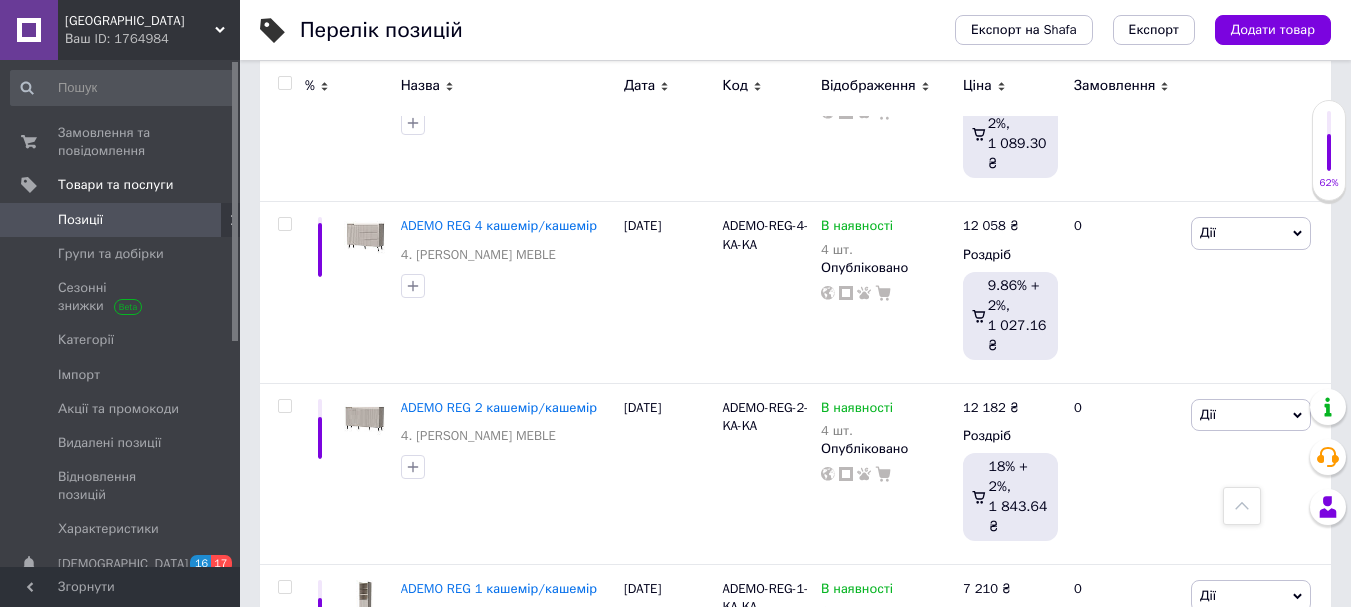 scroll, scrollTop: 2700, scrollLeft: 0, axis: vertical 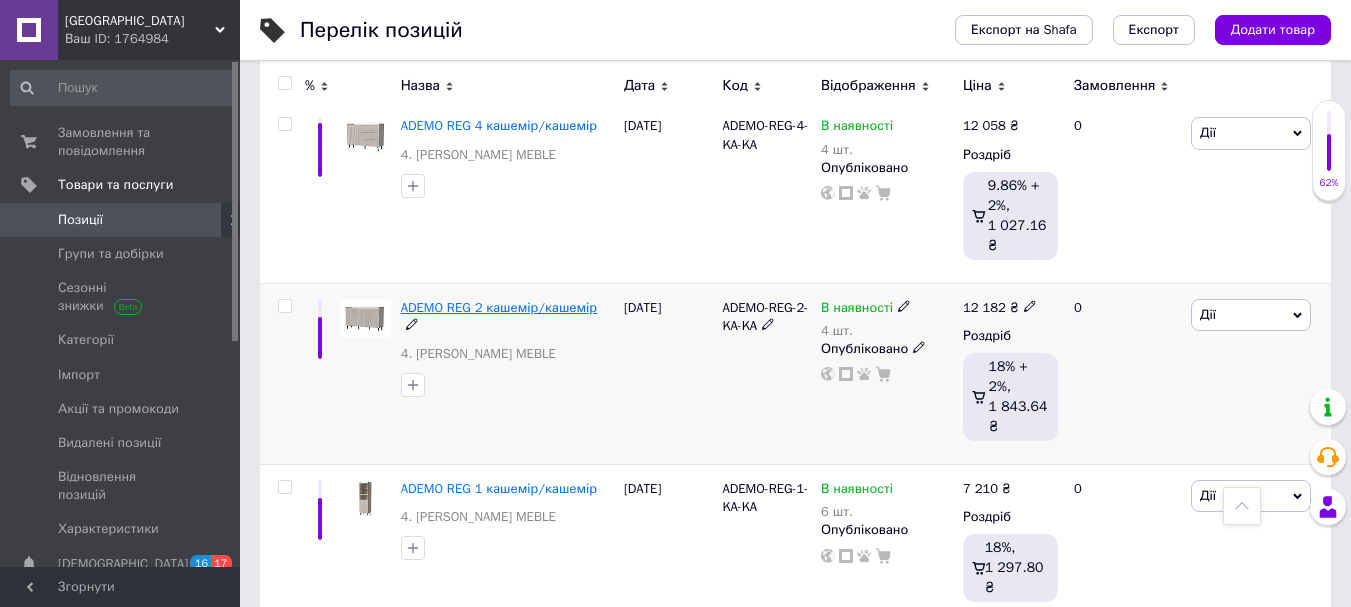 click on "ADEMO REG 2 кашемір/кашемір" at bounding box center [499, 307] 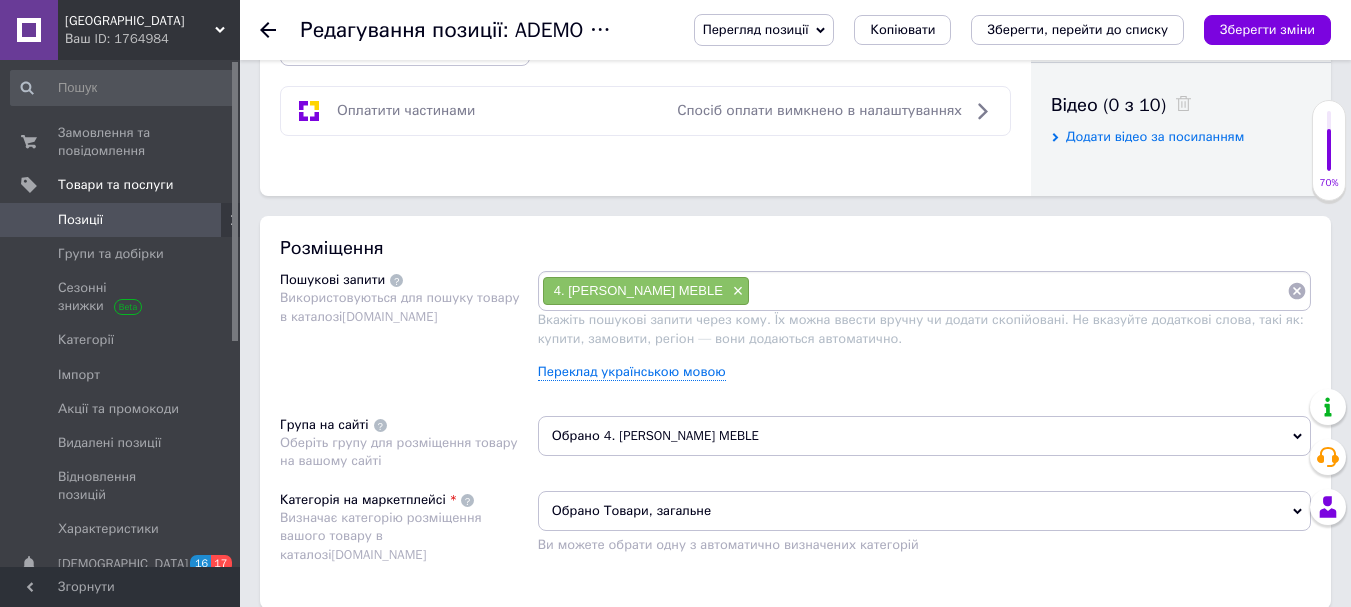 scroll, scrollTop: 1300, scrollLeft: 0, axis: vertical 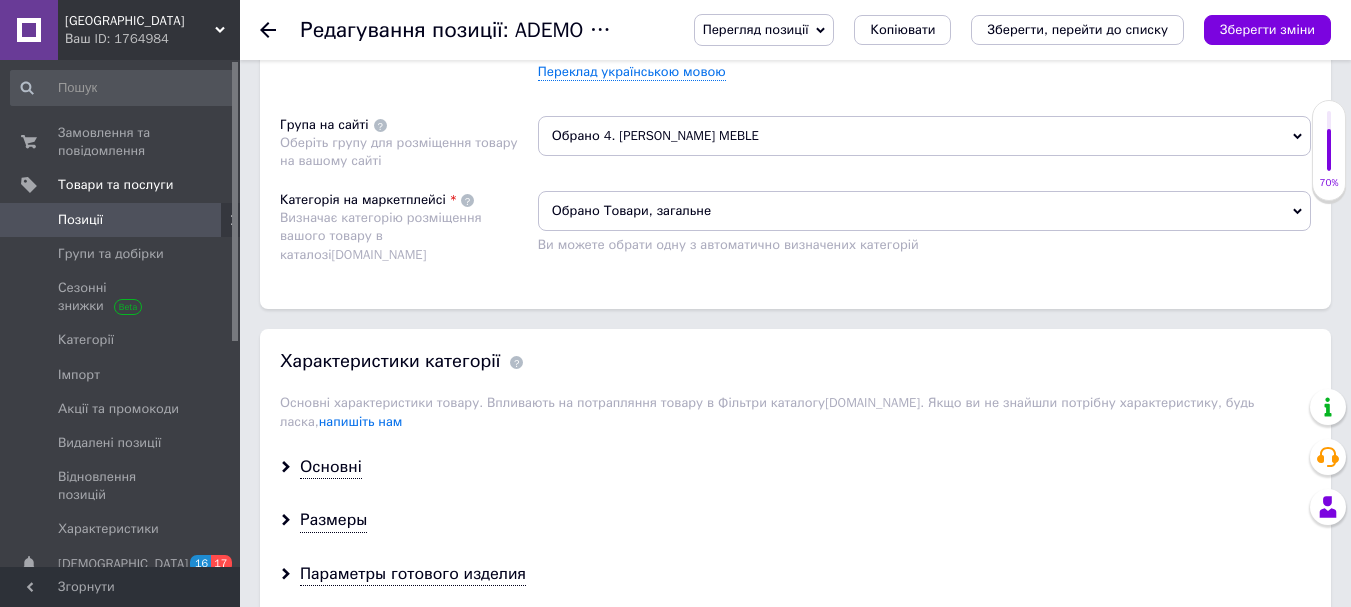 click on "Обрано Товари, загальне" at bounding box center (924, 211) 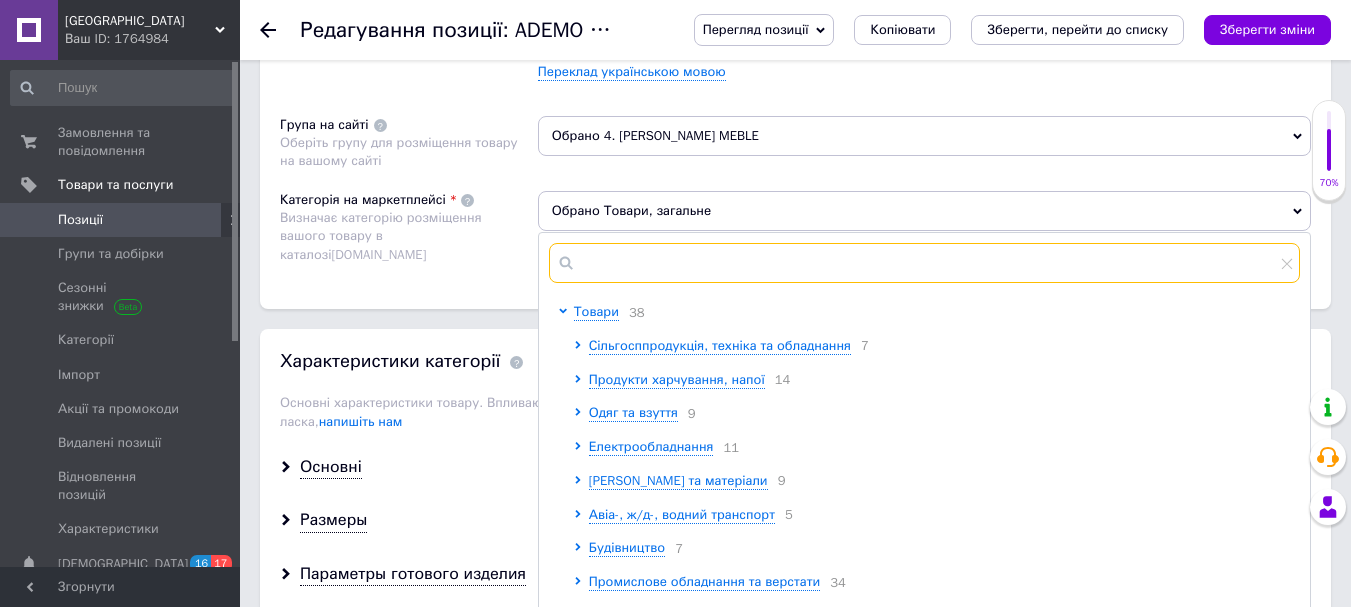 click at bounding box center (924, 263) 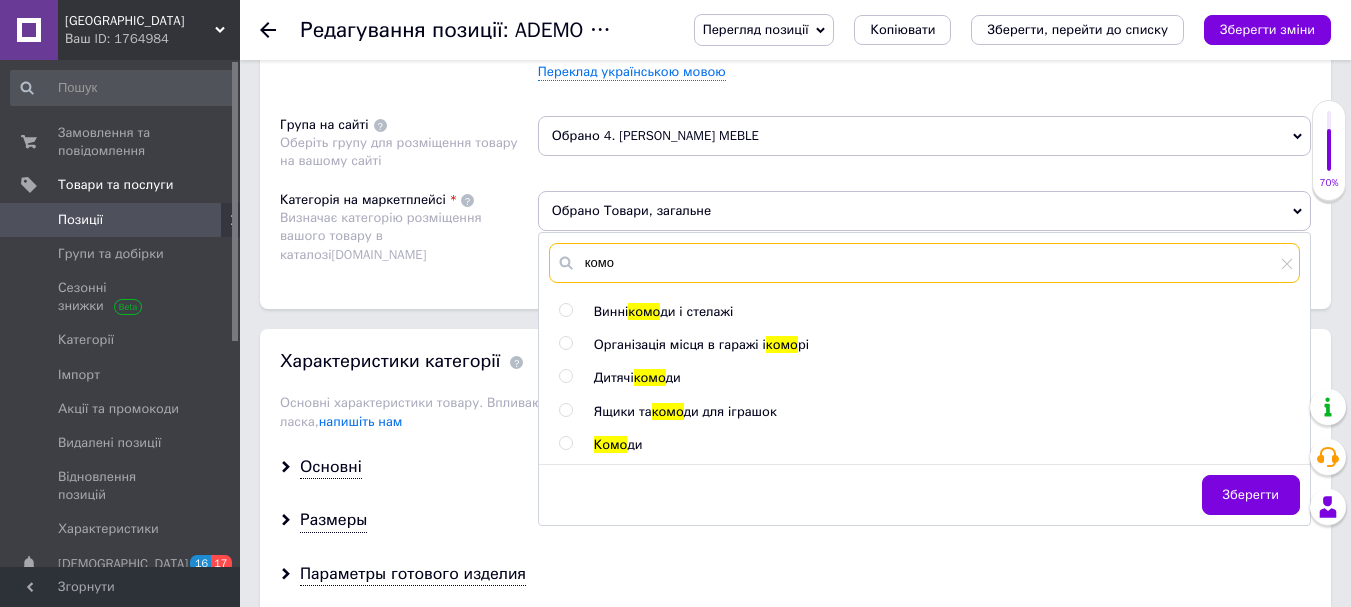 type on "комо" 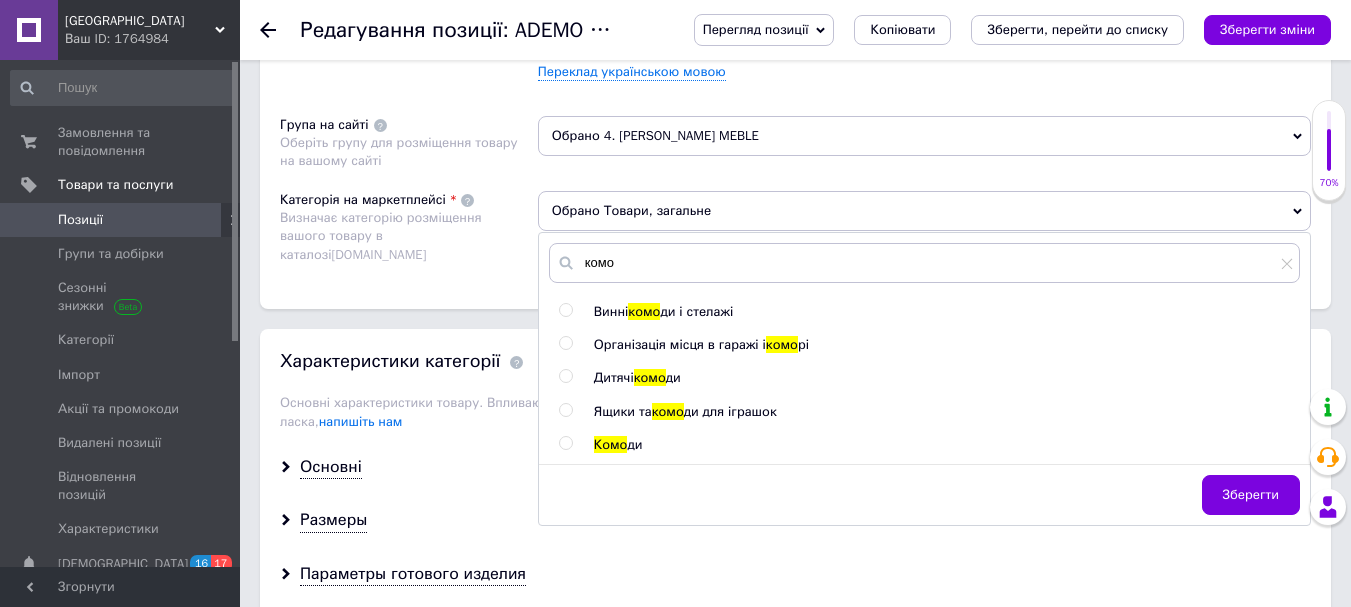 click at bounding box center [565, 443] 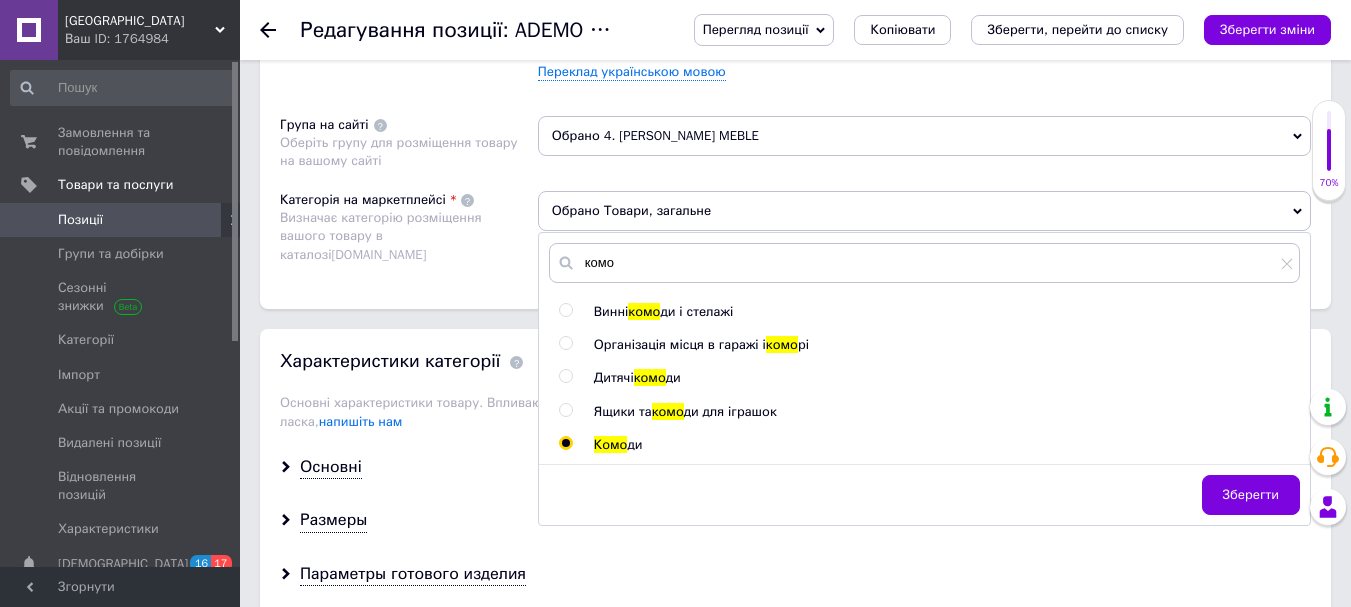radio on "true" 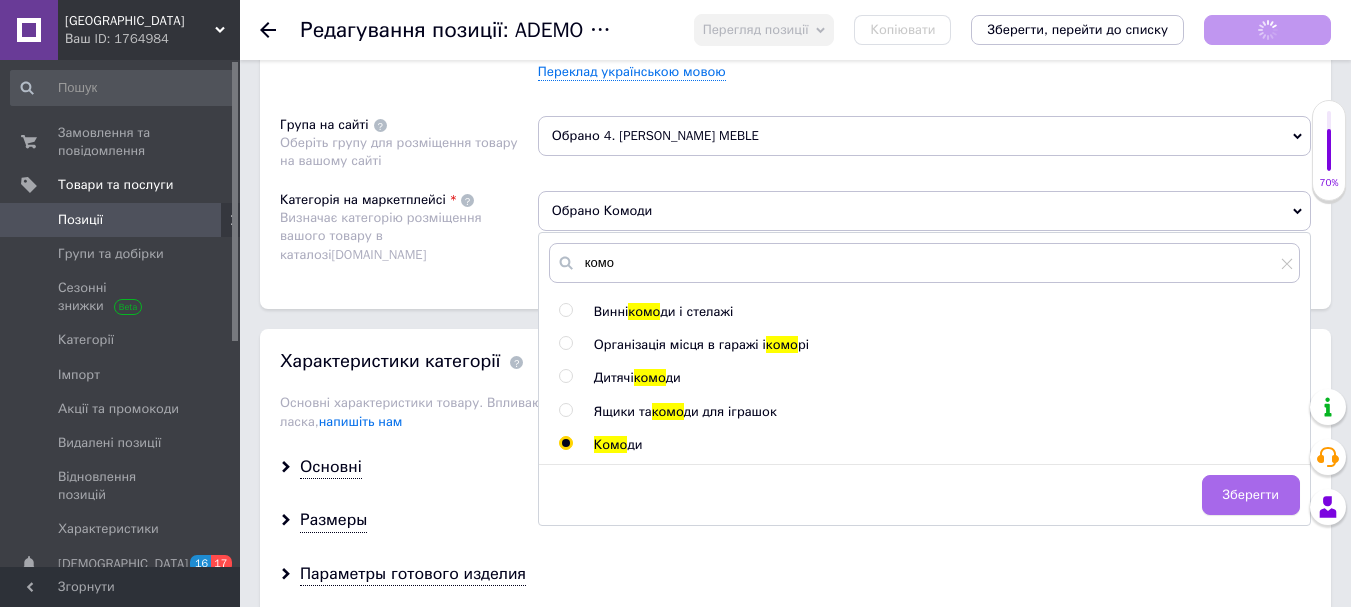 click on "Зберегти" at bounding box center (1251, 495) 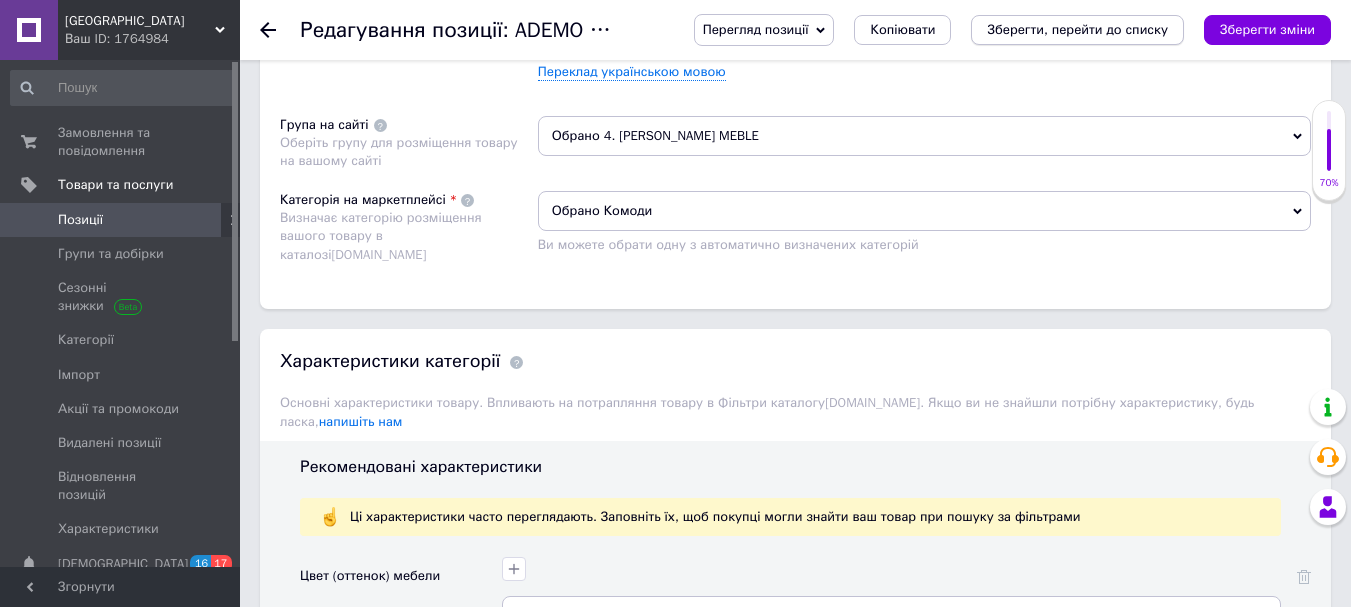 click on "Зберегти, перейти до списку" at bounding box center [1077, 30] 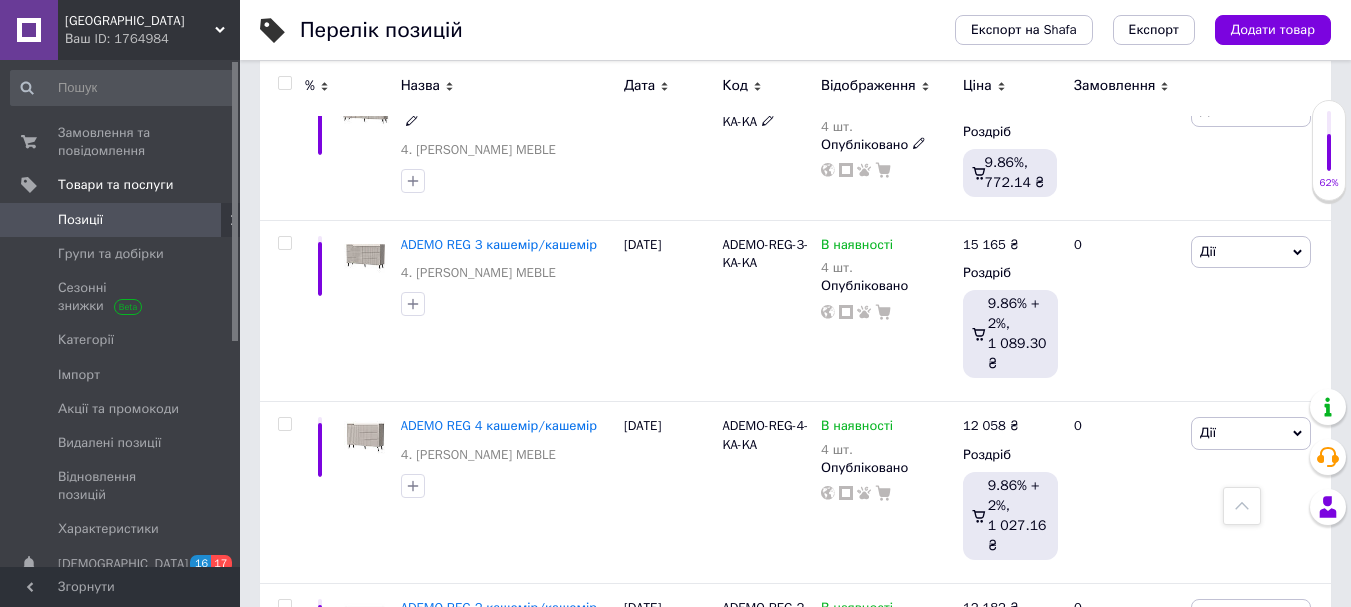 scroll, scrollTop: 2900, scrollLeft: 0, axis: vertical 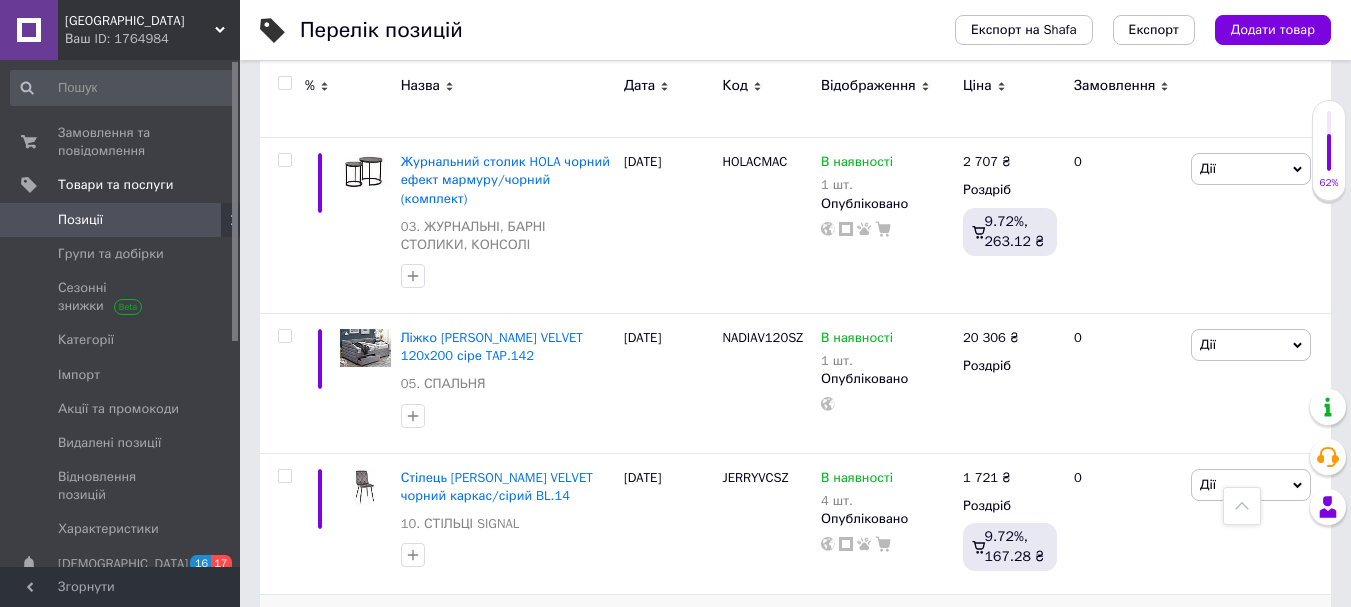 click on "Бюро B-219 чорне" at bounding box center [458, 618] 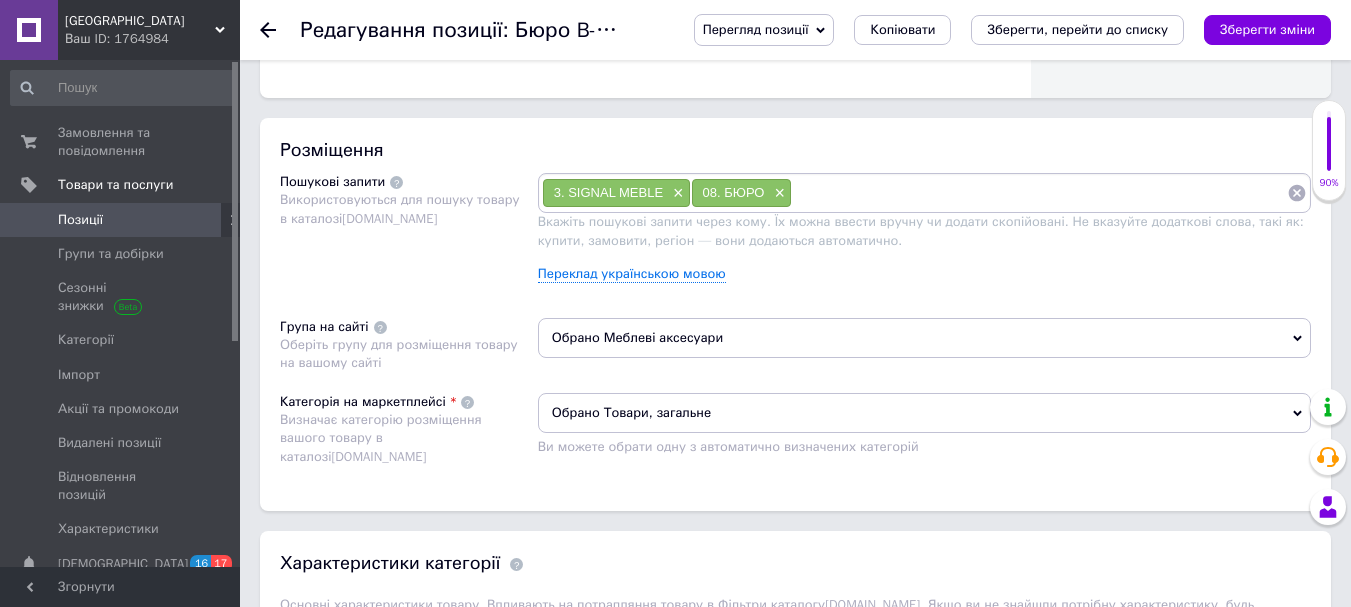 scroll, scrollTop: 1100, scrollLeft: 0, axis: vertical 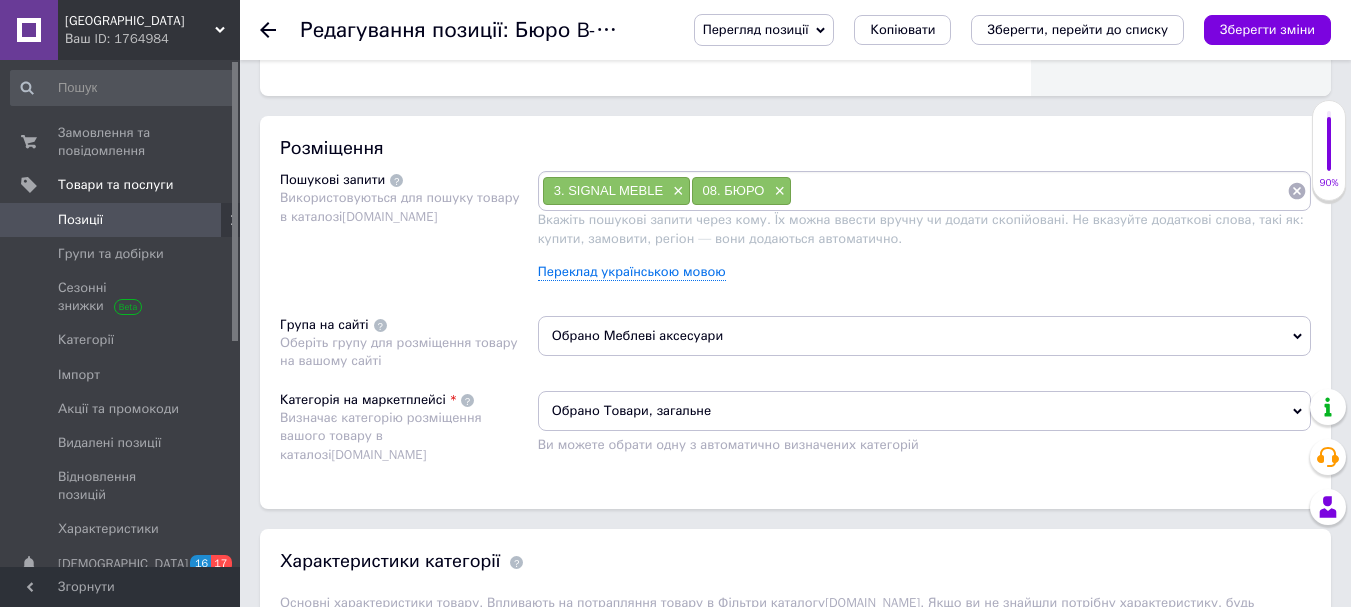 click on "Обрано Товари, загальне" at bounding box center (924, 411) 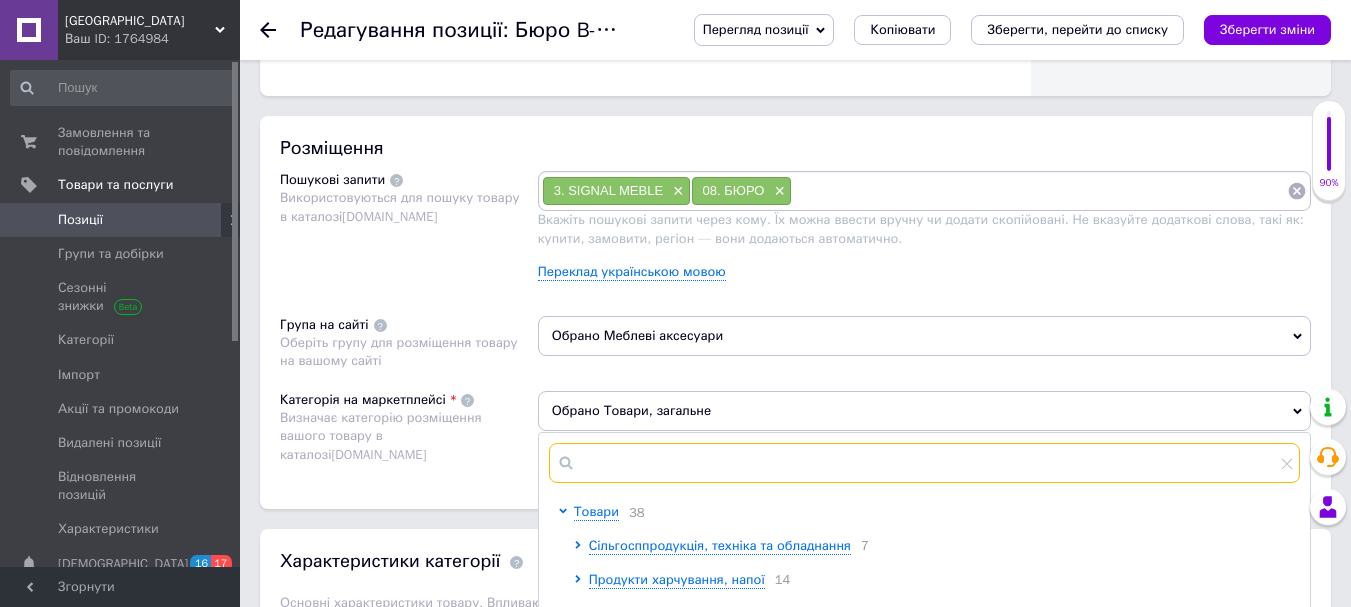 click at bounding box center (924, 463) 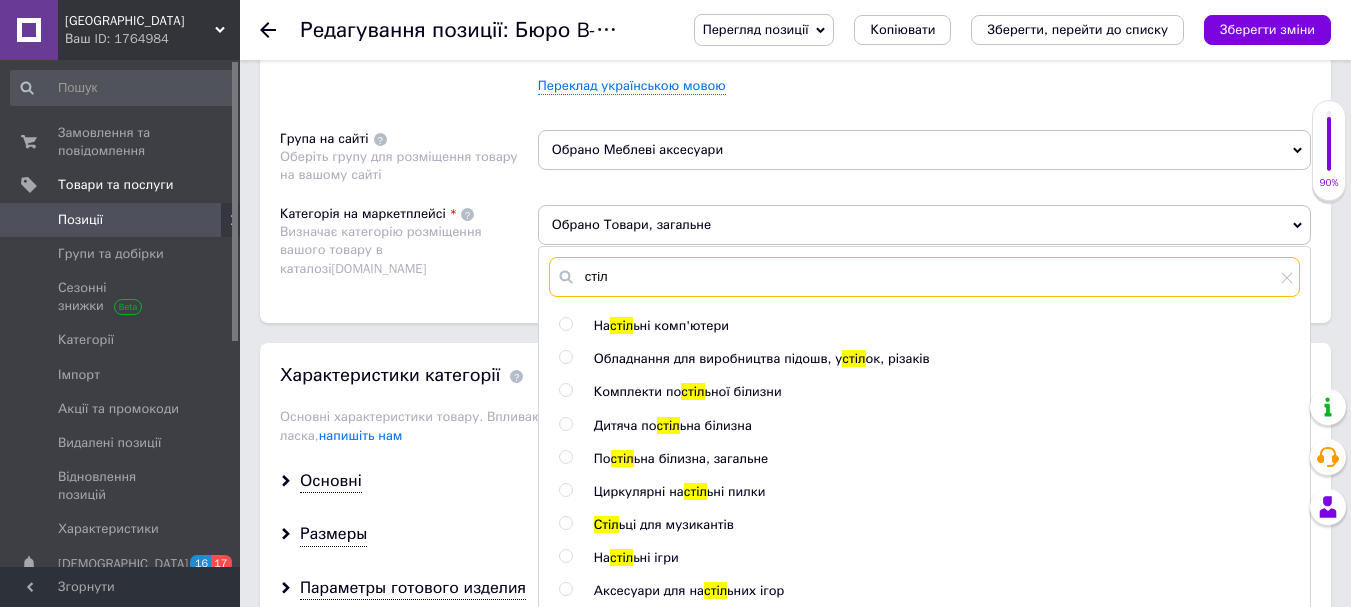 scroll, scrollTop: 1300, scrollLeft: 0, axis: vertical 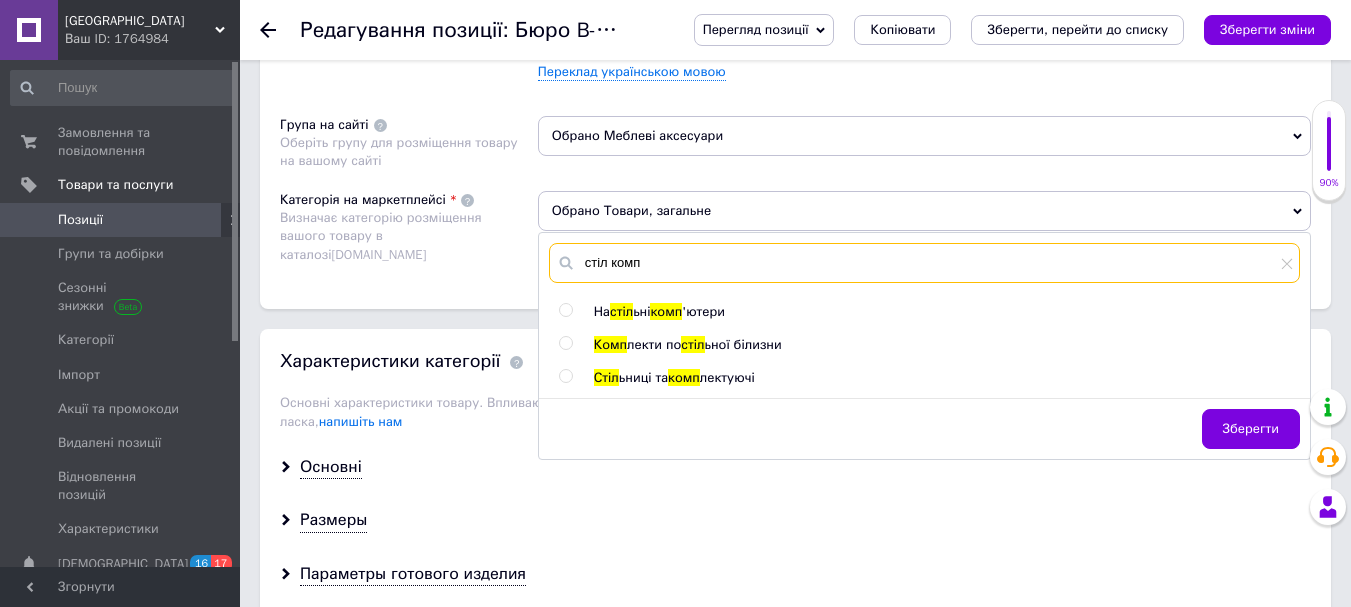 click on "стіл комп" at bounding box center [924, 263] 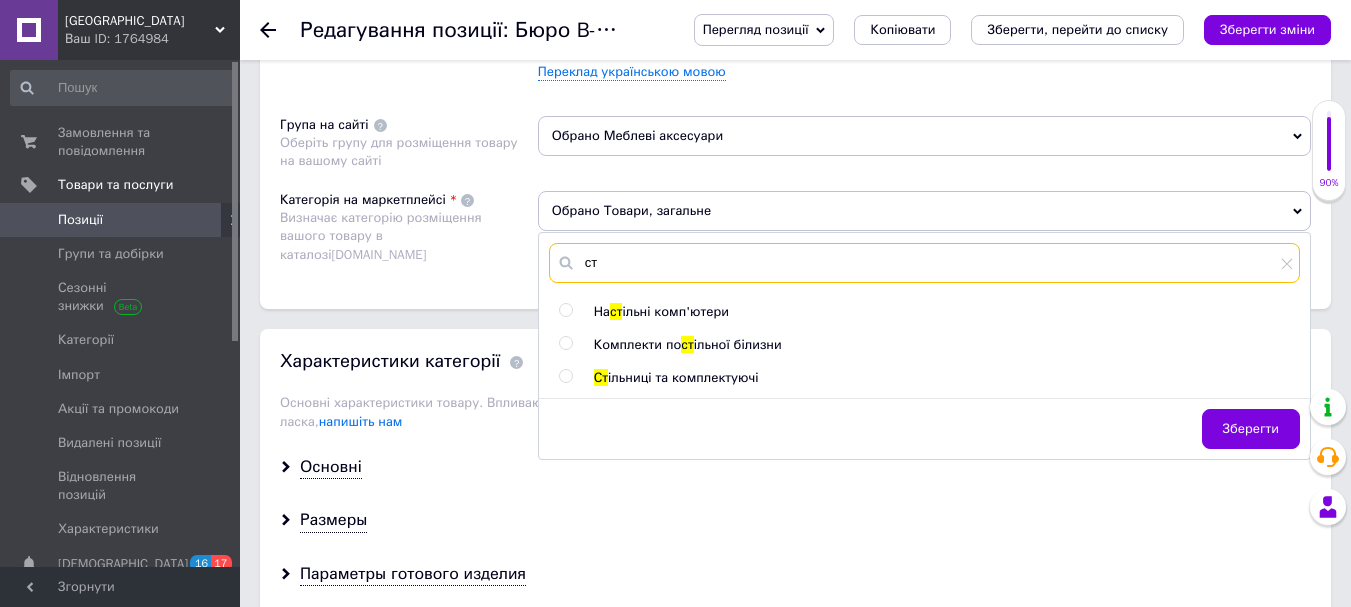 type on "с" 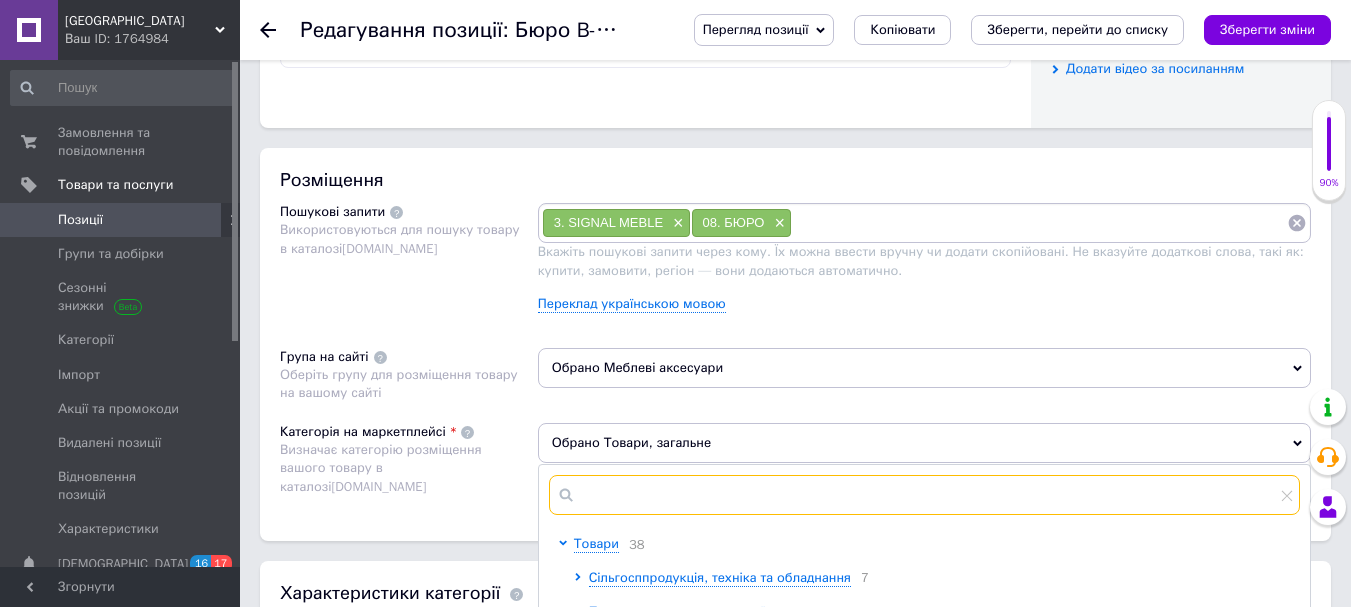 scroll, scrollTop: 1000, scrollLeft: 0, axis: vertical 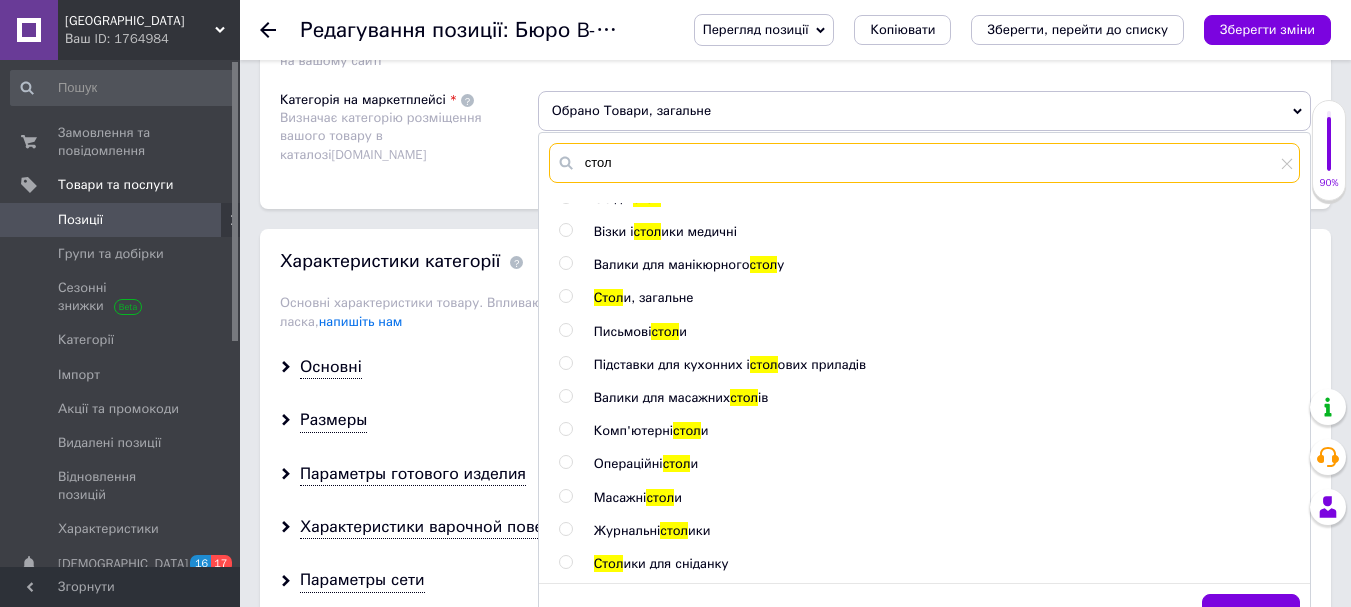 type on "стол" 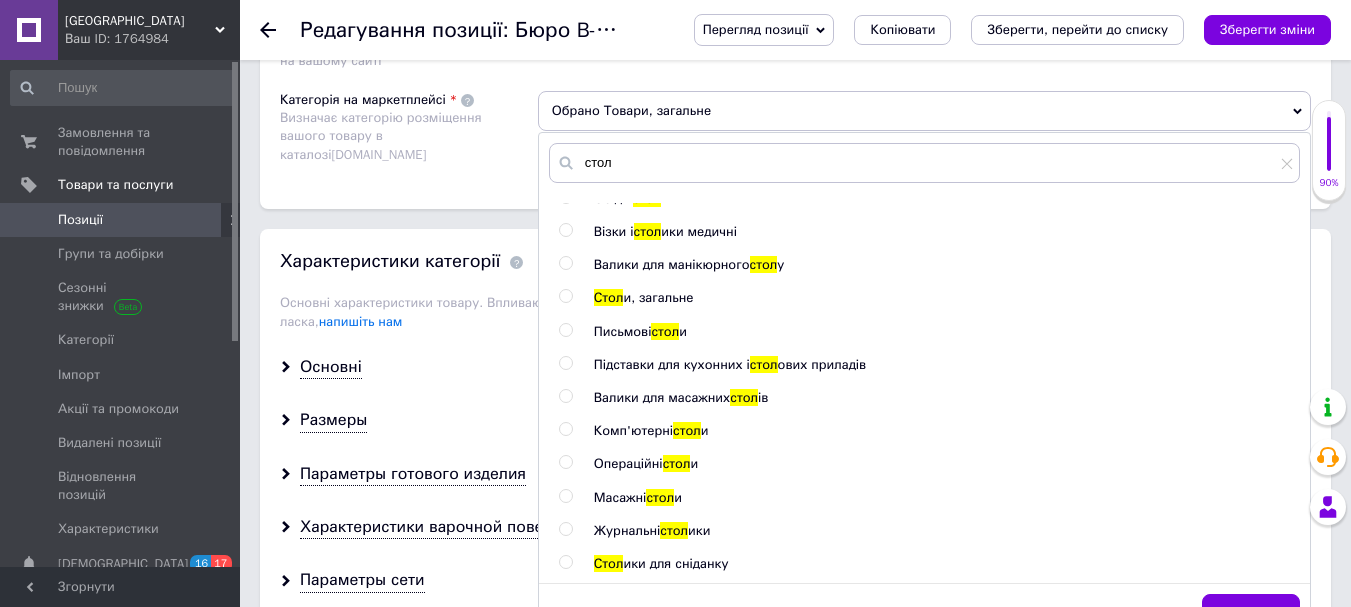 click at bounding box center (566, 429) 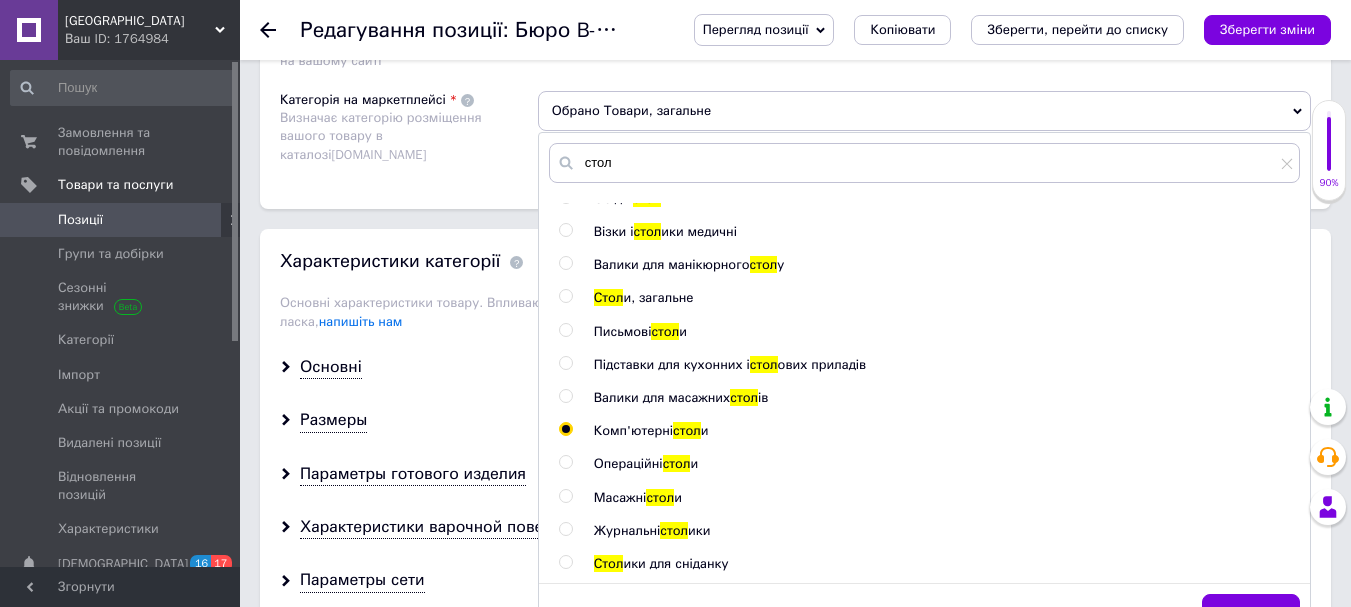radio on "true" 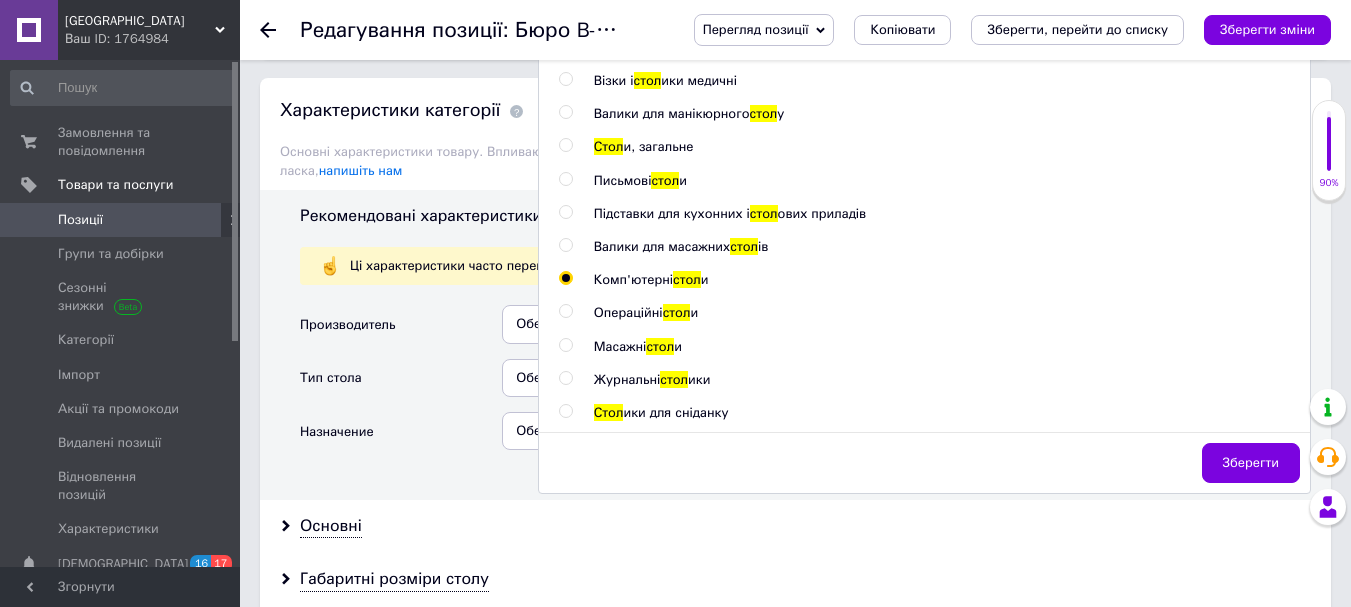 scroll, scrollTop: 1800, scrollLeft: 0, axis: vertical 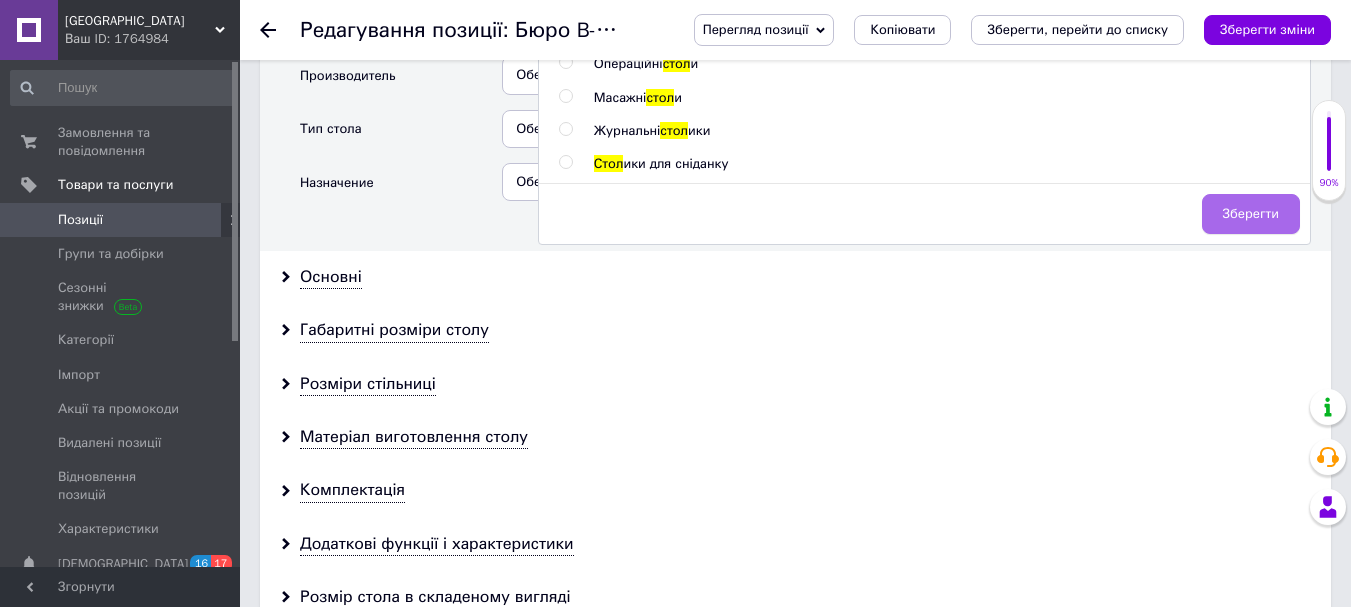 click on "Зберегти" at bounding box center (1251, 214) 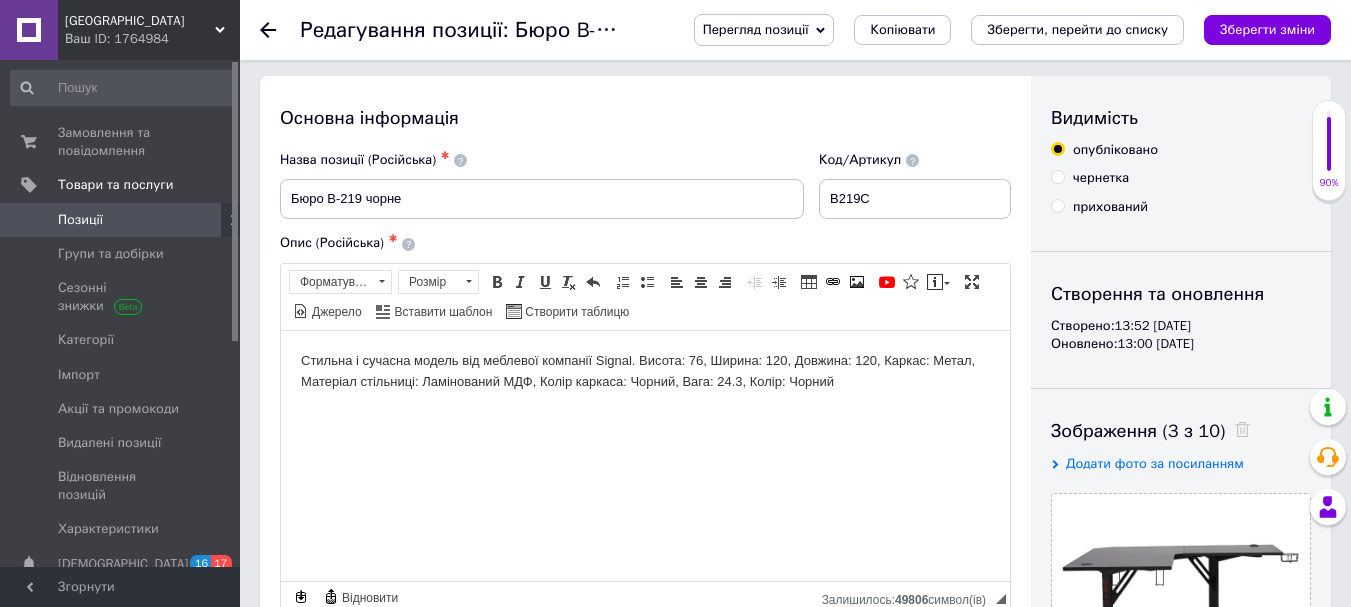 scroll, scrollTop: 0, scrollLeft: 0, axis: both 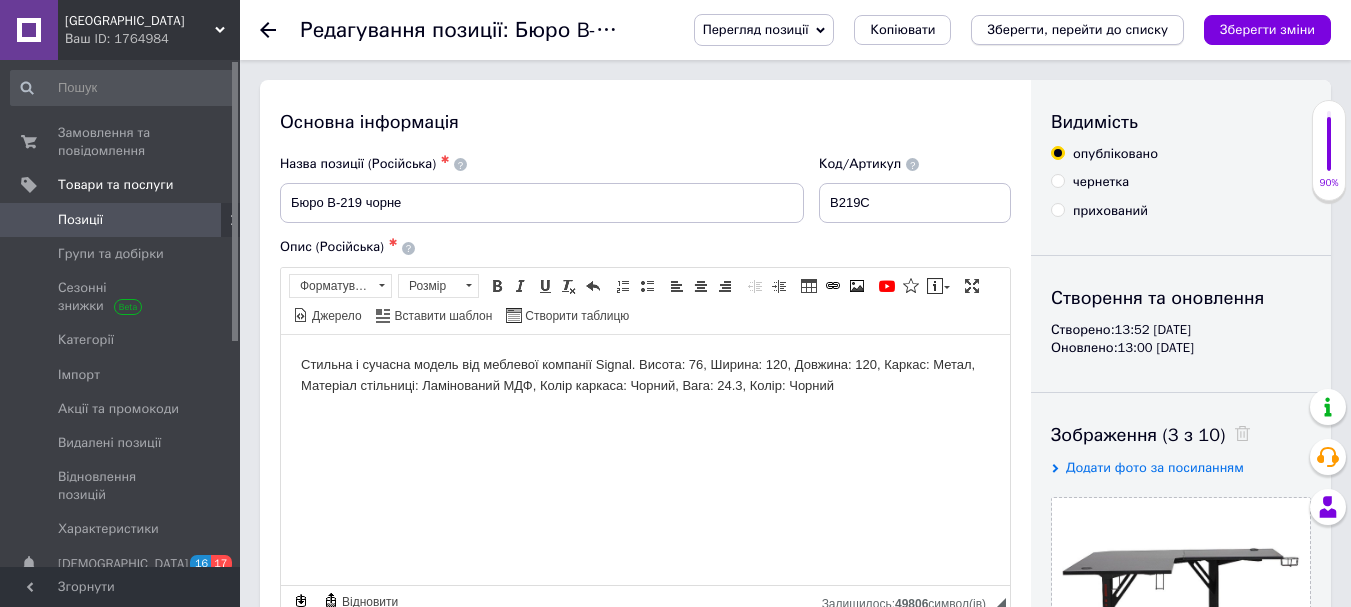 click on "Зберегти, перейти до списку" at bounding box center (1077, 30) 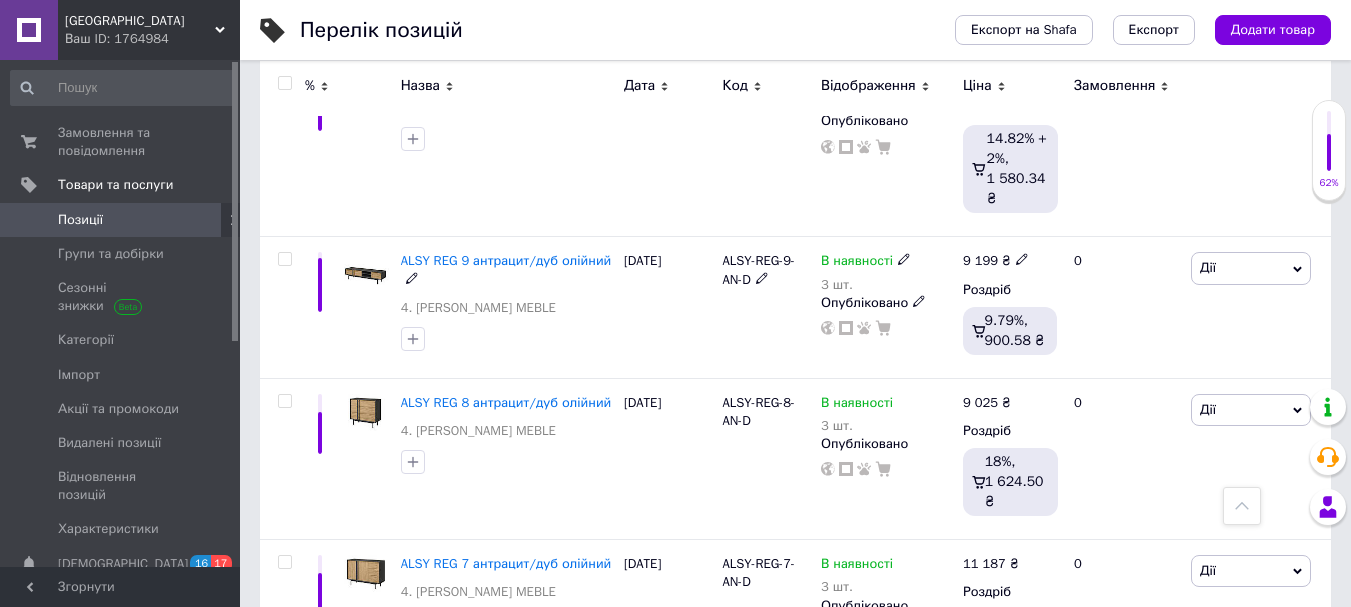 scroll, scrollTop: 4700, scrollLeft: 0, axis: vertical 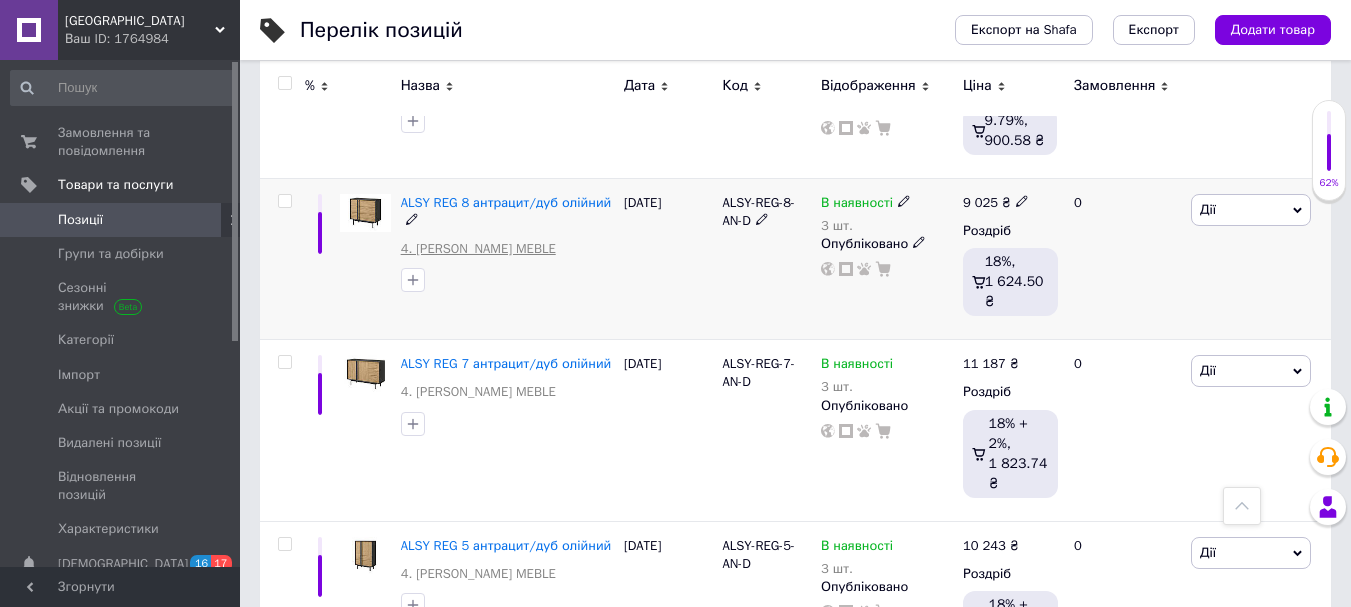 click on "4. [PERSON_NAME] MEBLE" at bounding box center (478, 249) 